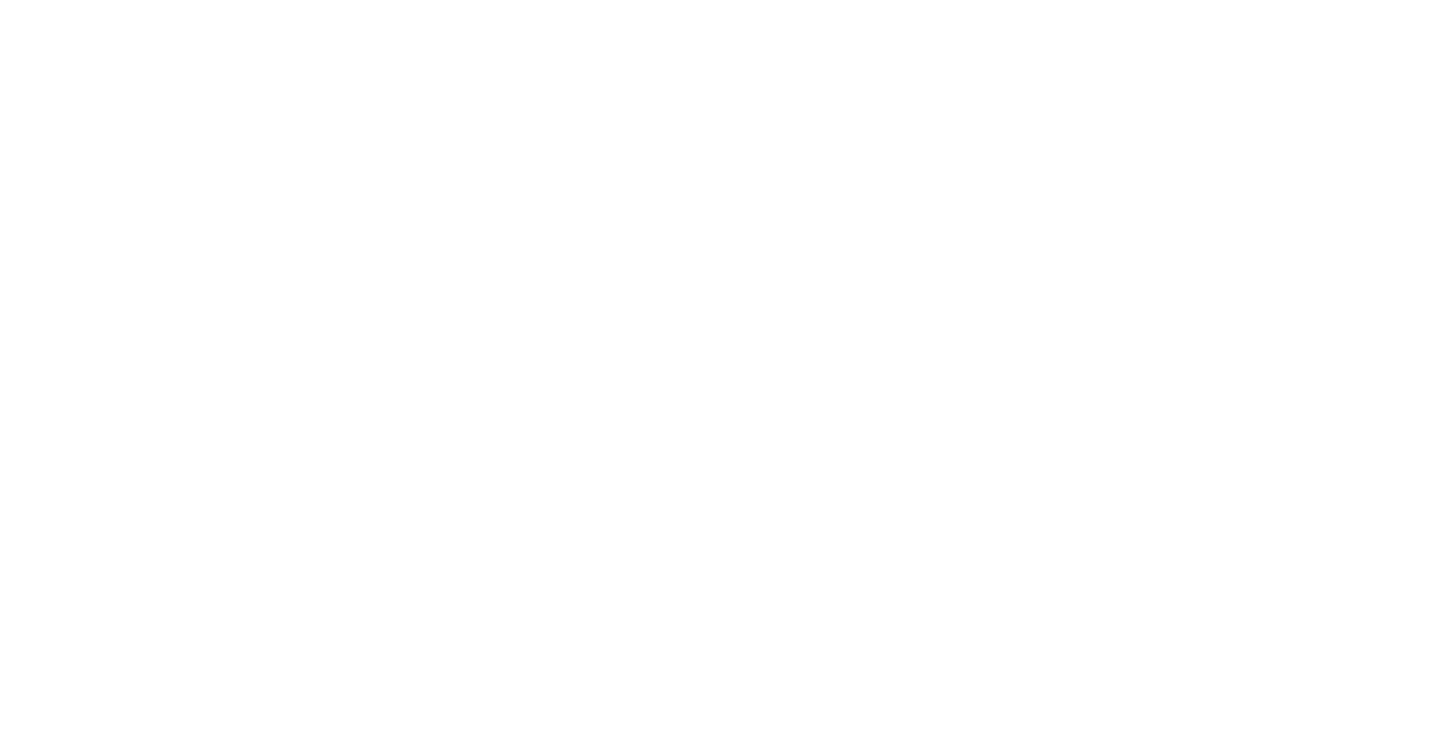 scroll, scrollTop: 0, scrollLeft: 0, axis: both 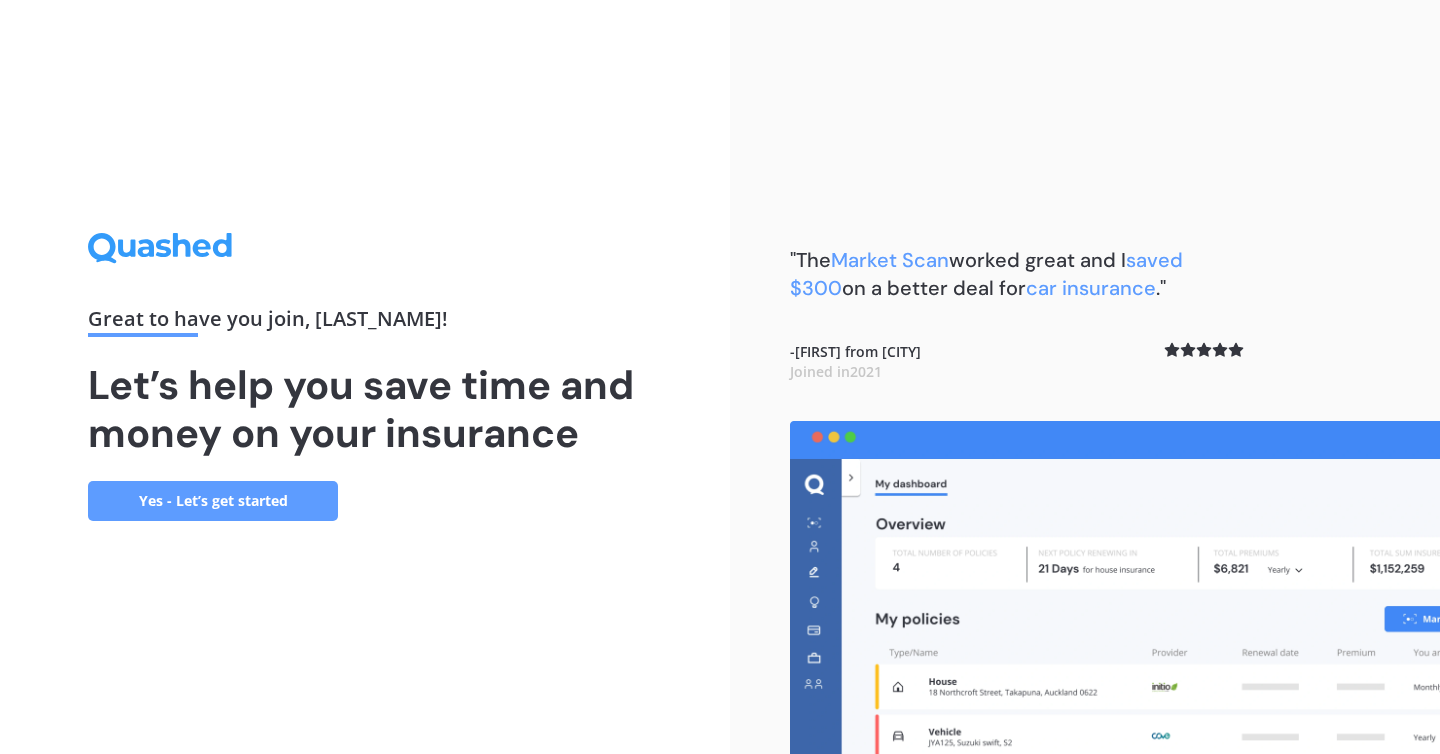 click on "Yes - Let’s get started" at bounding box center [213, 501] 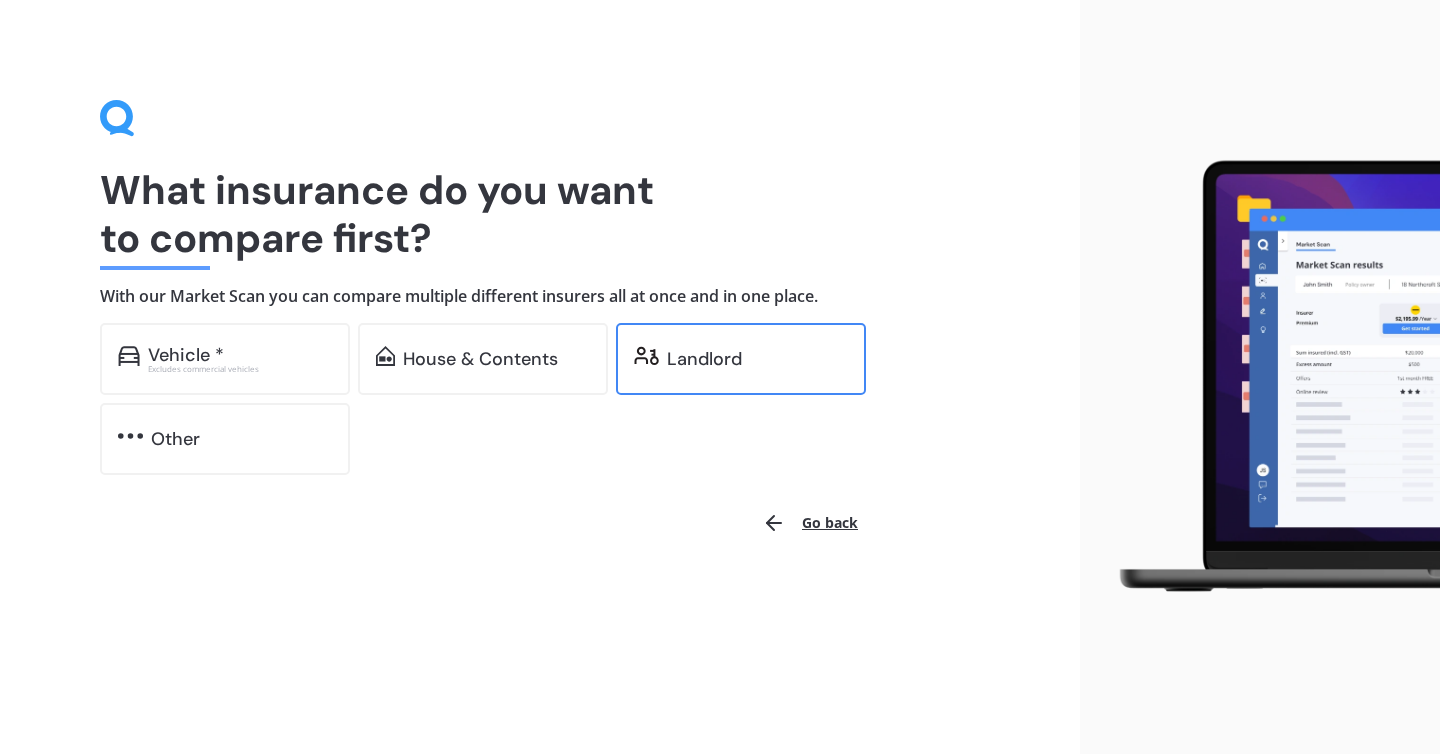 click on "Landlord" at bounding box center [741, 359] 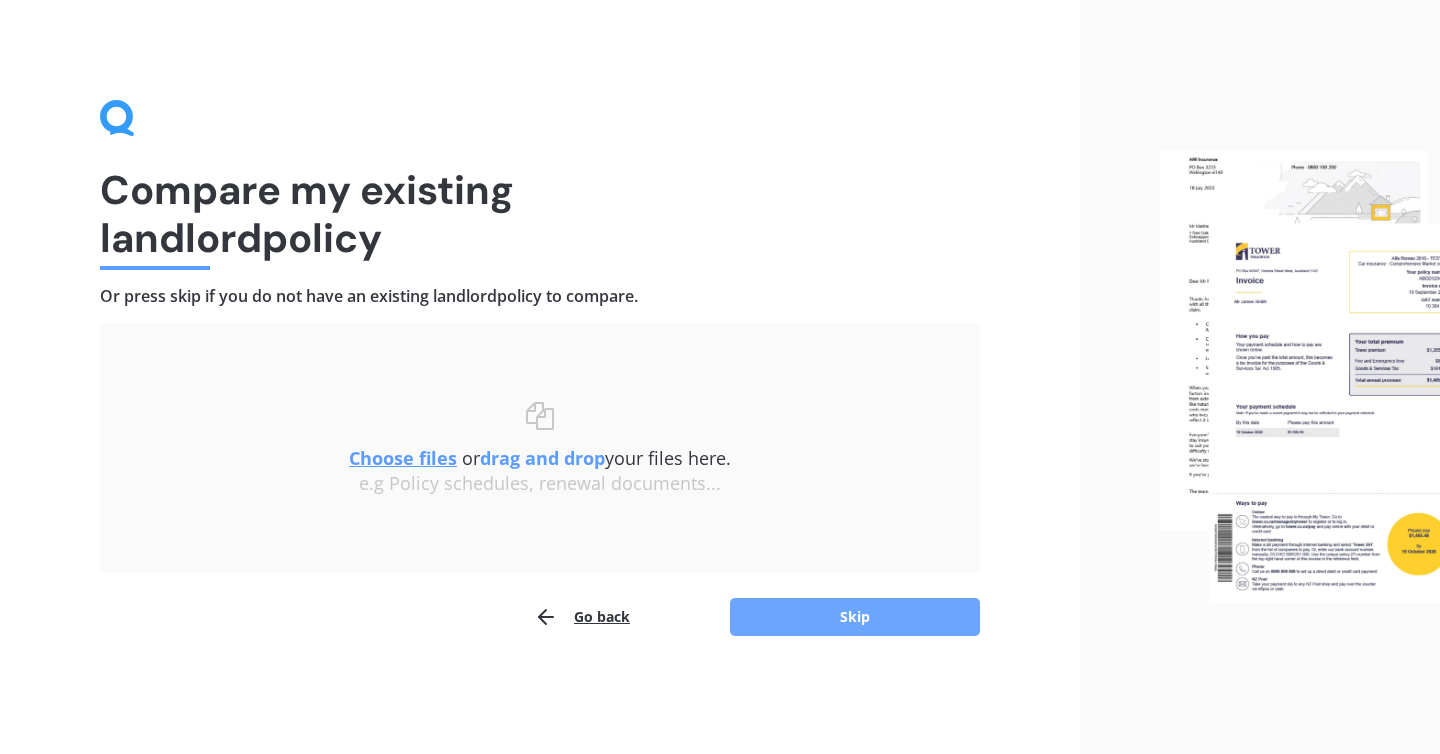 click on "Skip" at bounding box center [855, 617] 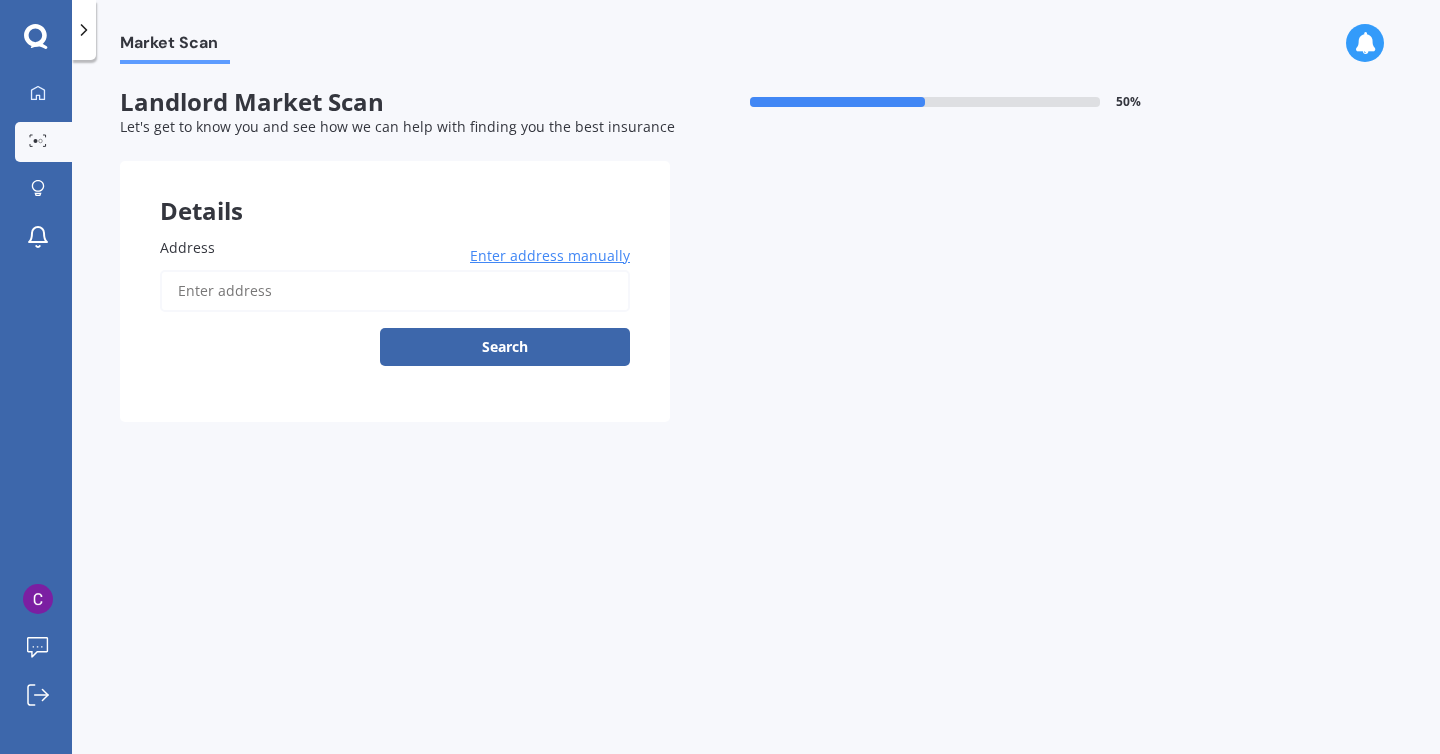 click on "Address" at bounding box center (395, 291) 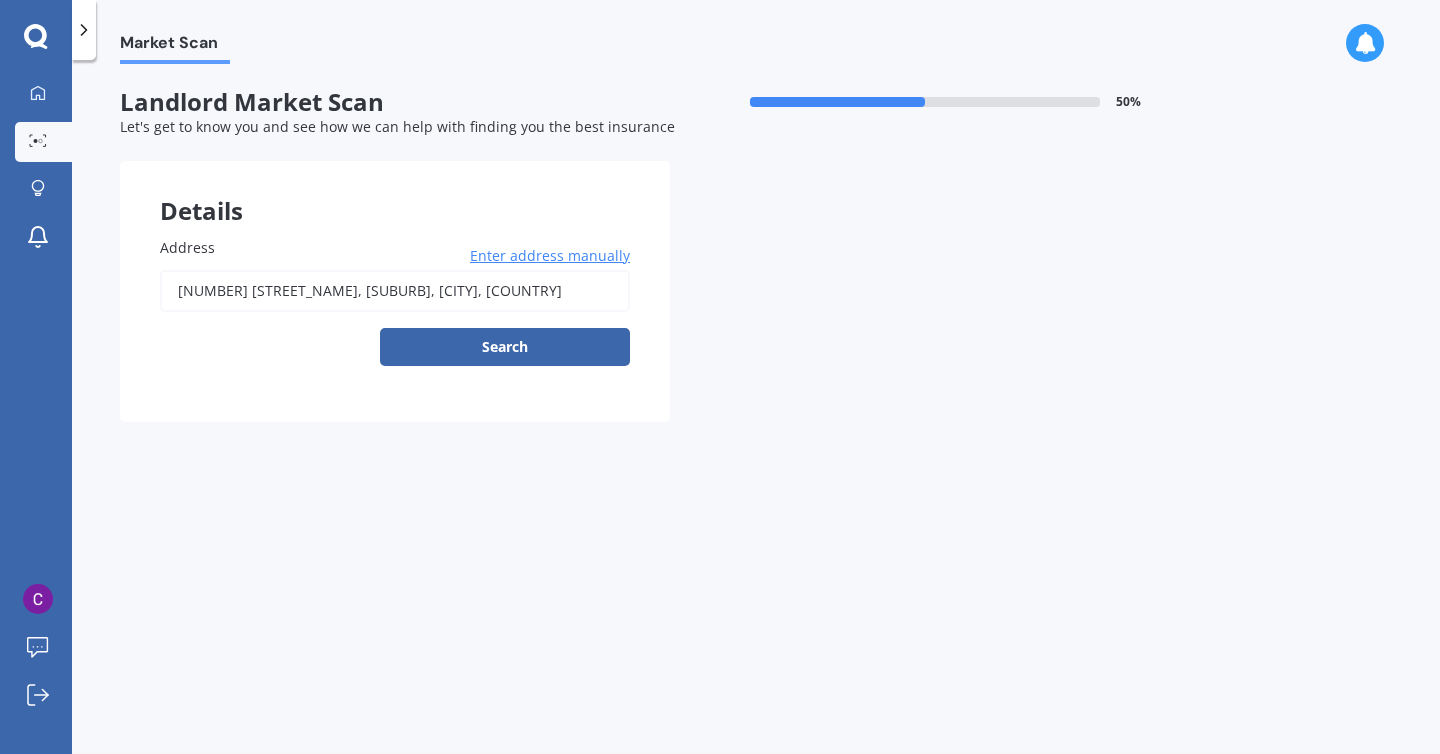 type on "[NUMBER] [STREET], [CITY], [CITY] [POSTAL_CODE]" 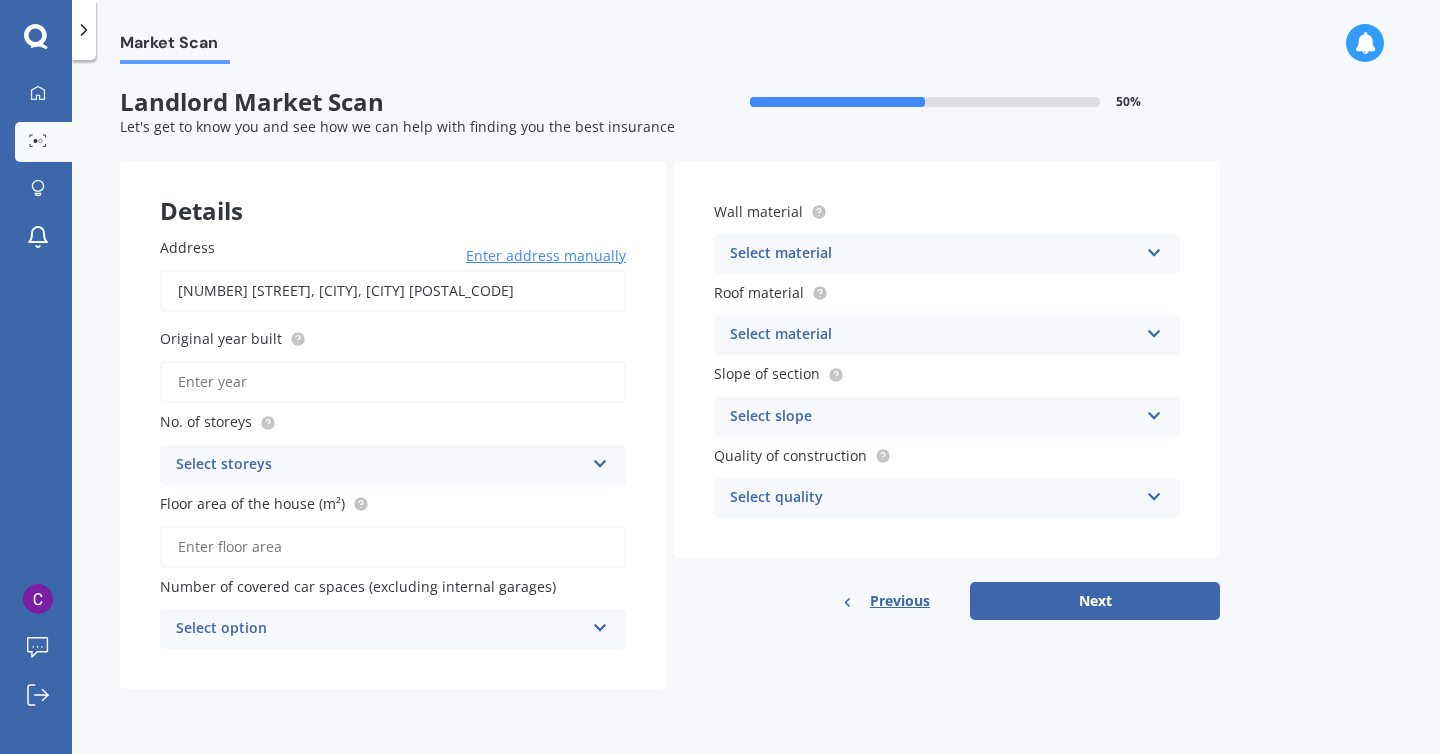 click on "Original year built" at bounding box center (393, 382) 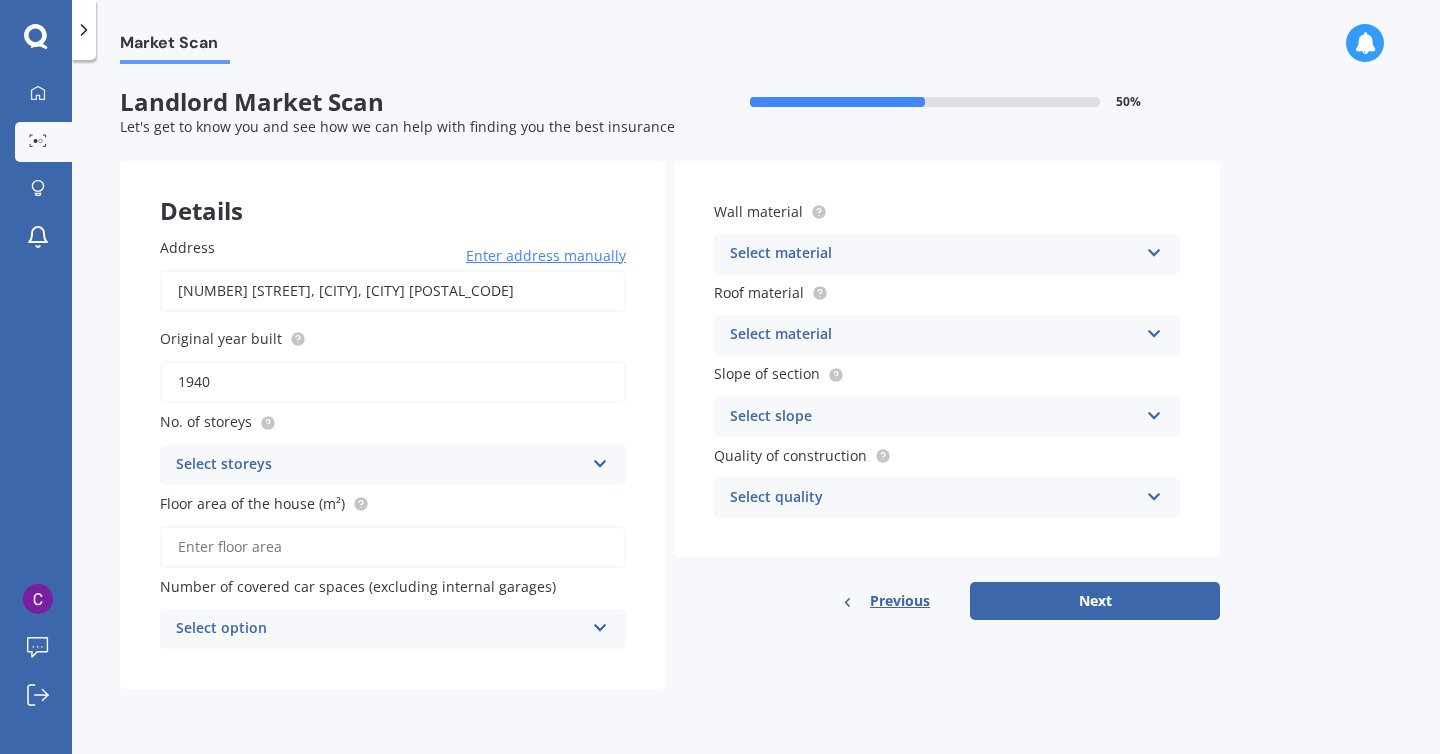 type on "1940" 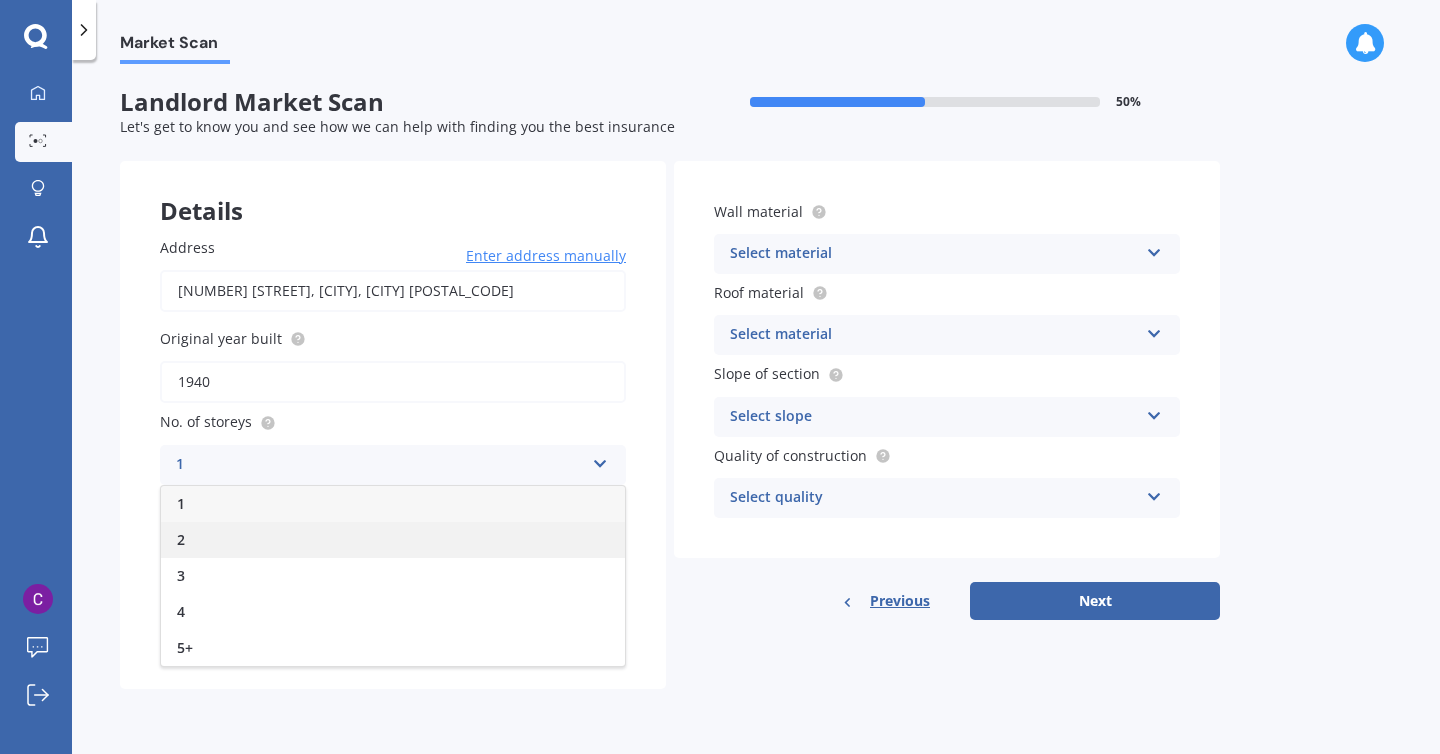 click on "2" at bounding box center (393, 540) 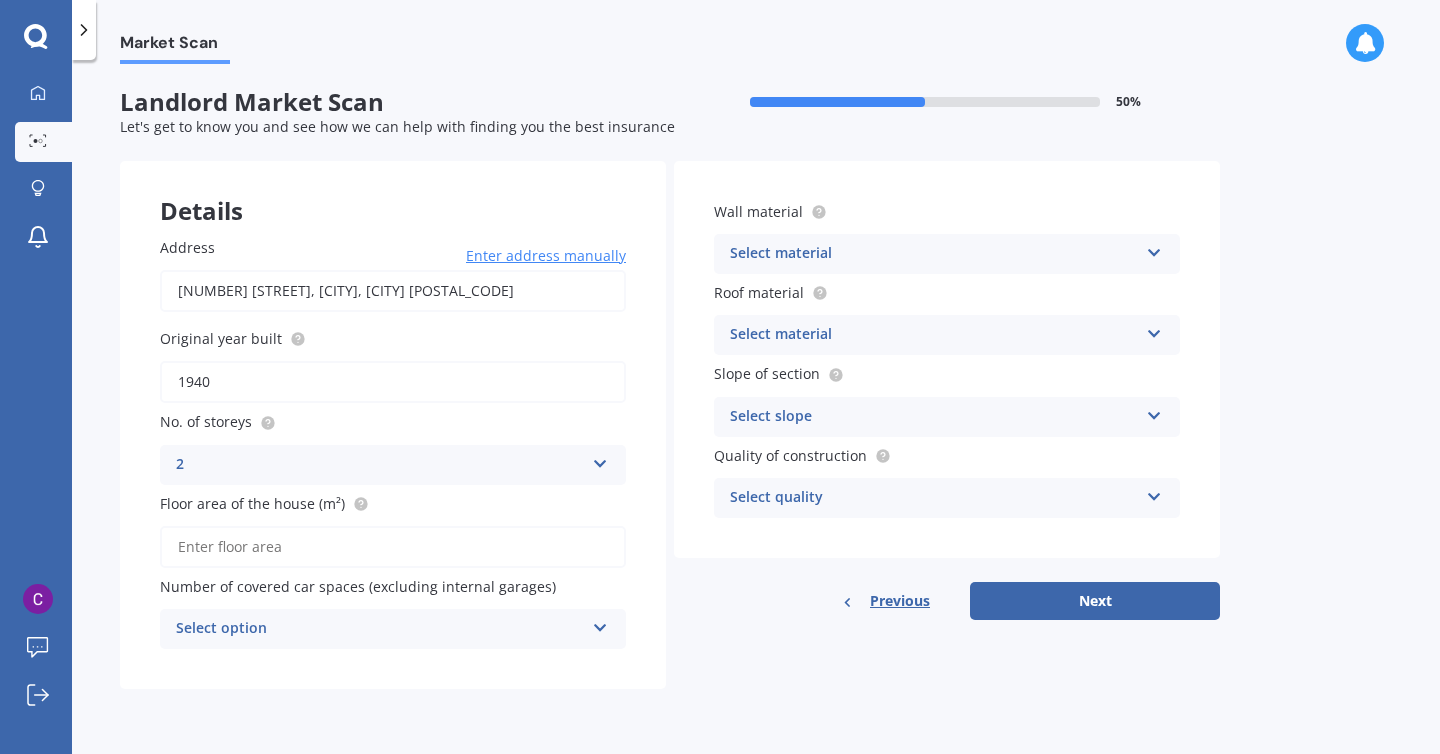 click on "2" at bounding box center (380, 465) 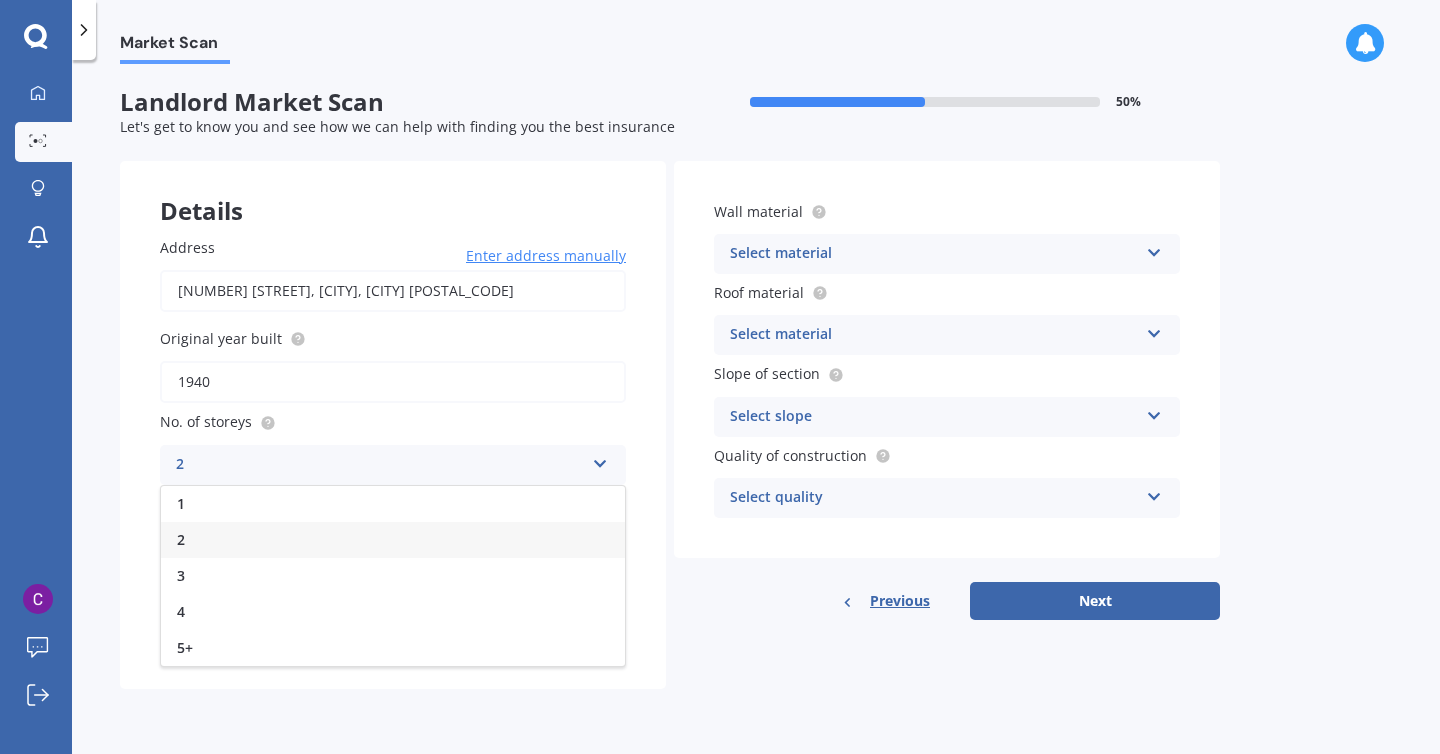 click on "Address [NUMBER] [STREET], [CITY], [CITY] [POSTAL_CODE] Enter address manually Search Original year built 1940 No. of storeys 2 1 2 3 4 5+ Floor area of the house (m²) Number of covered car spaces (excluding internal garages) Select option 0 1 2 3 4 5+" at bounding box center (393, 443) 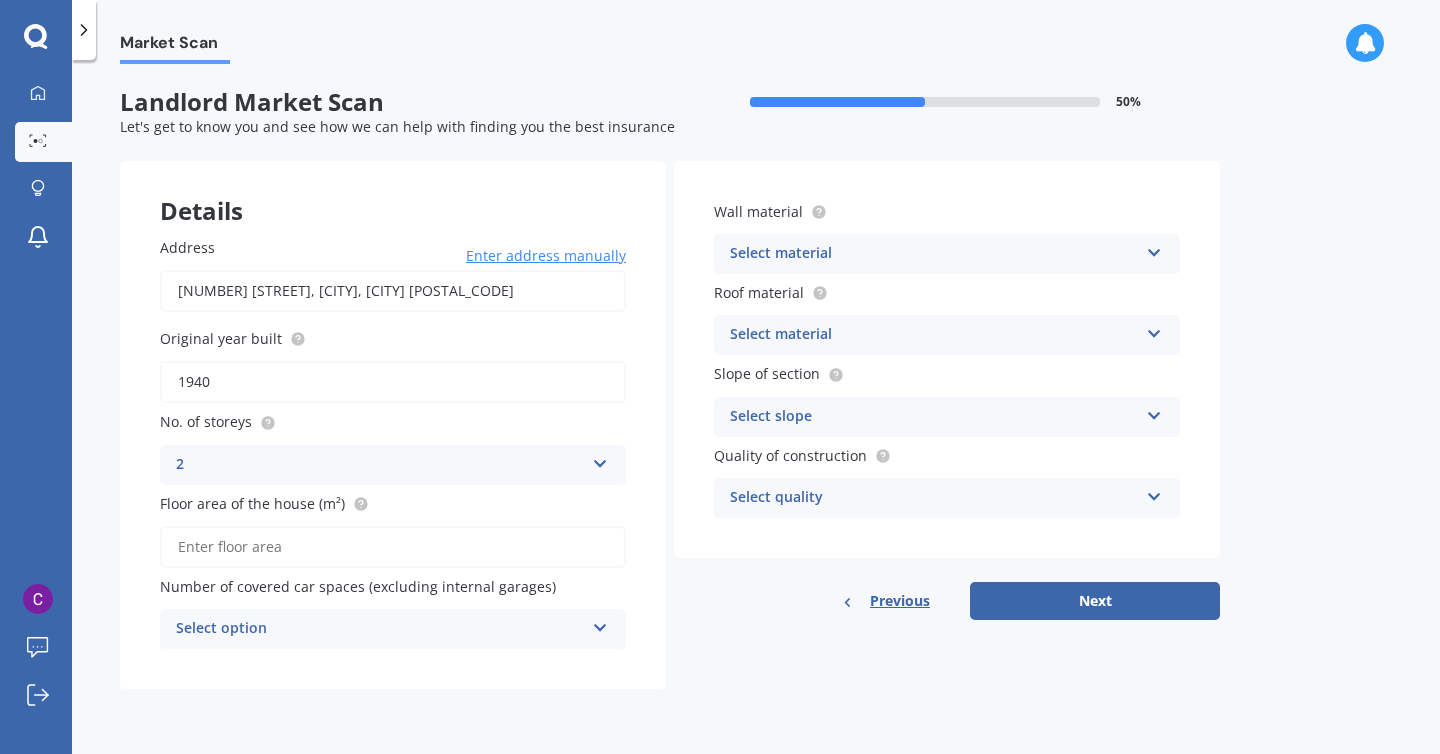 click on "Floor area of the house (m²)" at bounding box center (393, 547) 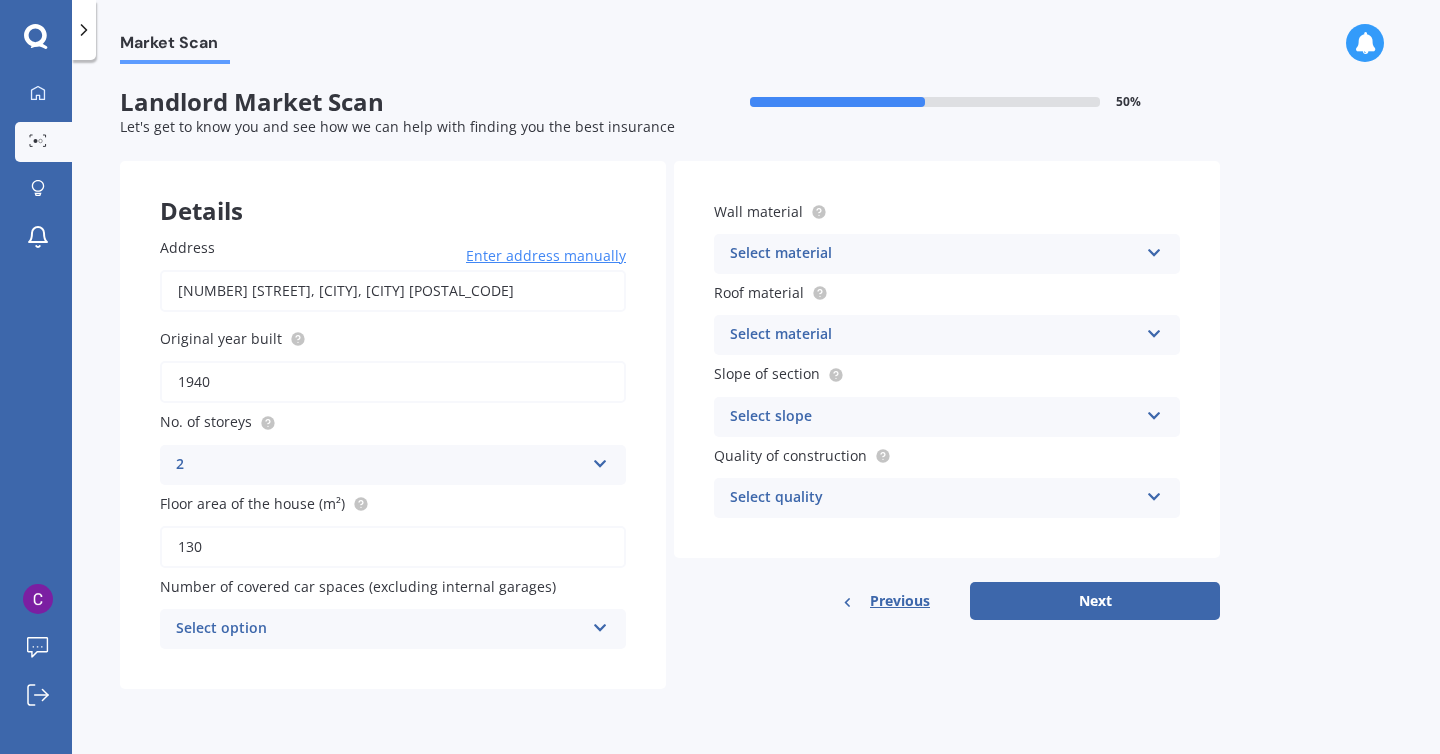 type on "130" 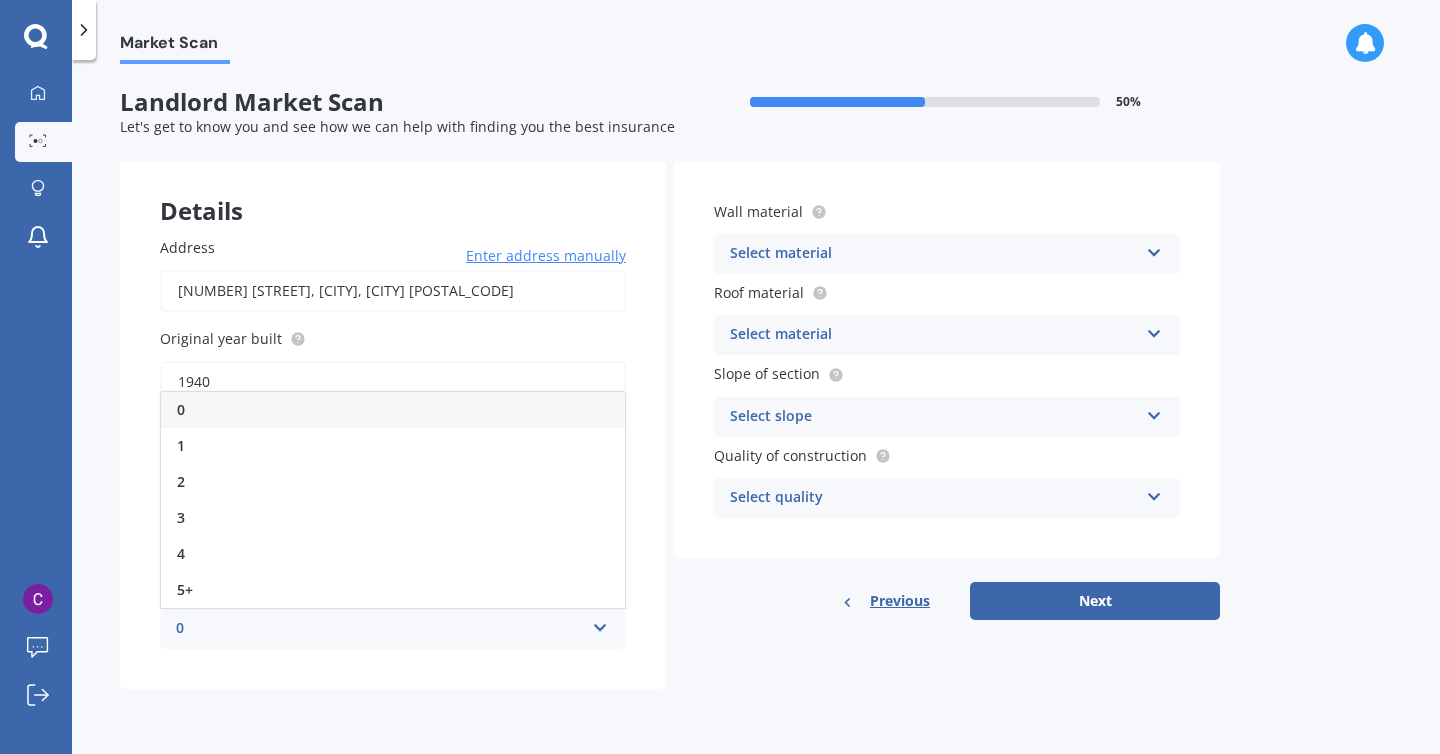 click on "Market Scan Landlord Market Scan 50 % Let's get to know you and see how we can help with finding you the best insurance Details Address [NUMBER] [STREET], [CITY], [CITY] [POSTAL_CODE] Enter address manually Search Original year built 1940 No. of storeys 2 1 2 3 4 5+ Floor area of the house (m²) 130 Number of covered car spaces (excluding internal garages) 0 0 1 2 3 4 5+ Wall material Select material Artificial weatherboard/plank cladding Blockwork Brick veneer Double brick Mud brick Other Rockcote/EPS Sheet cladding Solid brickwork Stonework solid Stonework veneer Stucco Weatherboard/plank cladding Roof material Select material Flat fibre cement Flat membrane Flat metal covering Pitched concrete tiles Pitched fibre cement covering Pitched metal covering Pitched slate Pitched terracotta tiles Pitched timber shingles Other Slope of section Select slope Flat or gentle slope (up to about 5°) Moderate slope (about 15°) Severe slope (35° or more) Quality of construction Select quality Standard High Prestige Previous" at bounding box center (756, 411) 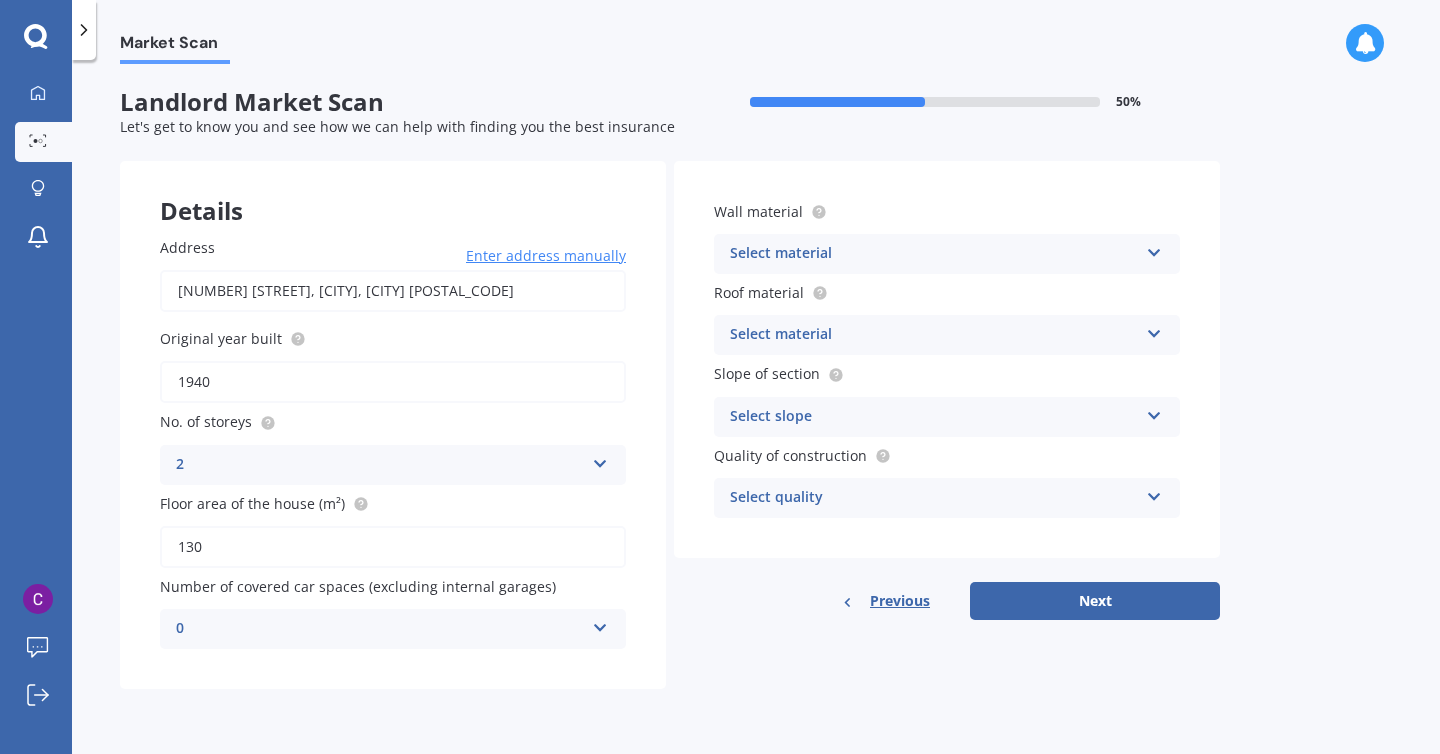 click on "0" at bounding box center (380, 629) 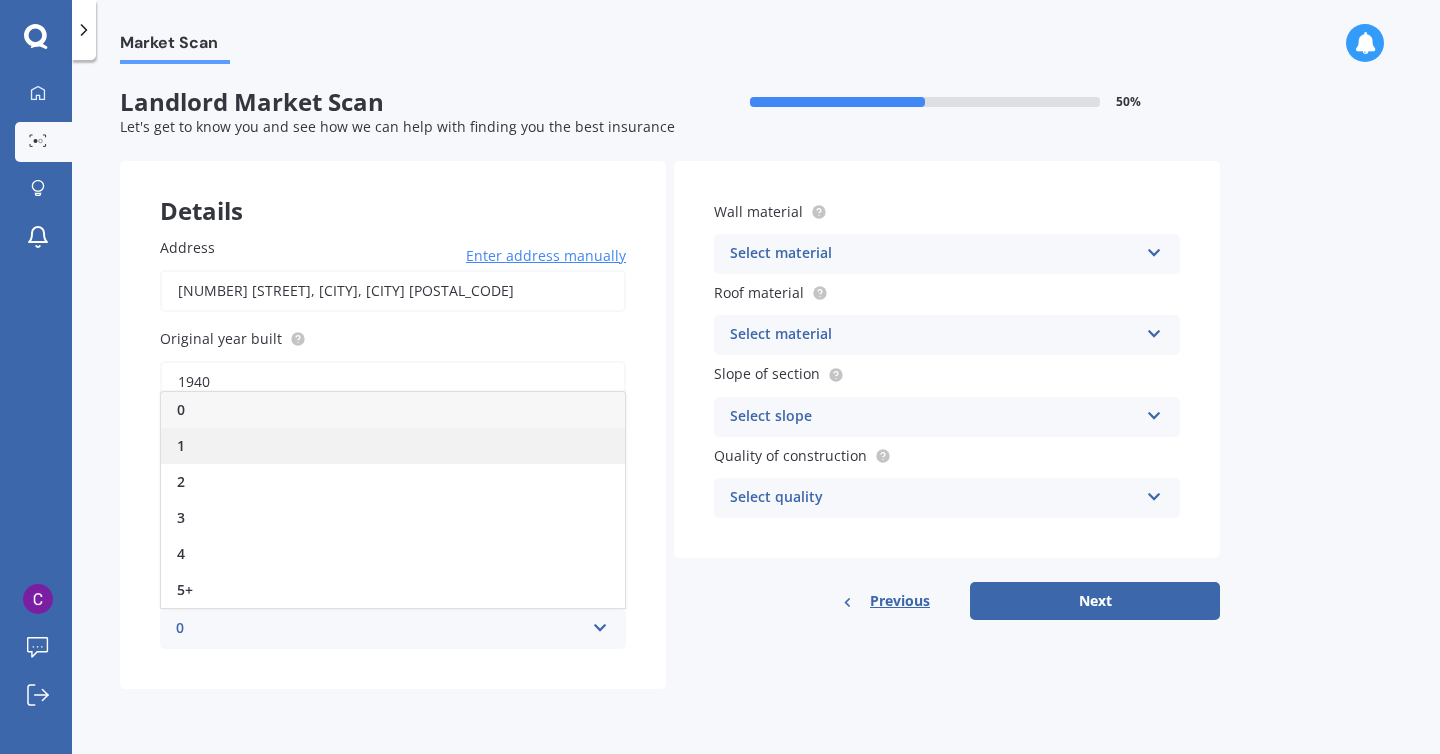 click on "1" at bounding box center (393, 446) 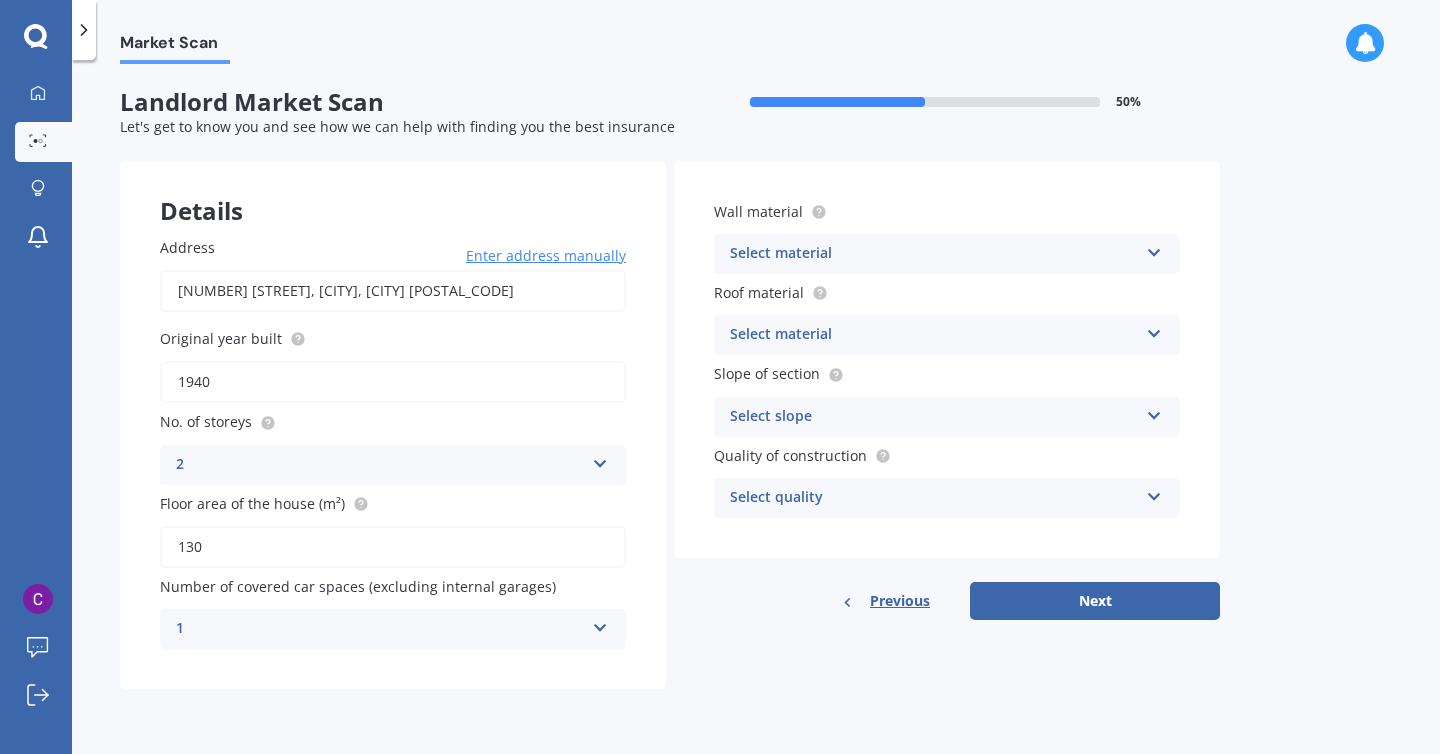 click on "1" at bounding box center (380, 629) 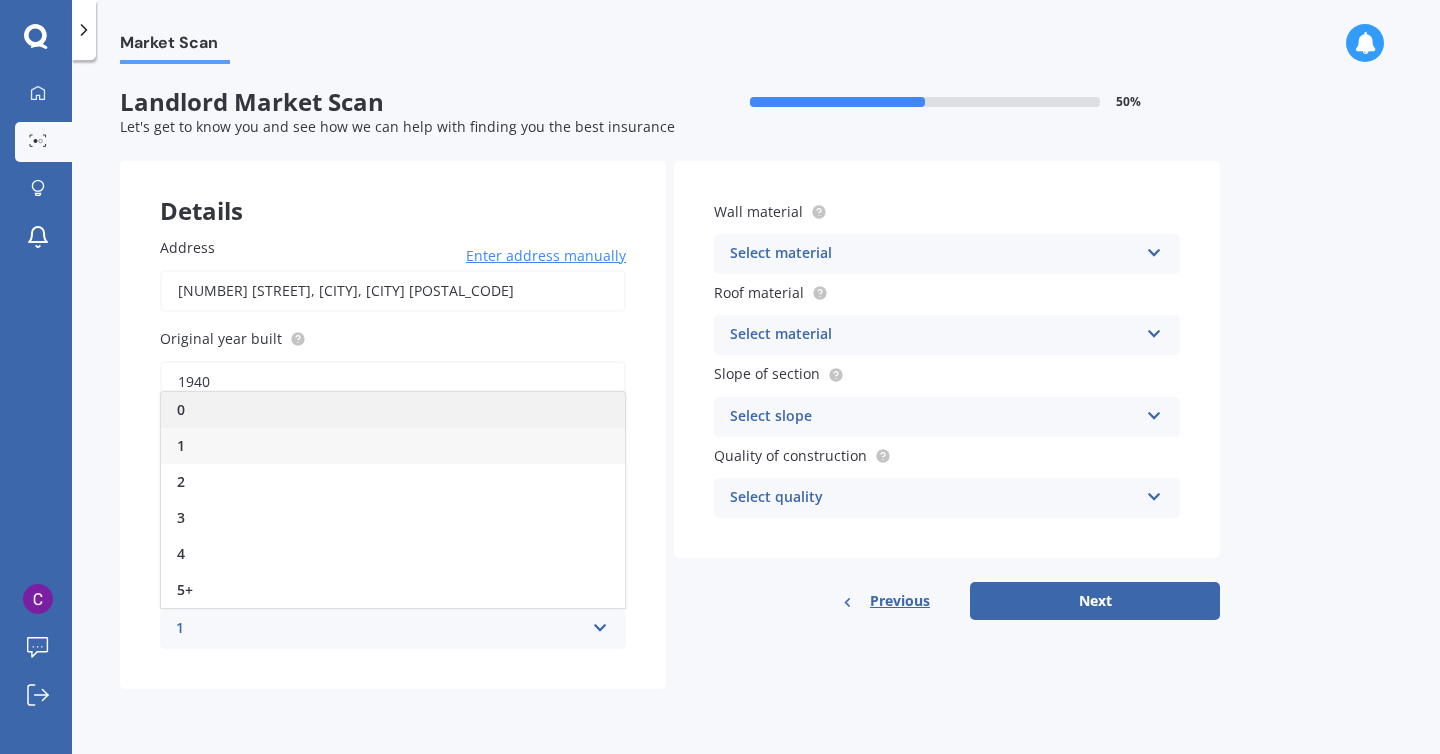 click on "0" at bounding box center [393, 410] 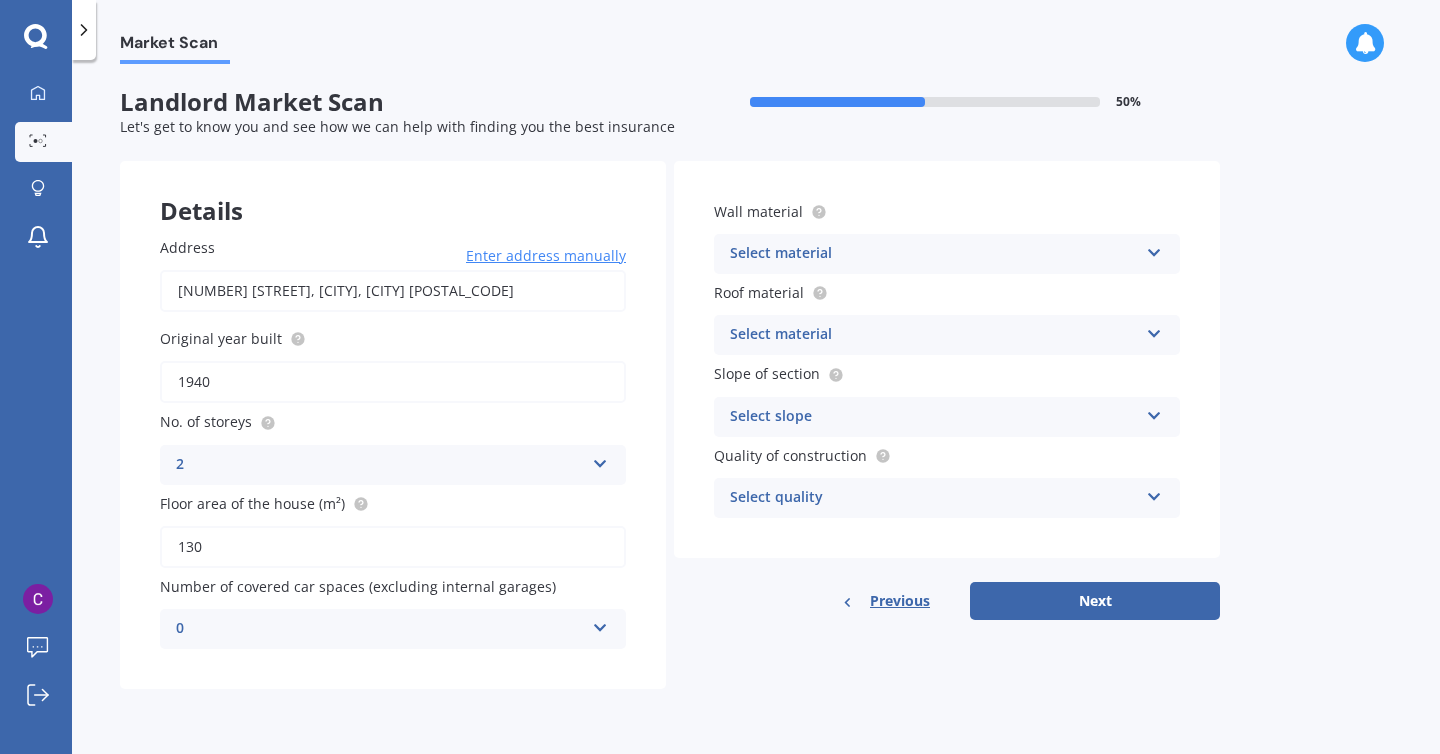 click on "Select material" at bounding box center [934, 254] 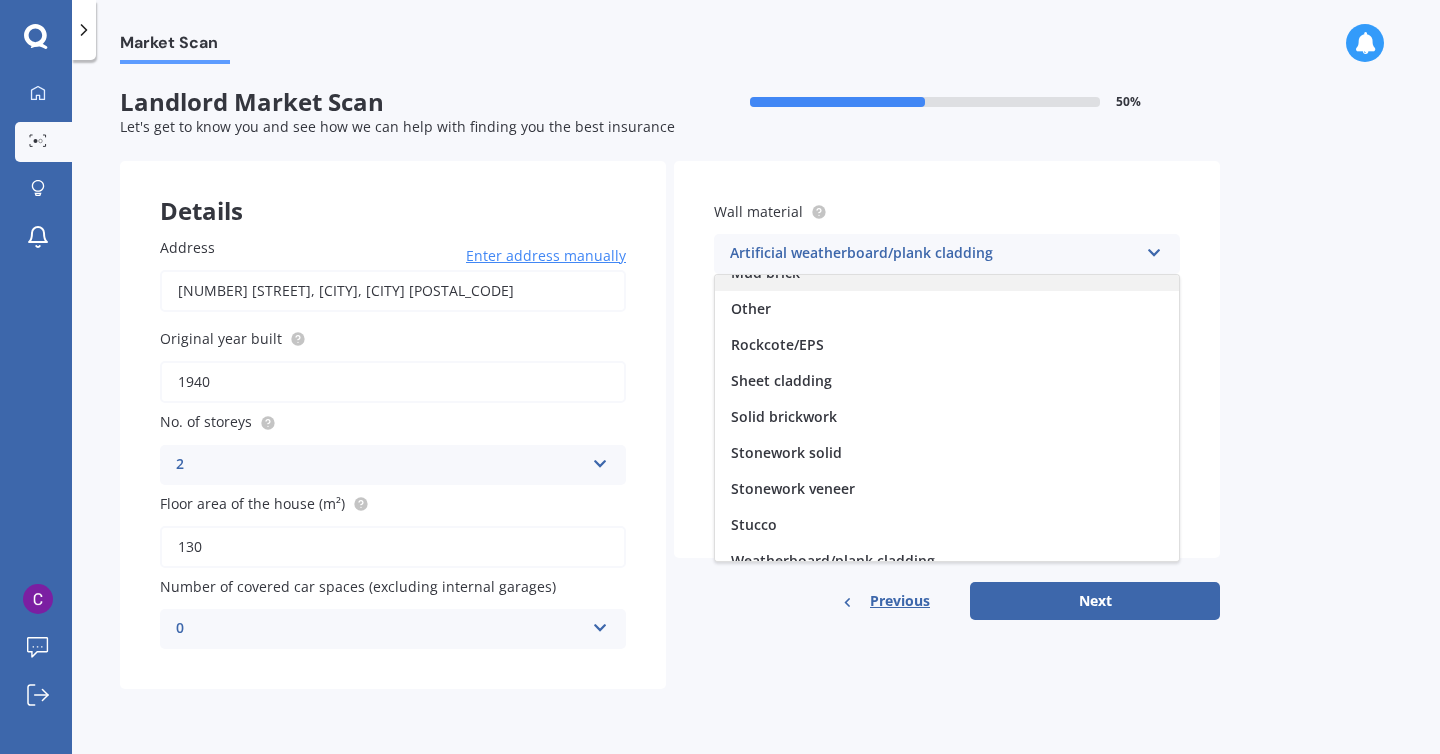 scroll, scrollTop: 182, scrollLeft: 0, axis: vertical 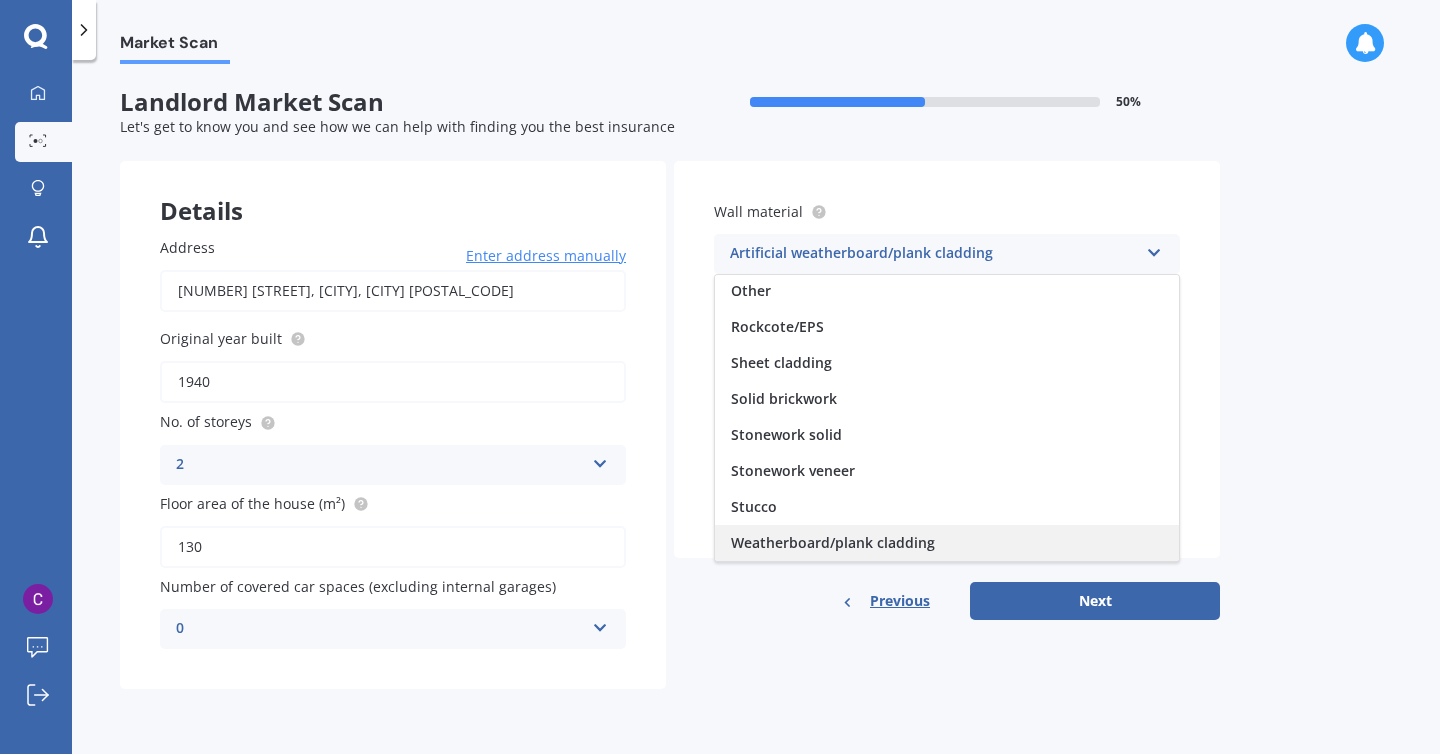 click on "Weatherboard/plank cladding" at bounding box center (833, 542) 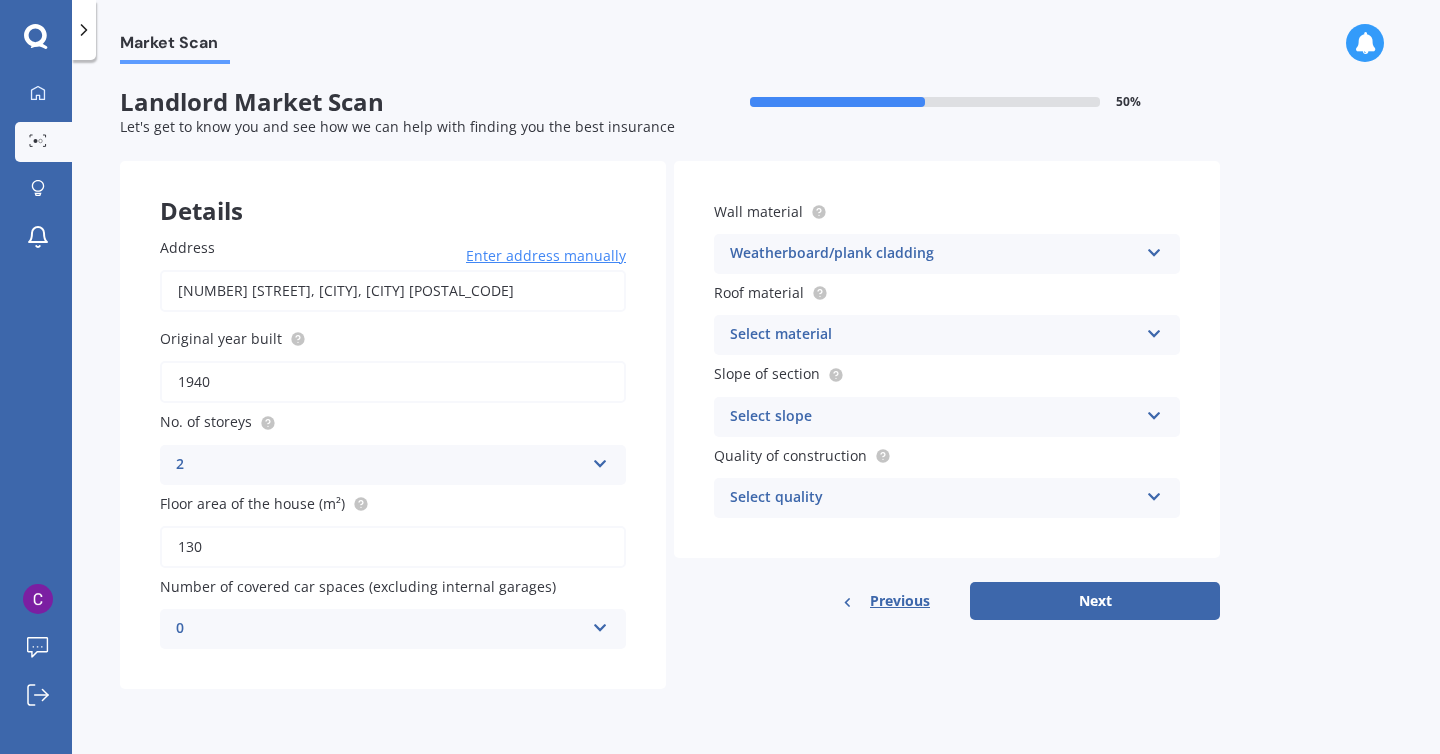 click on "Select material" at bounding box center (934, 335) 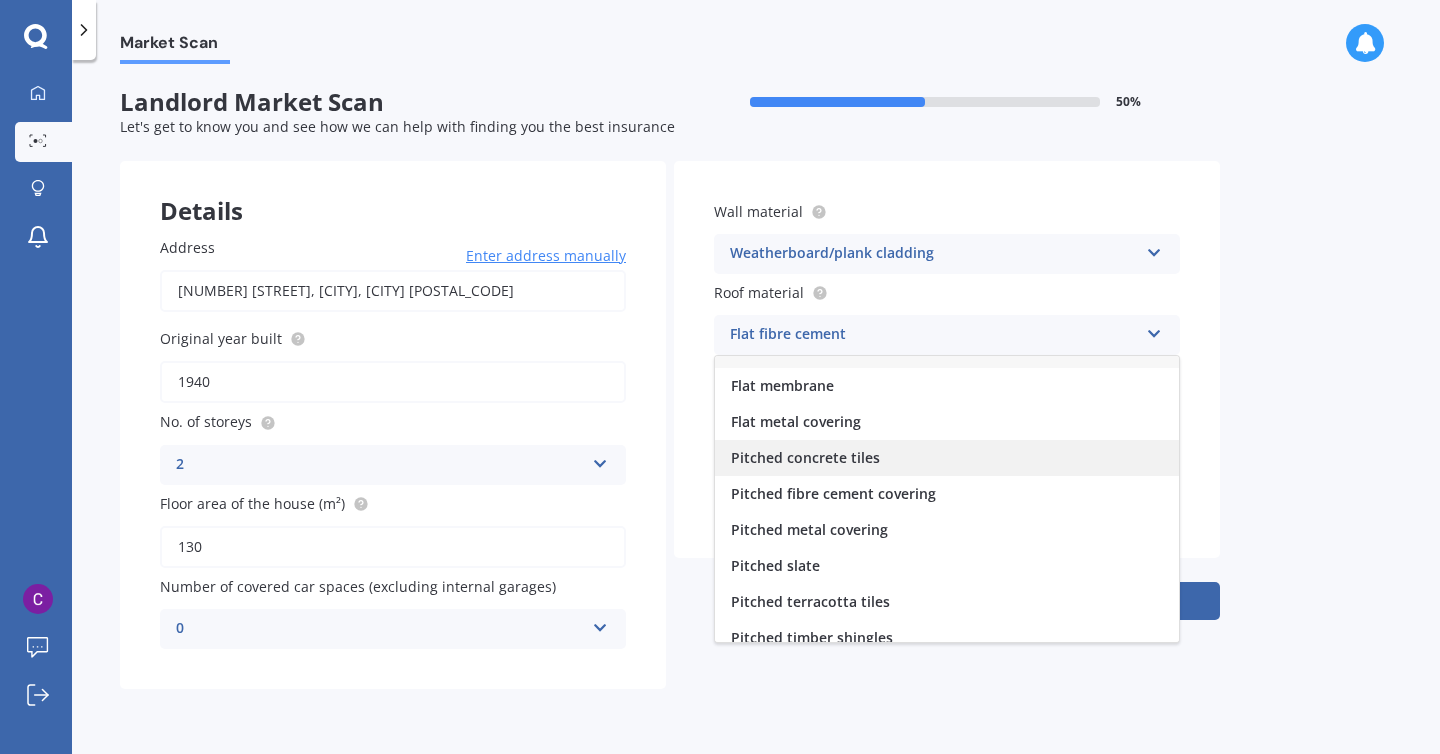 scroll, scrollTop: 8, scrollLeft: 0, axis: vertical 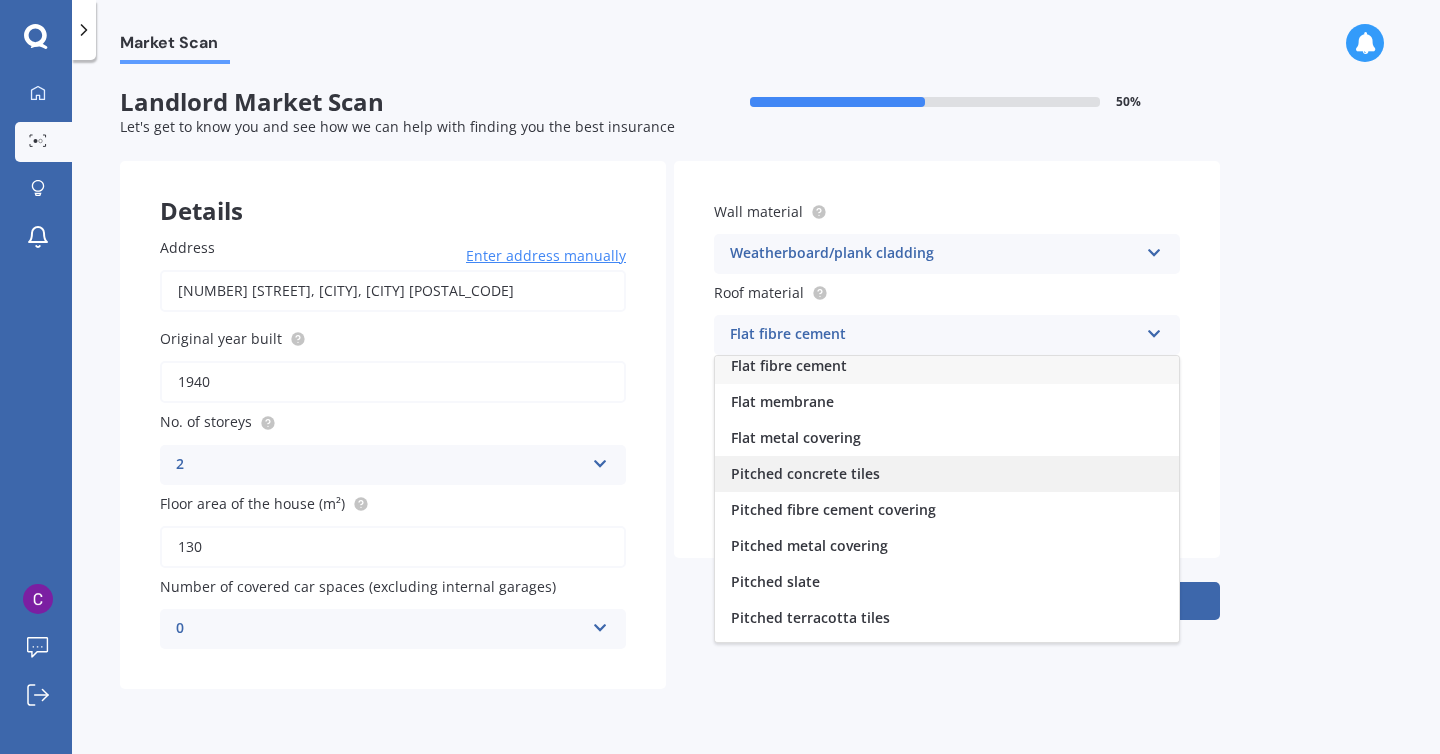 click on "Pitched concrete tiles" at bounding box center [947, 474] 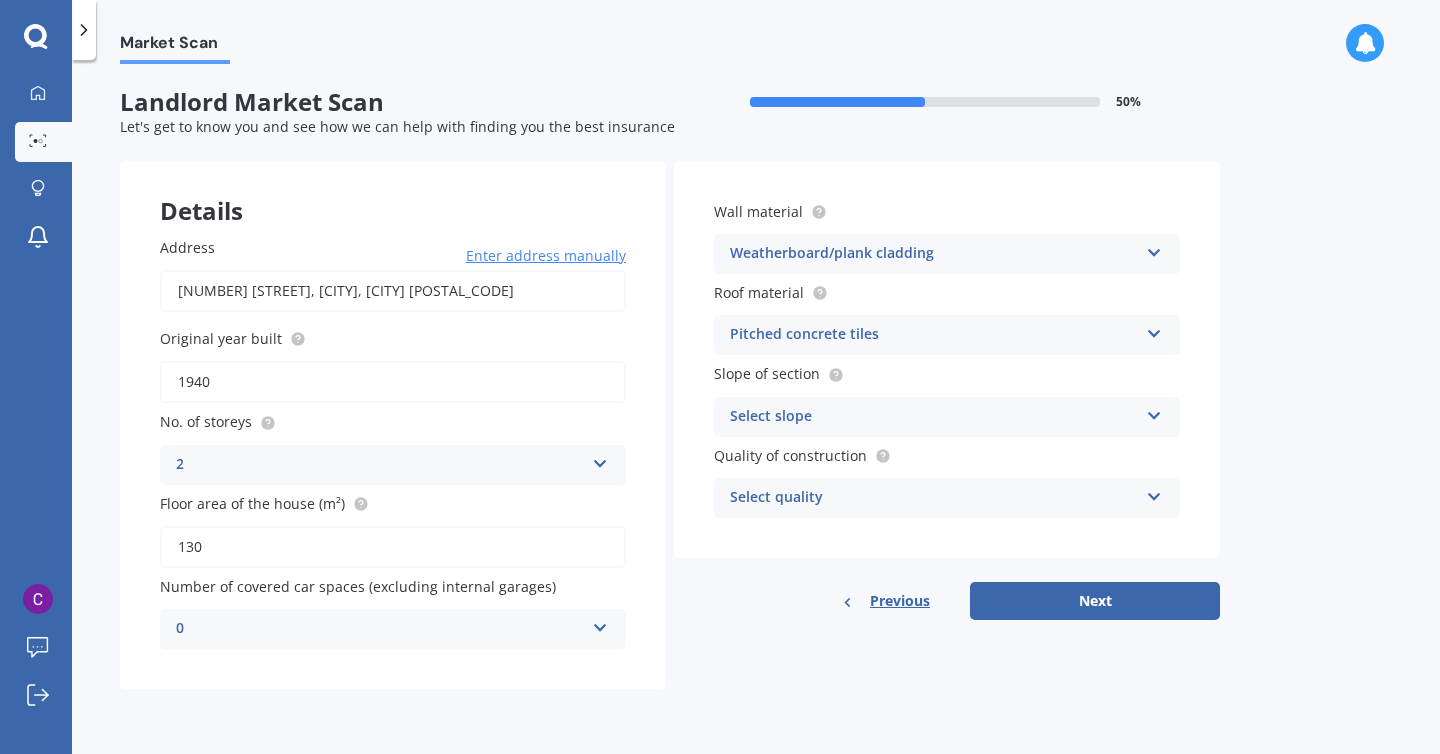 click on "Select slope" at bounding box center (934, 417) 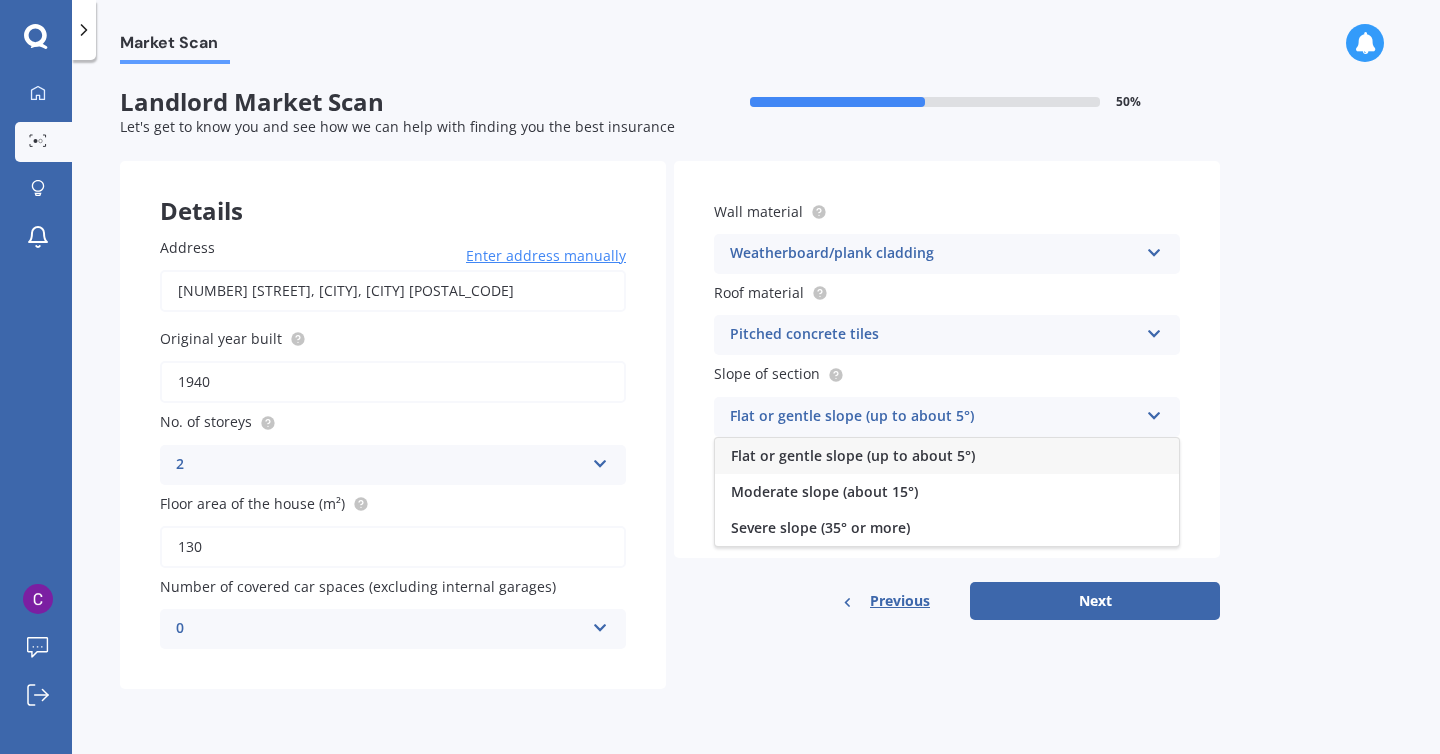 click on "Flat or gentle slope (up to about 5°)" at bounding box center [853, 455] 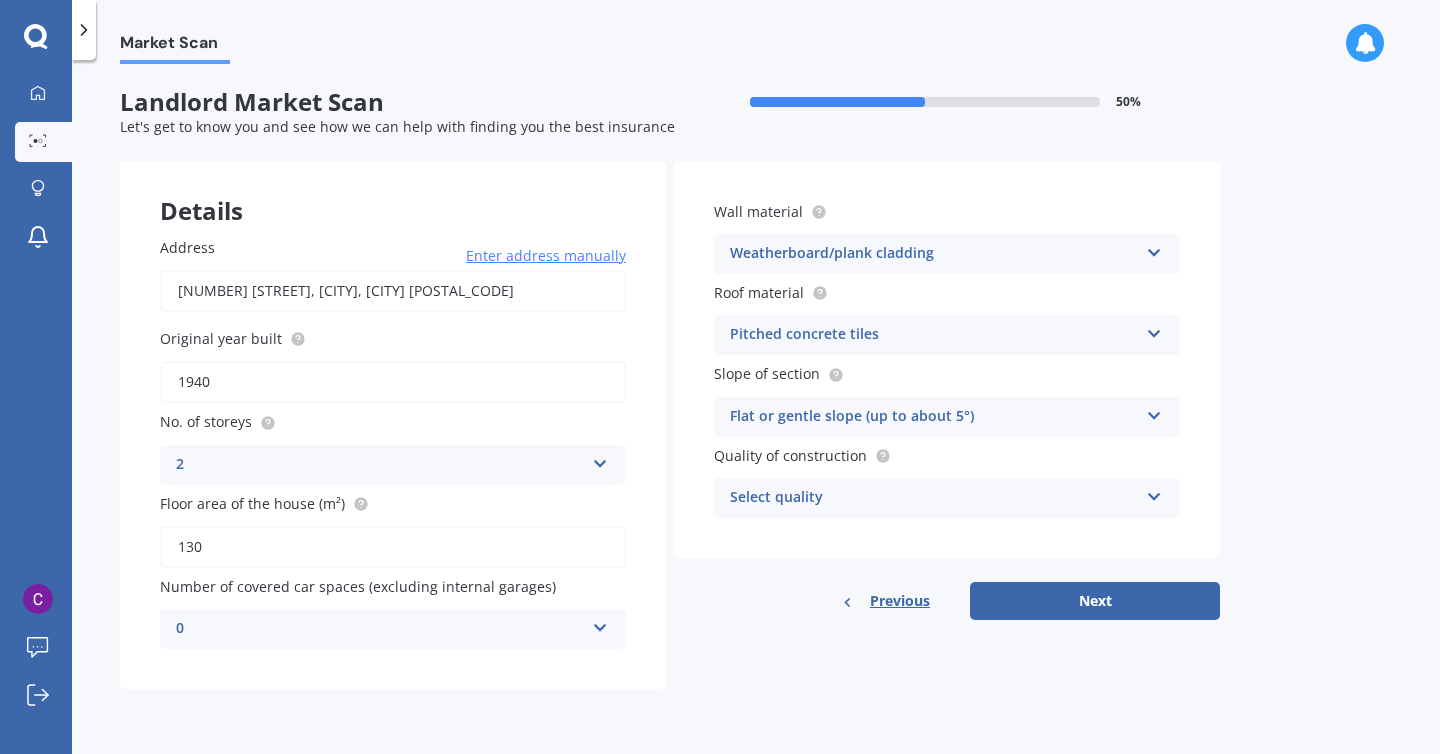 click on "Select quality" at bounding box center [934, 498] 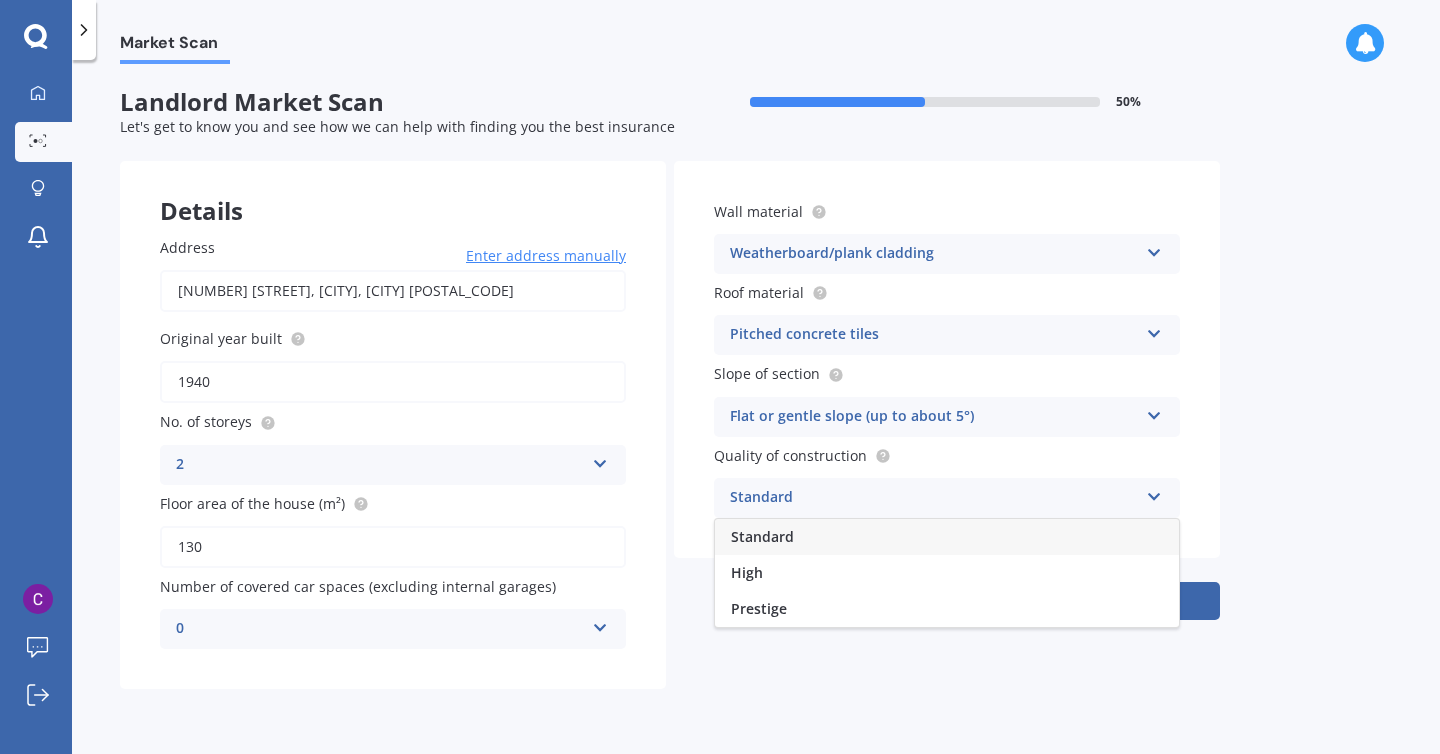 click on "Standard" at bounding box center (947, 537) 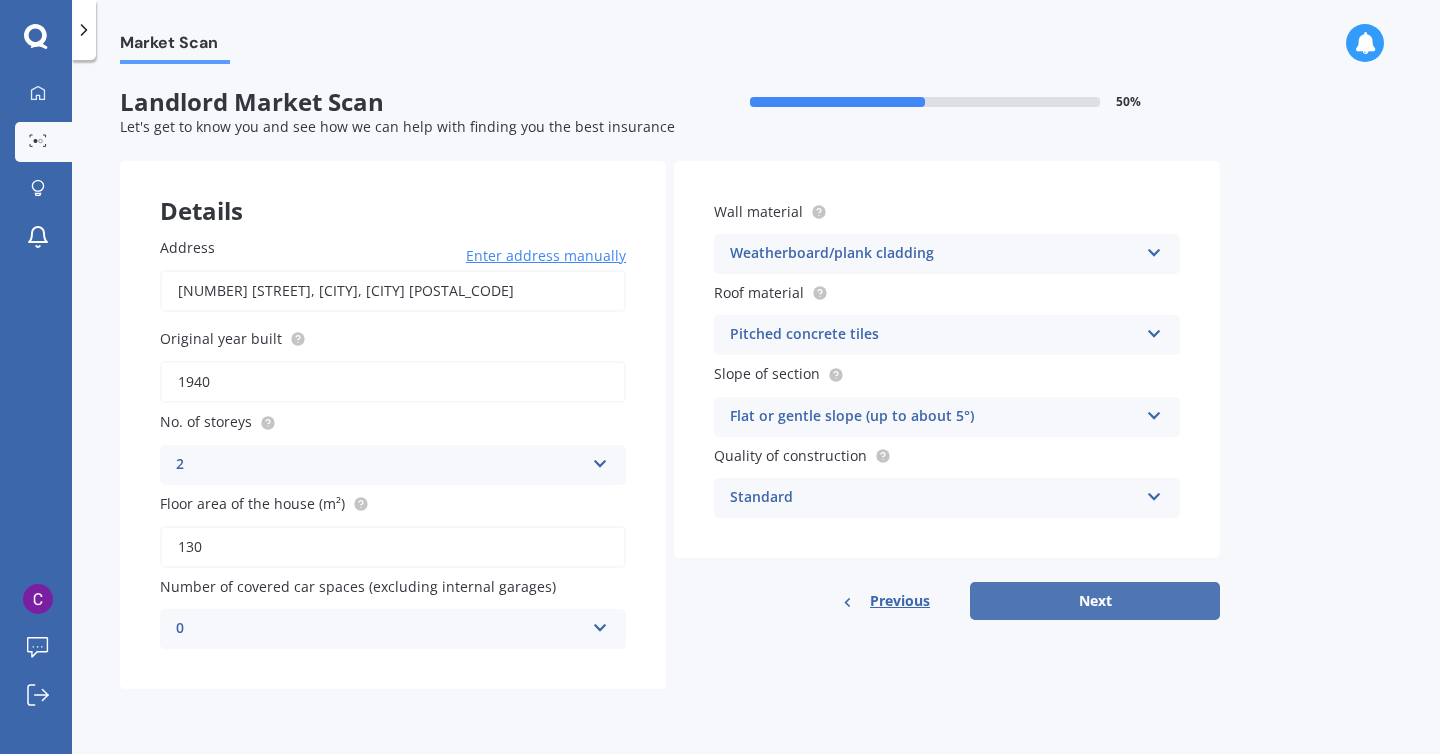click on "Next" at bounding box center (1095, 601) 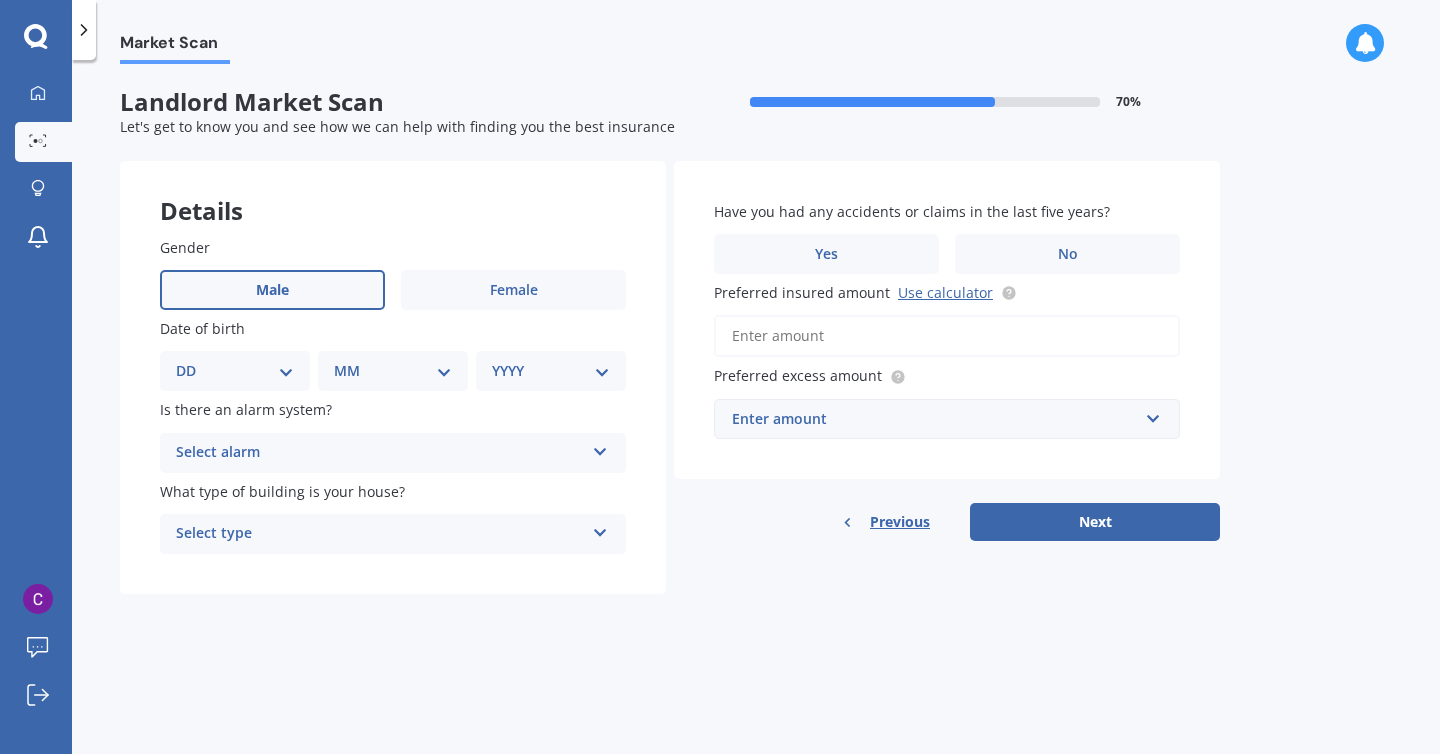 click on "Male" at bounding box center (272, 290) 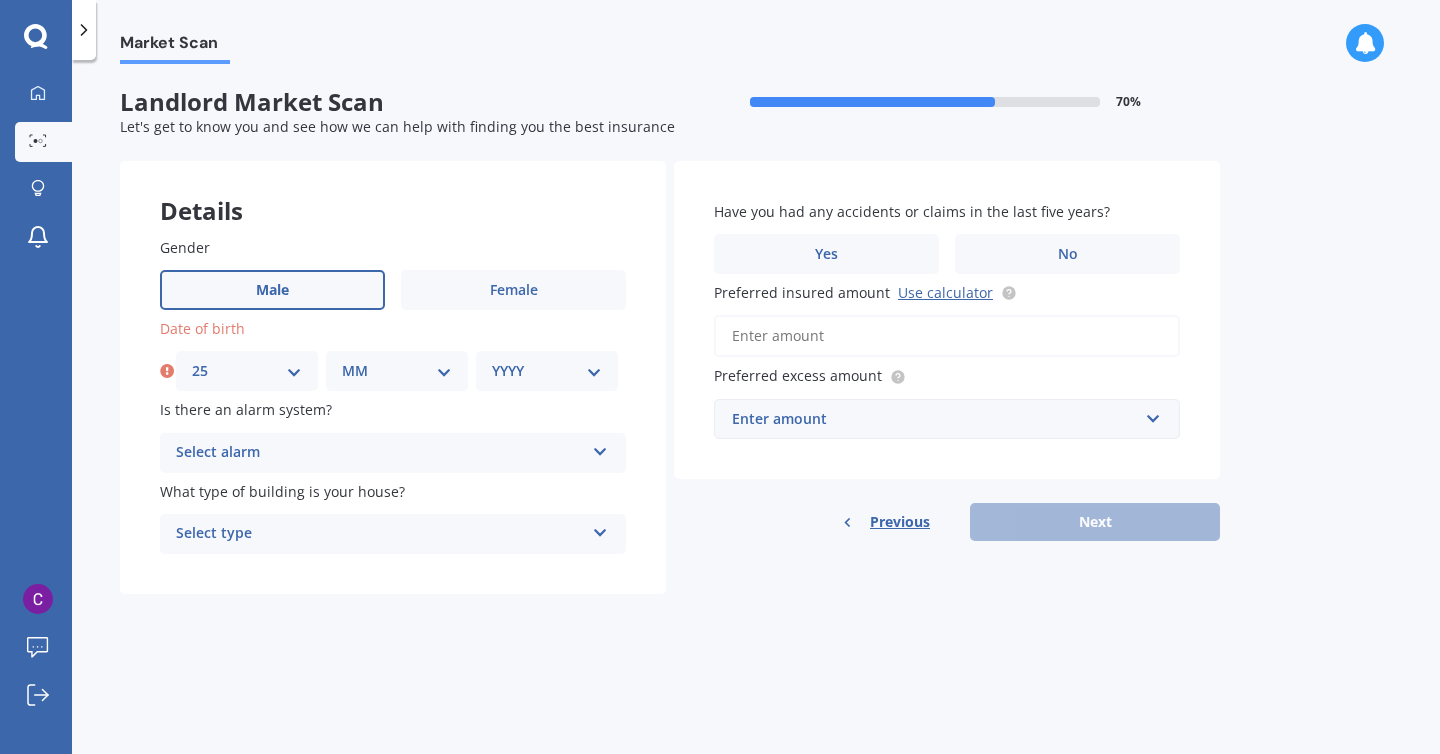 click on "MM 01 02 03 04 05 06 07 08 09 10 11 12" at bounding box center (397, 371) 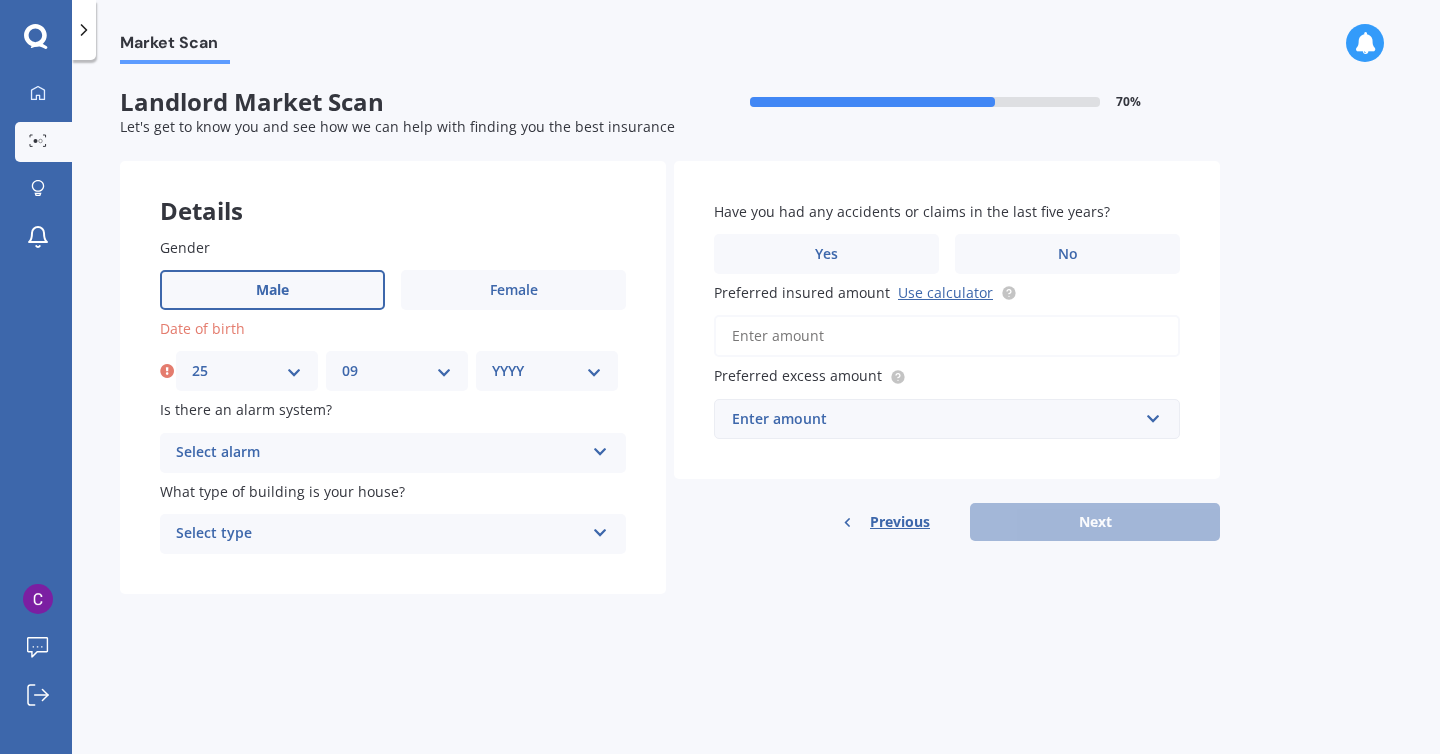 click on "YYYY 2009 2008 2007 2006 2005 2004 2003 2002 2001 2000 1999 1998 1997 1996 1995 1994 1993 1992 1991 1990 1989 1988 1987 1986 1985 1984 1983 1982 1981 1980 1979 1978 1977 1976 1975 1974 1973 1972 1971 1970 1969 1968 1967 1966 1965 1964 1963 1962 1961 1960 1959 1958 1957 1956 1955 1954 1953 1952 1951 1950 1949 1948 1947 1946 1945 1944 1943 1942 1941 1940 1939 1938 1937 1936 1935 1934 1933 1932 1931 1930 1929 1928 1927 1926 1925 1924 1923 1922 1921 1920 1919 1918 1917 1916 1915 1914 1913 1912 1911 1910" at bounding box center (547, 371) 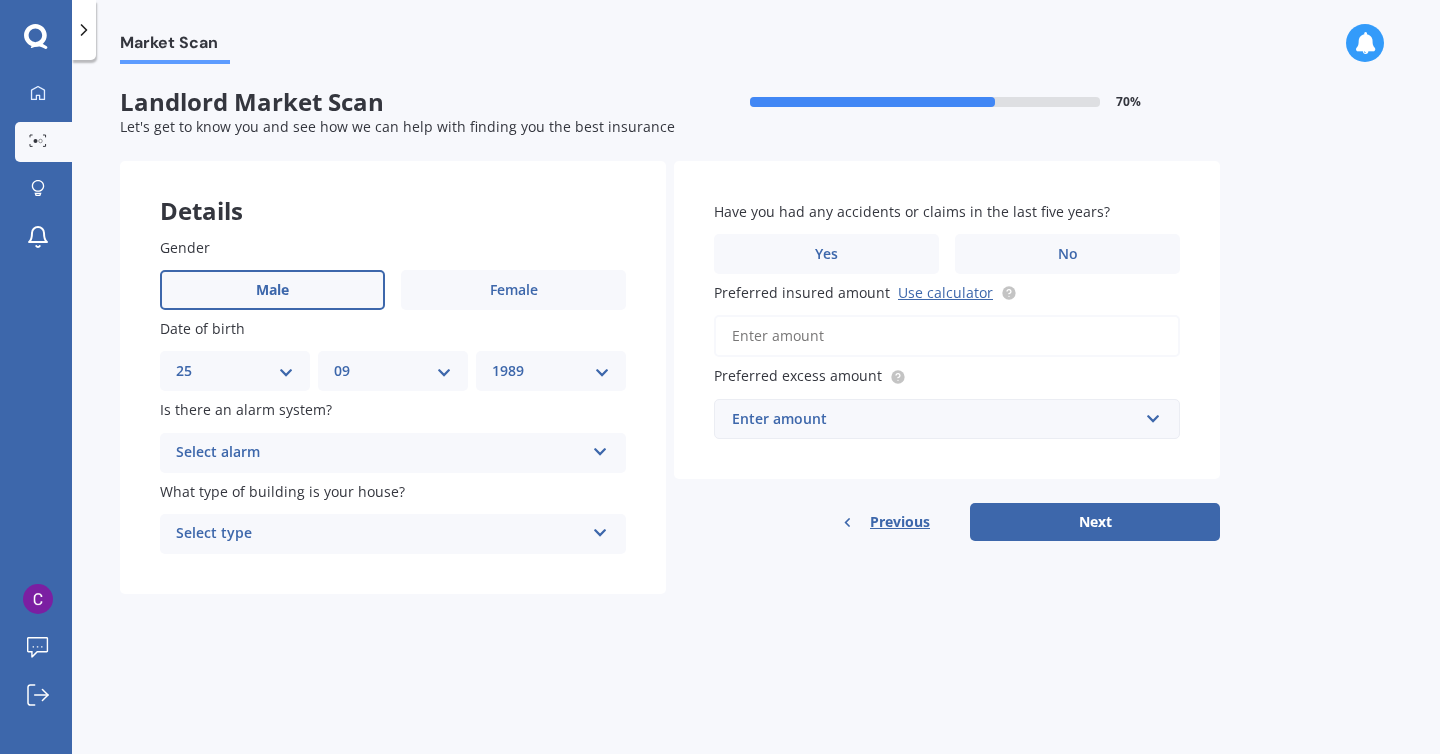 click on "Select alarm" at bounding box center [380, 453] 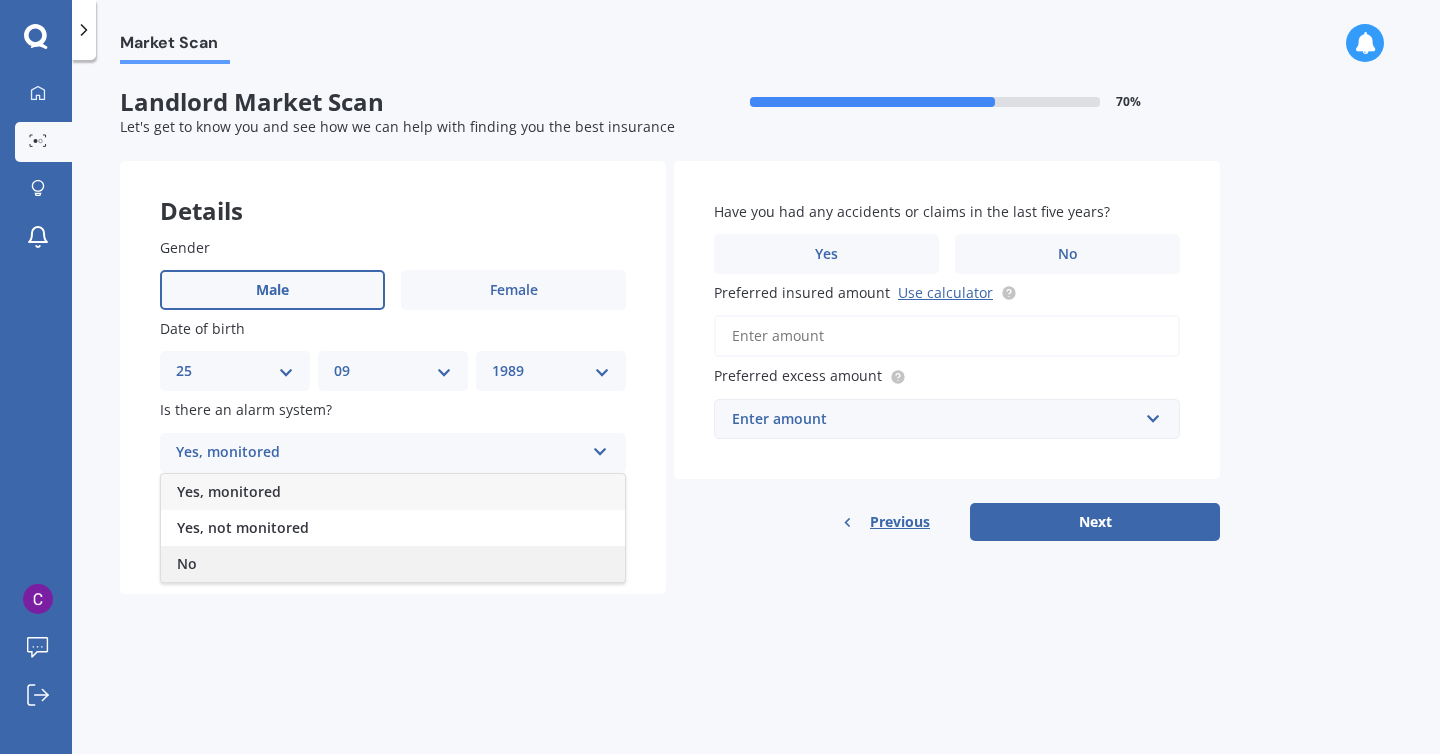 click on "No" at bounding box center [393, 564] 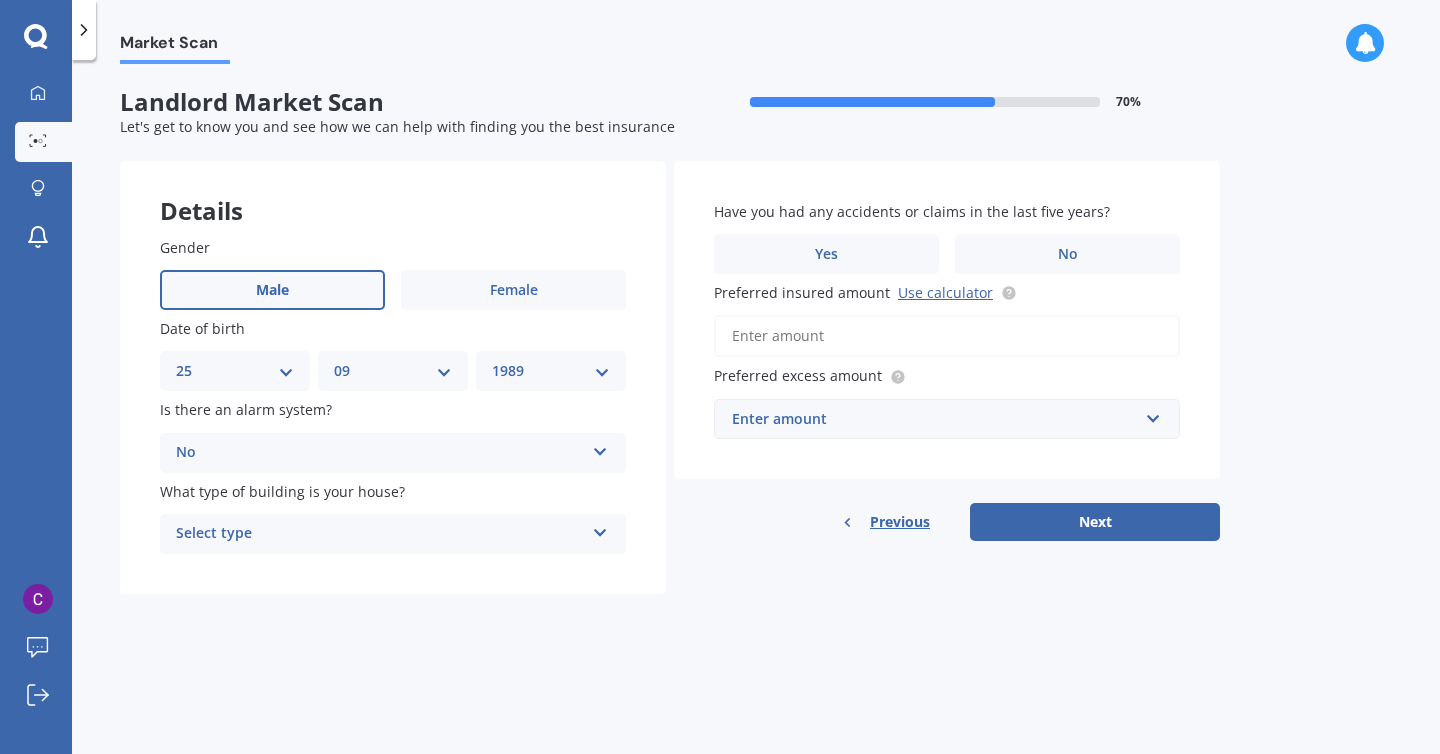 click on "Select type" at bounding box center [380, 534] 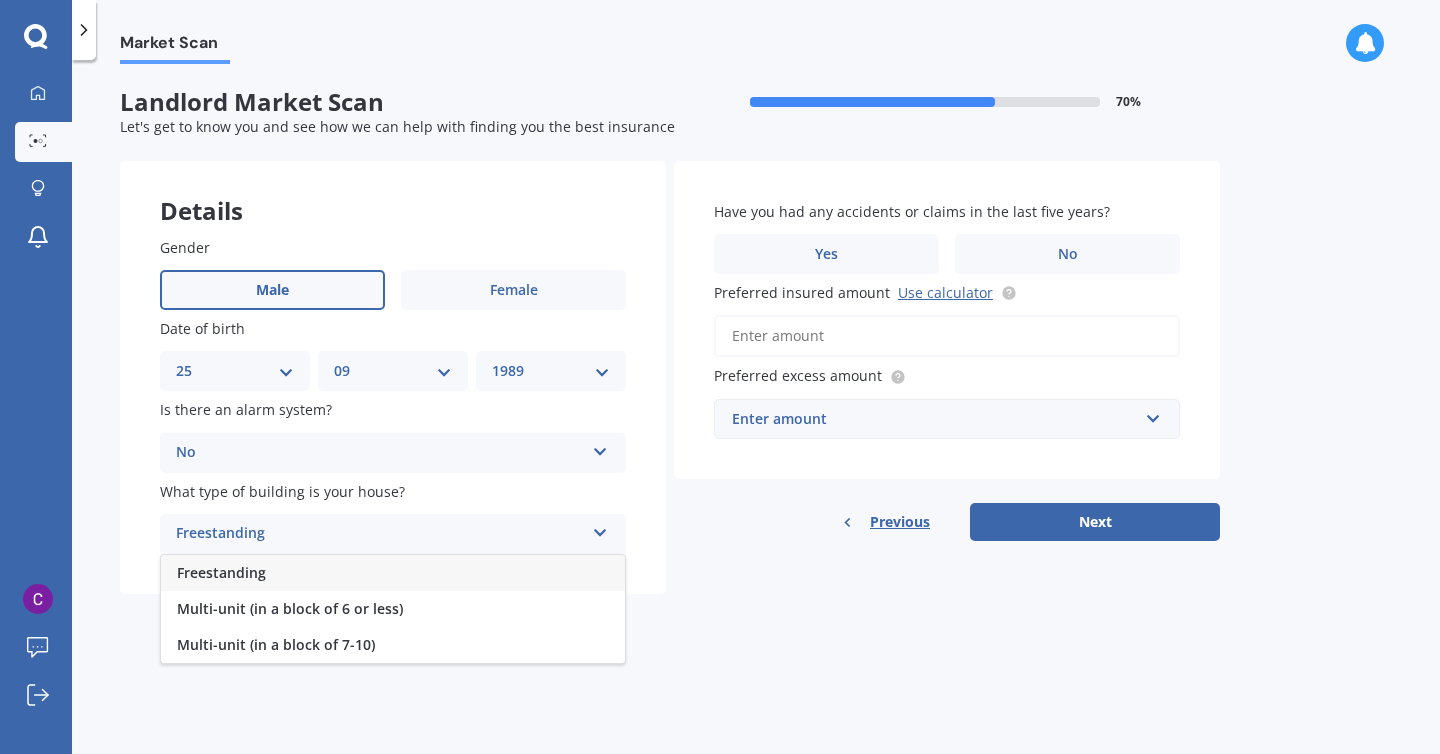 click on "Freestanding" at bounding box center [393, 573] 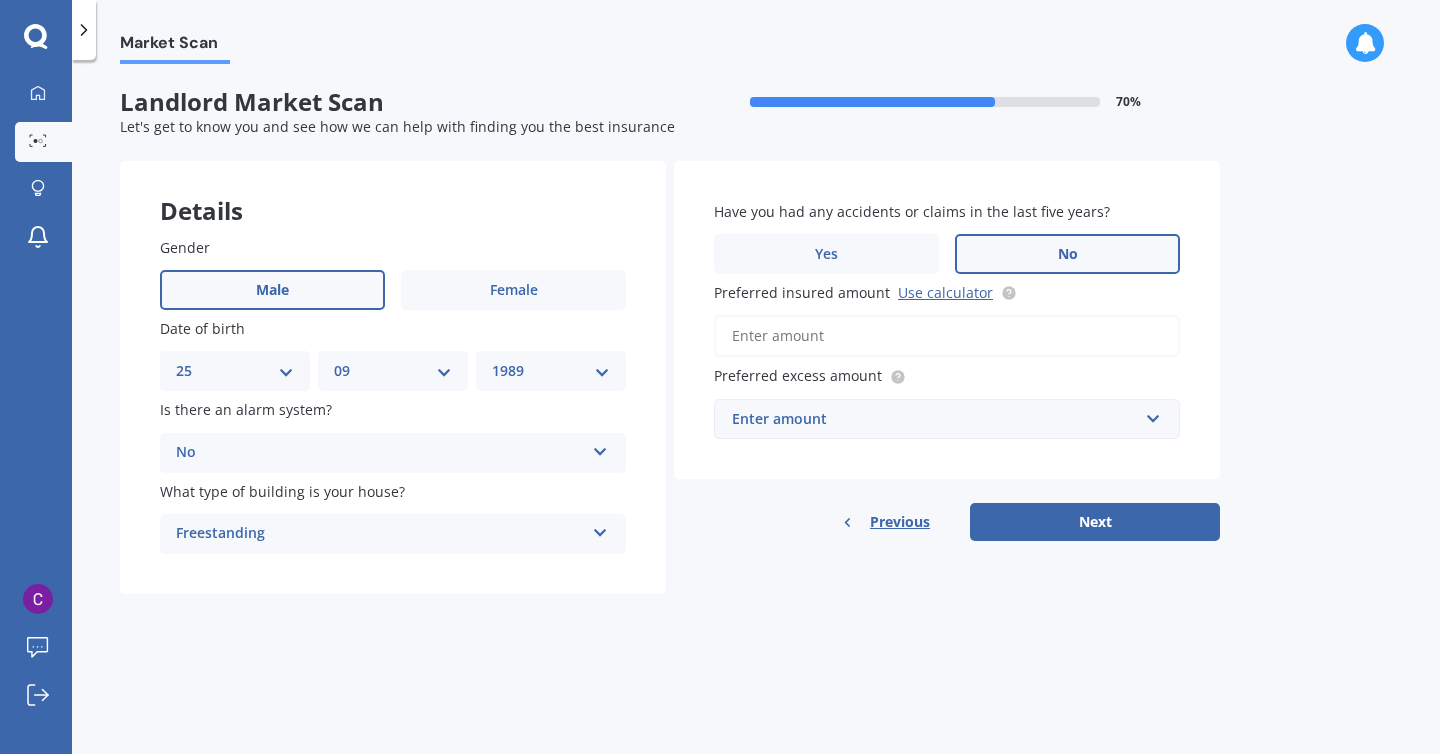 click on "No" at bounding box center (1067, 254) 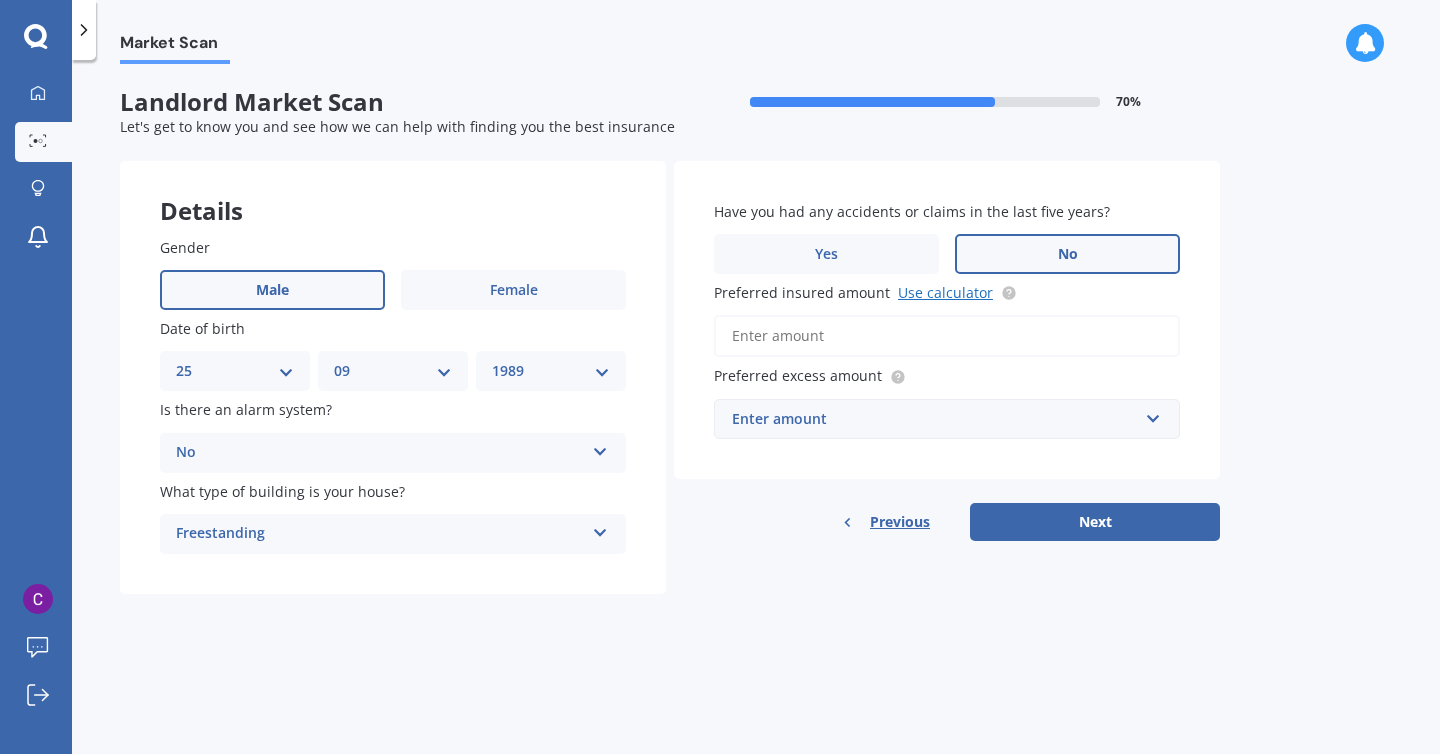 click on "Use calculator" at bounding box center (945, 292) 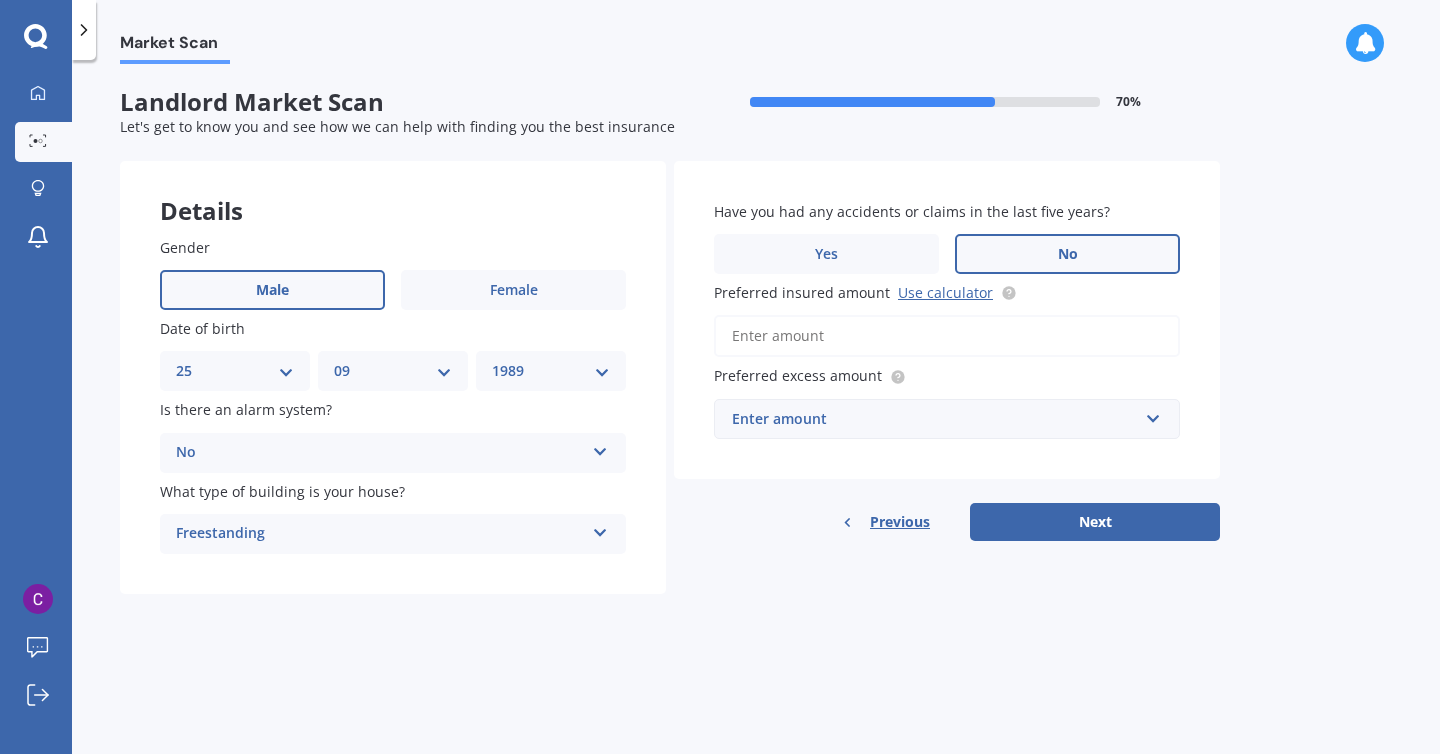 click on "Preferred insured amount Use calculator" at bounding box center (947, 336) 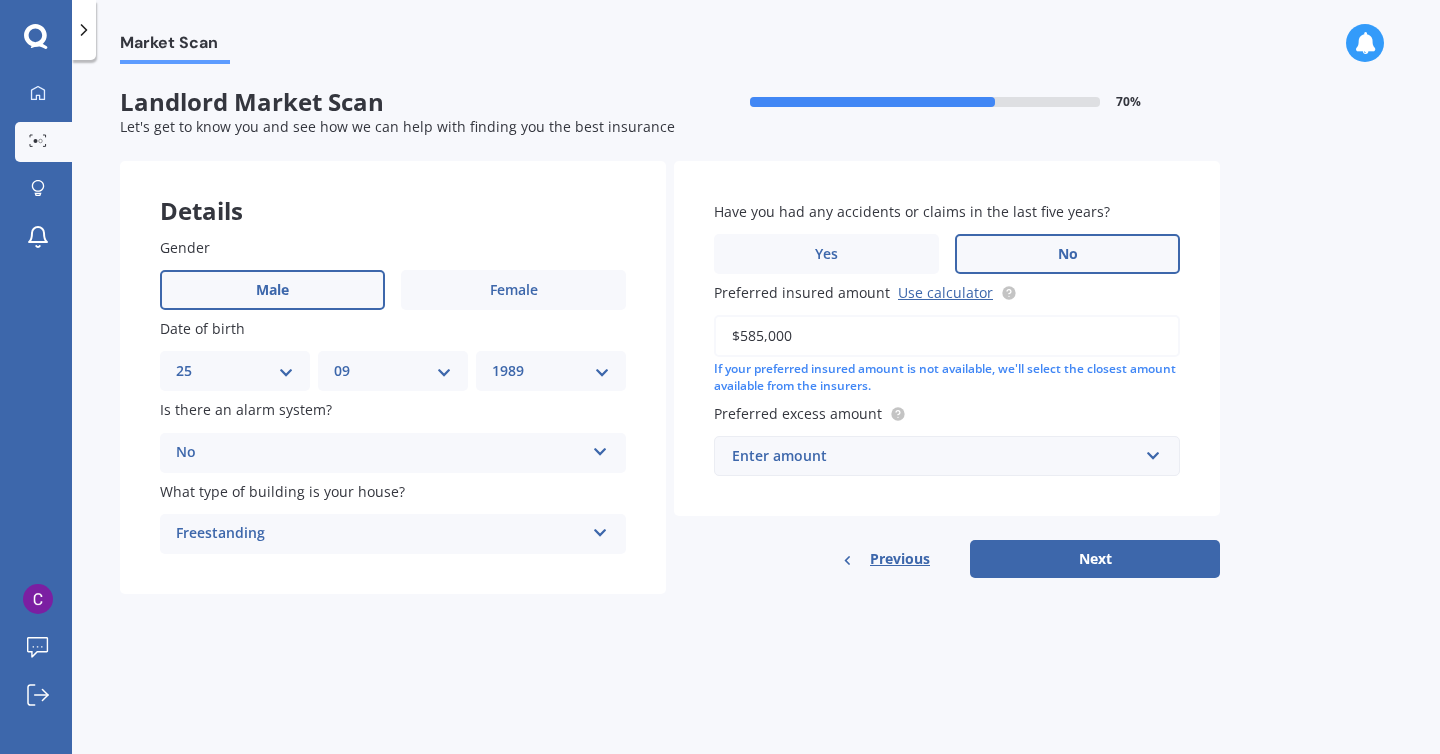 type on "$585,000" 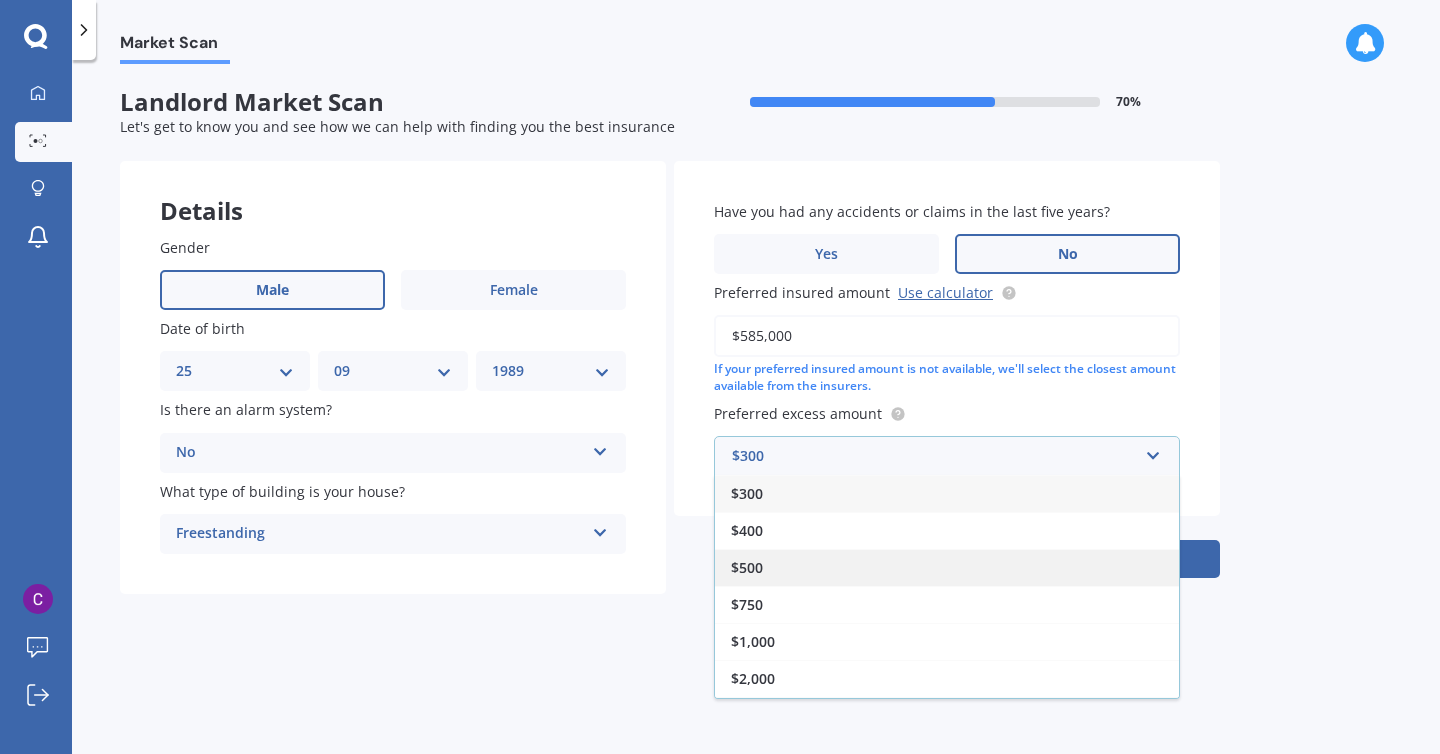 click on "$500" at bounding box center (947, 567) 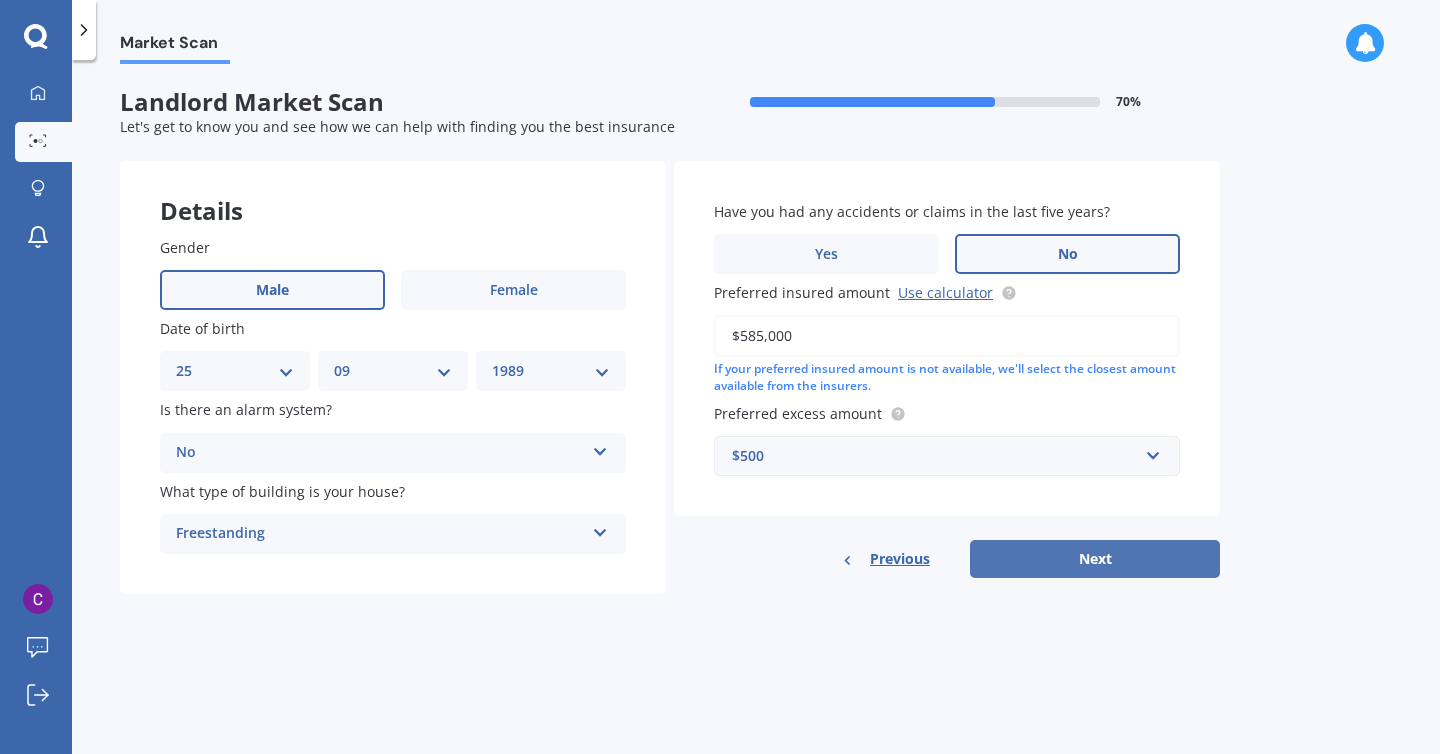 click on "Next" at bounding box center (1095, 559) 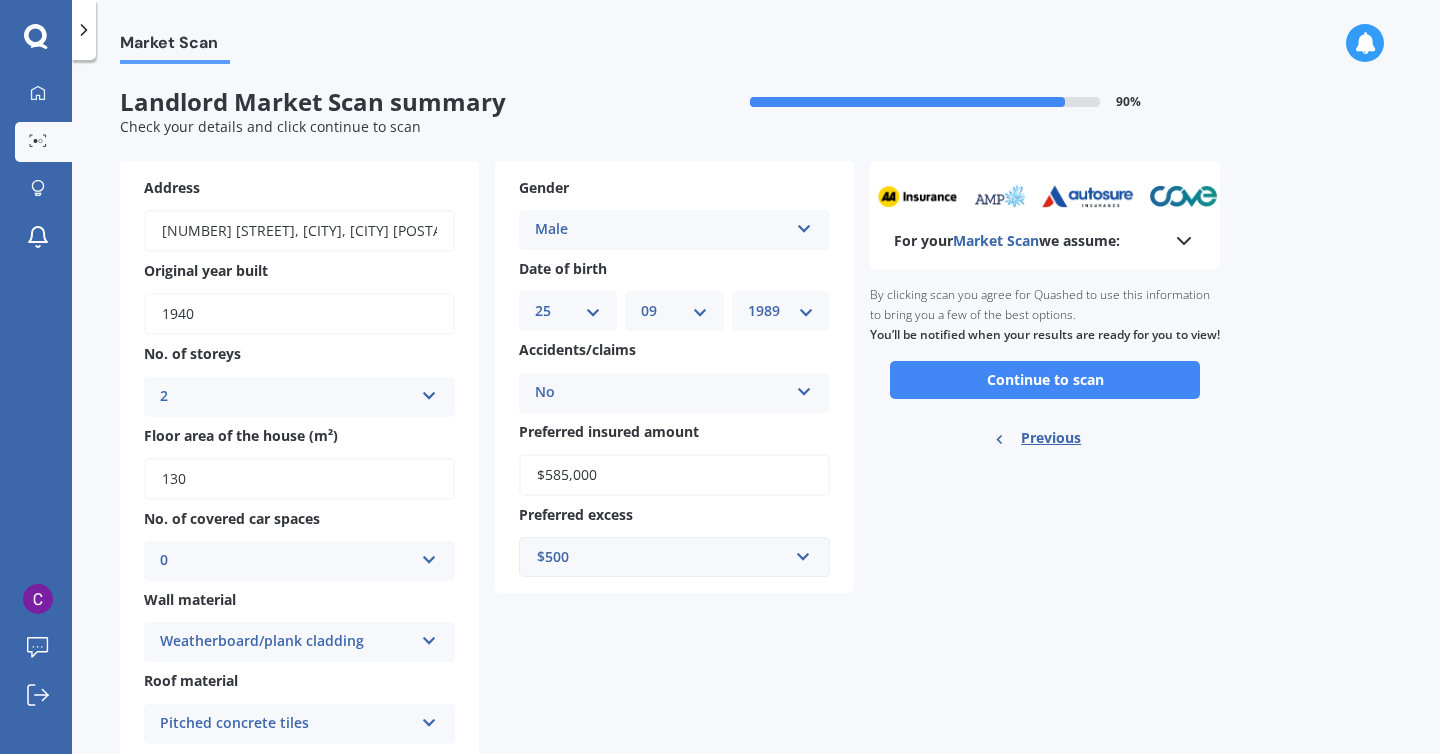 click on "Previous" at bounding box center [1051, 438] 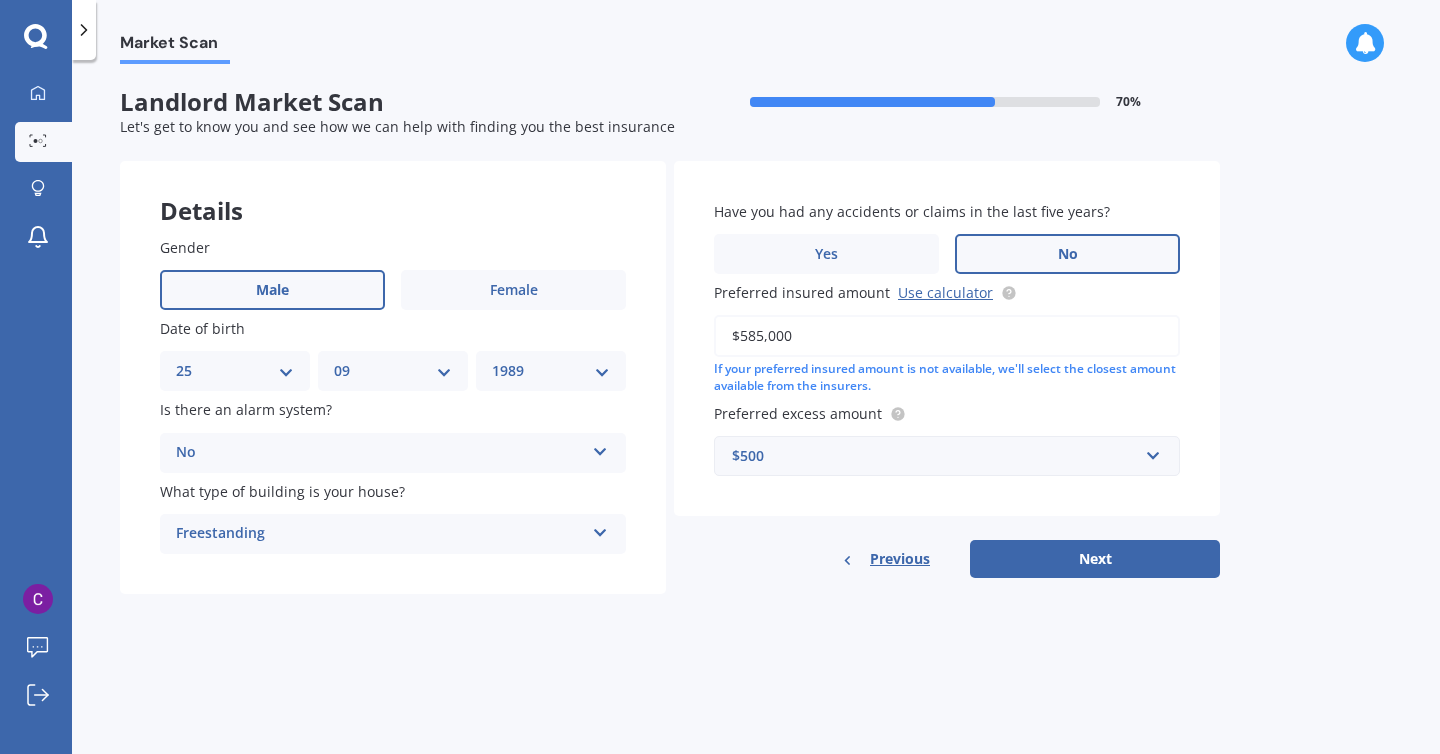 click on "Previous" at bounding box center (900, 559) 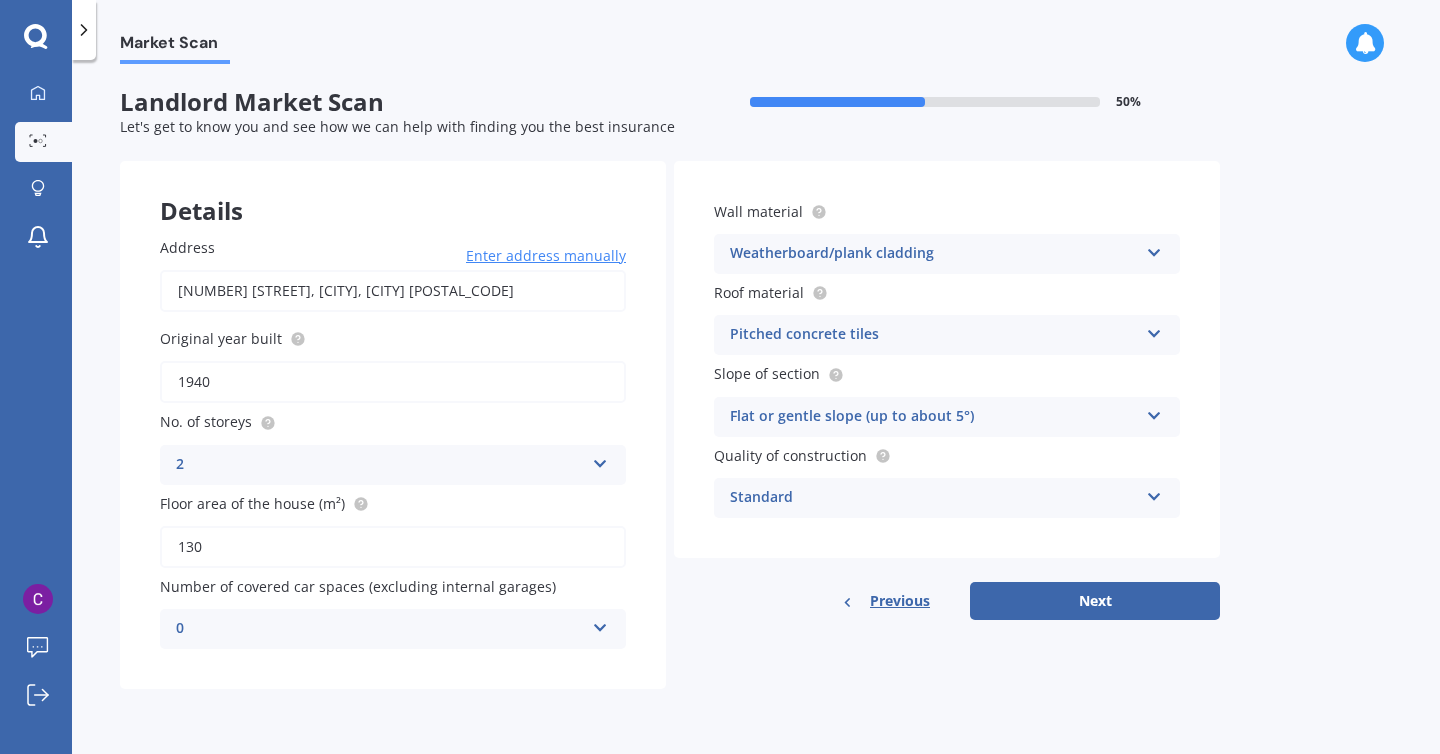 click on "130" at bounding box center (393, 547) 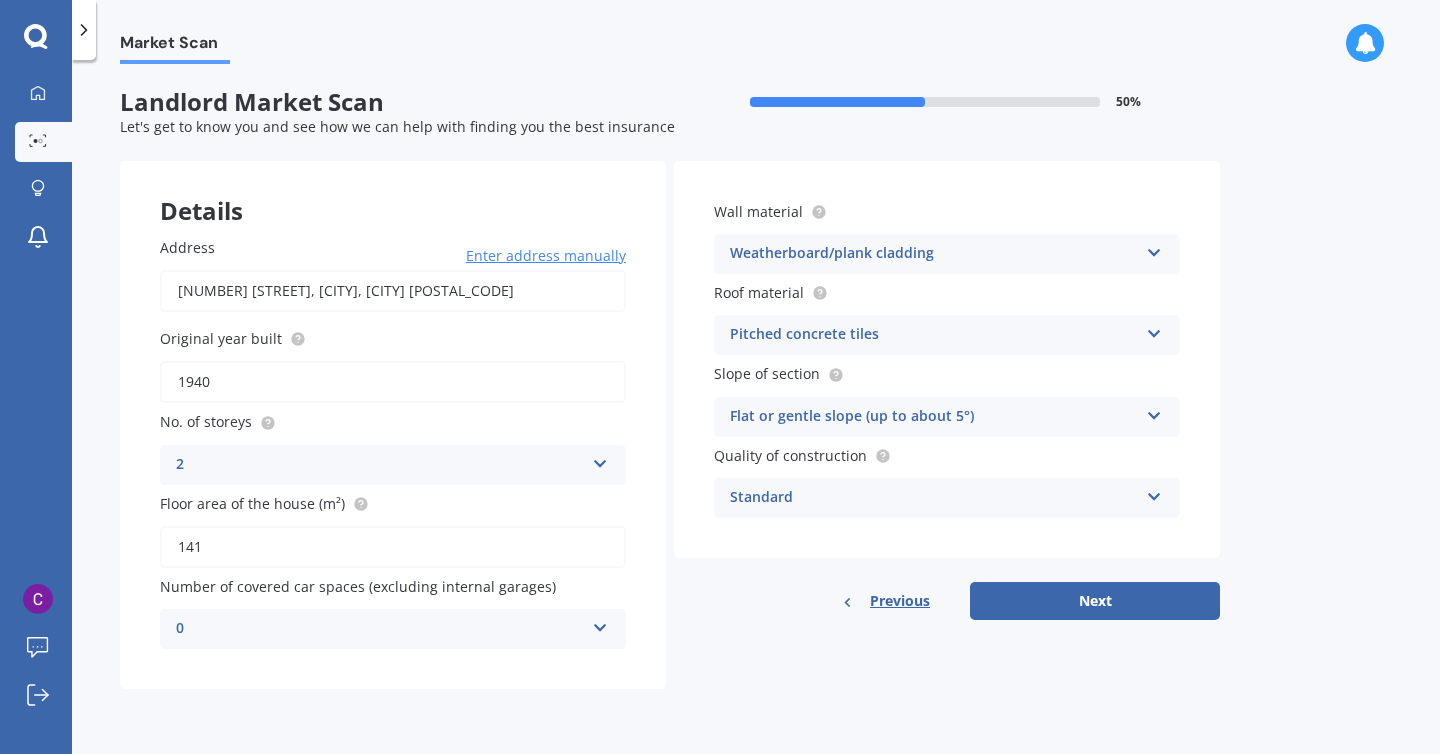 type on "141" 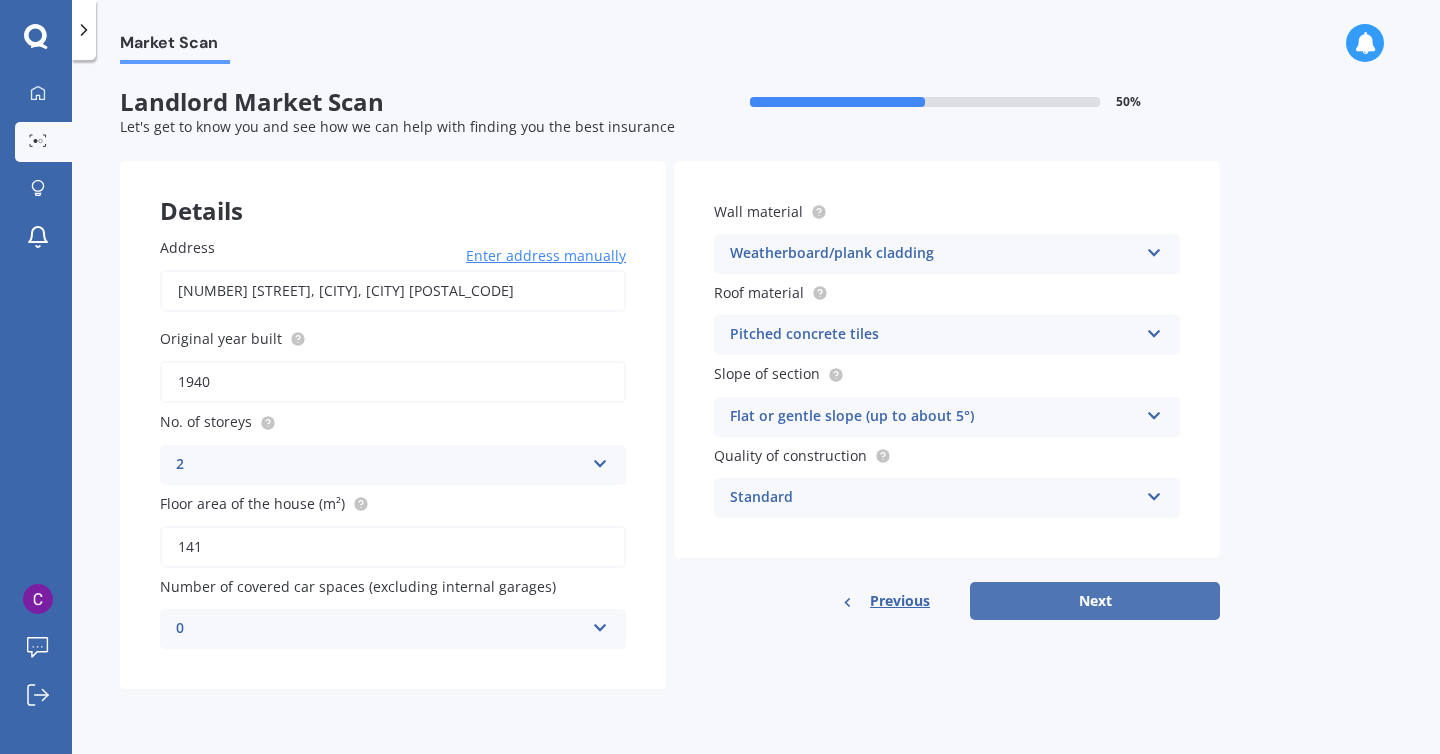 click on "Next" at bounding box center [1095, 601] 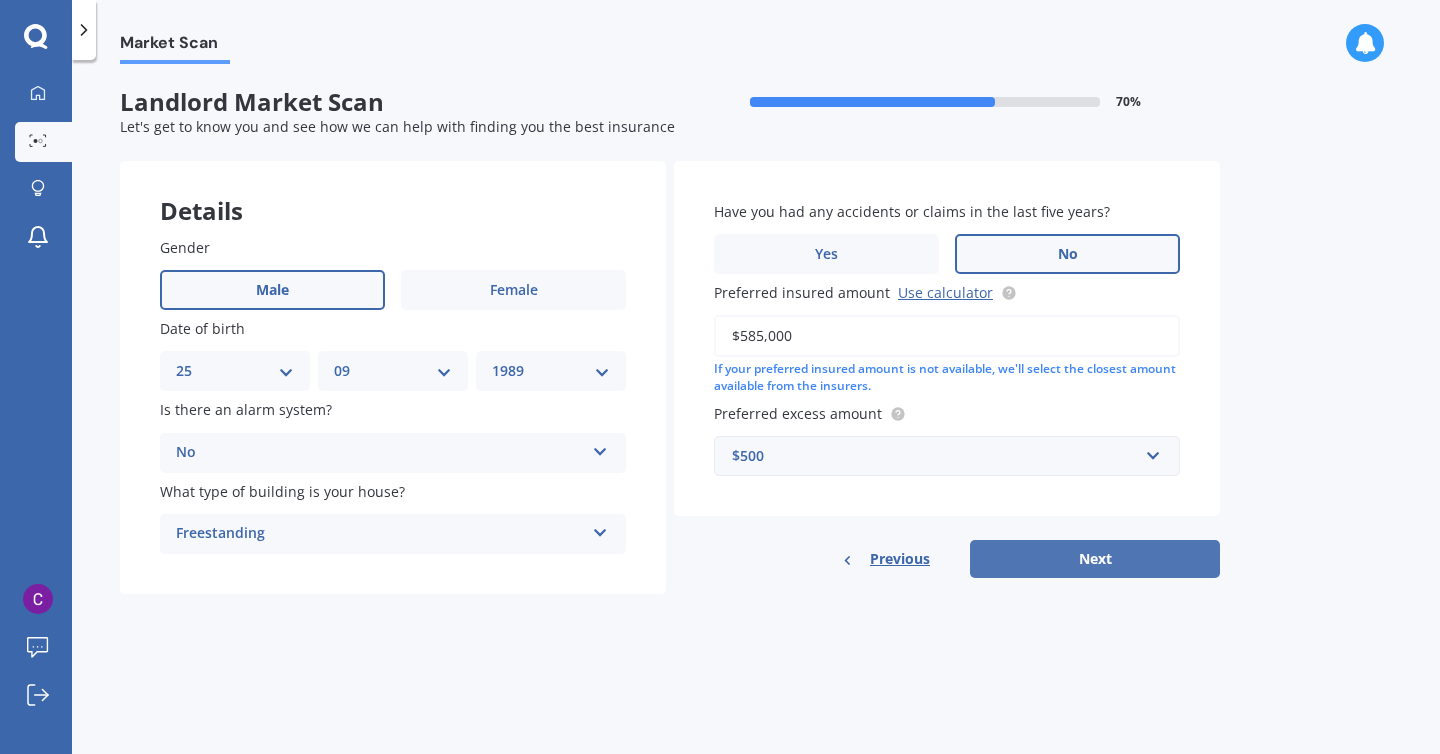 click on "Next" at bounding box center (1095, 559) 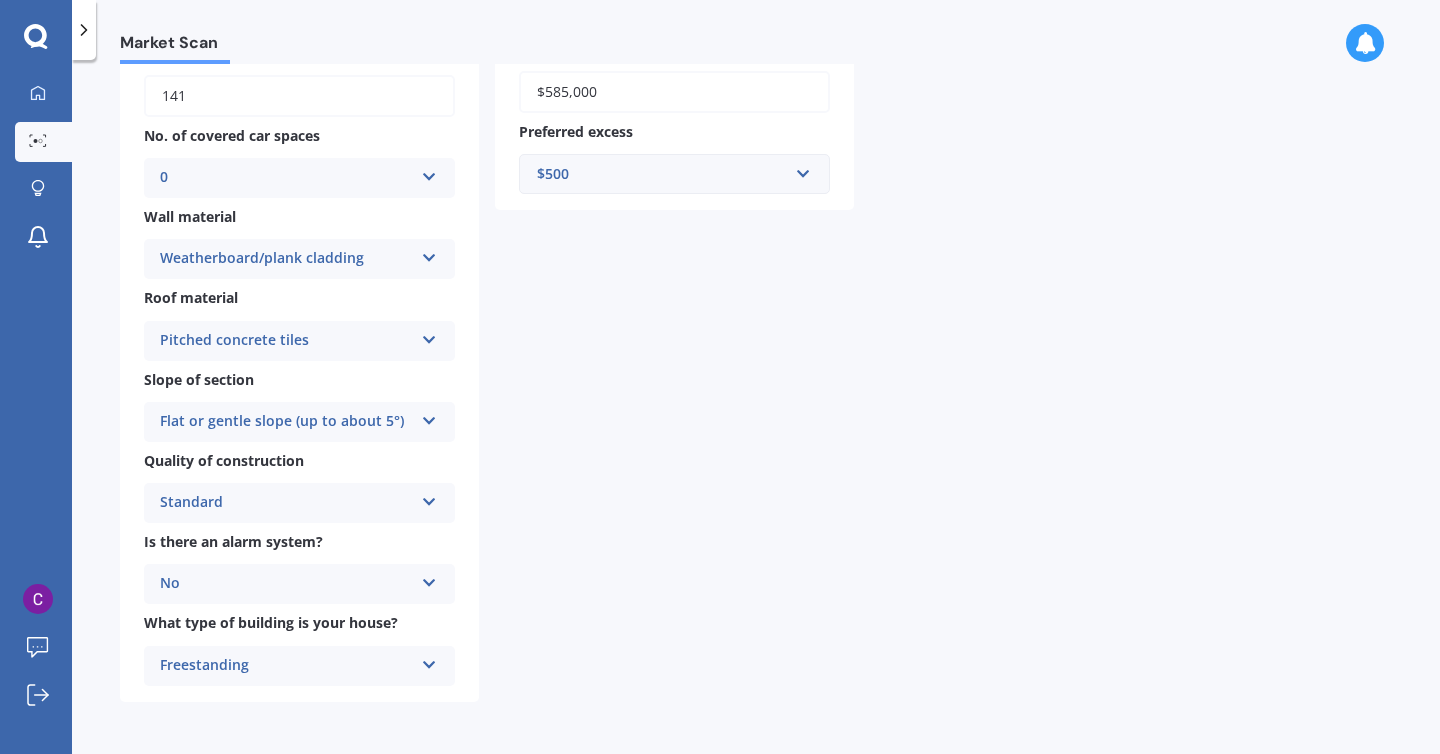 scroll, scrollTop: 0, scrollLeft: 0, axis: both 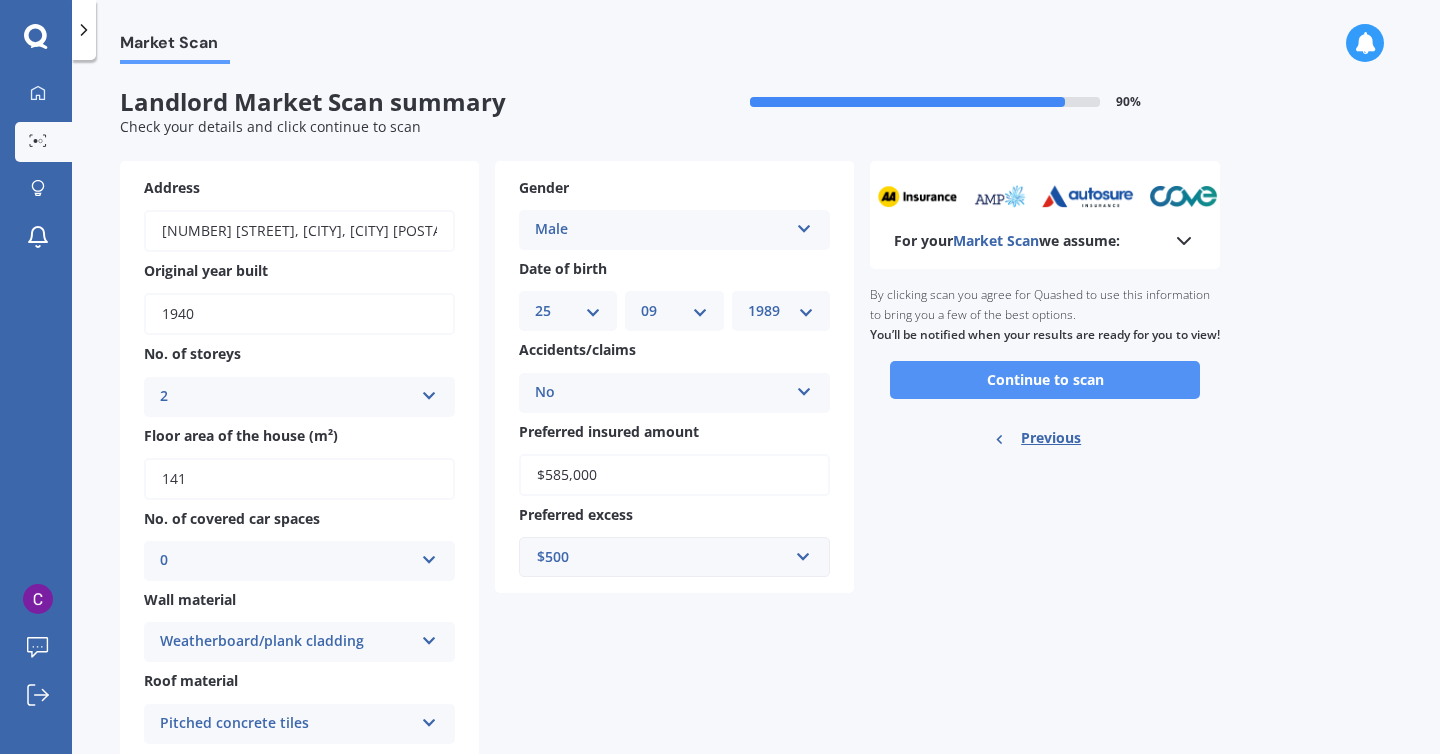 click on "Continue to scan" at bounding box center [1045, 380] 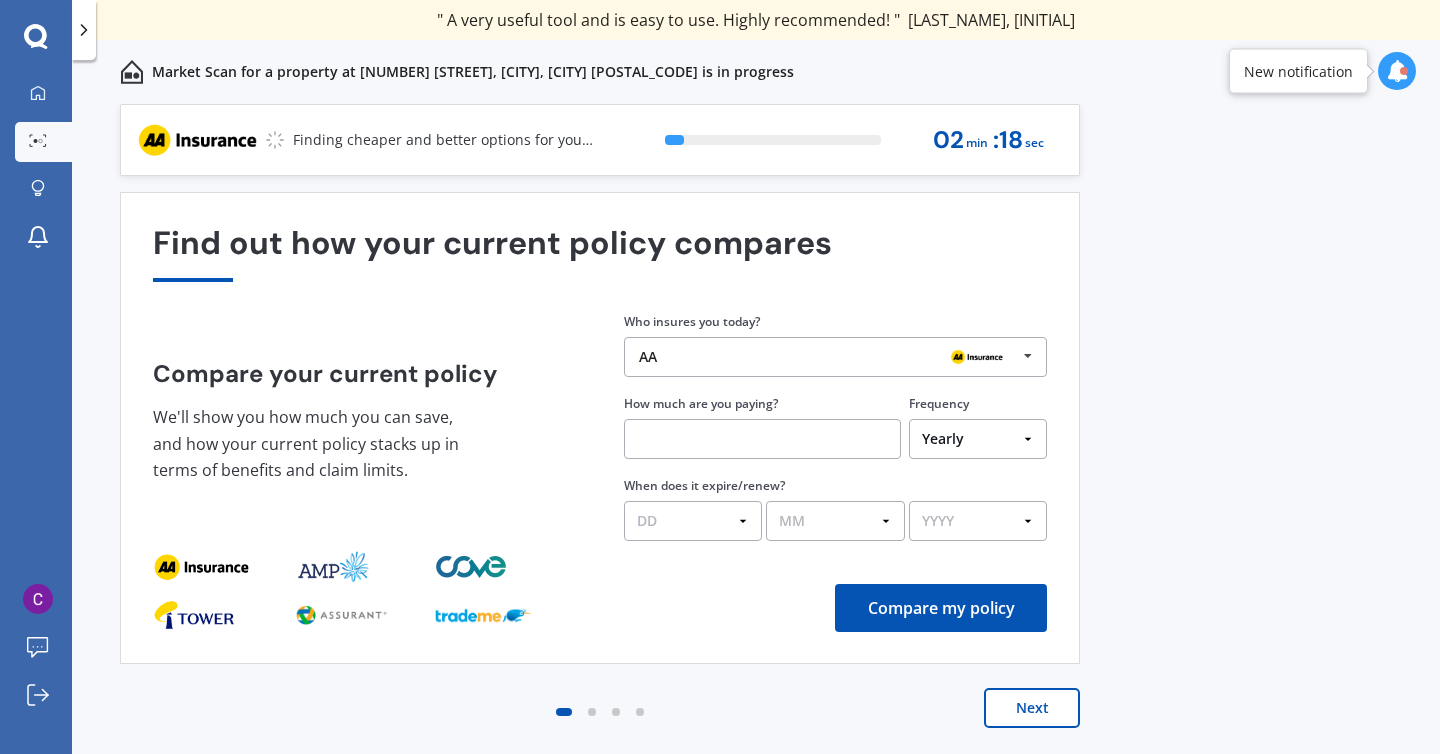 click on "Next" at bounding box center (1032, 708) 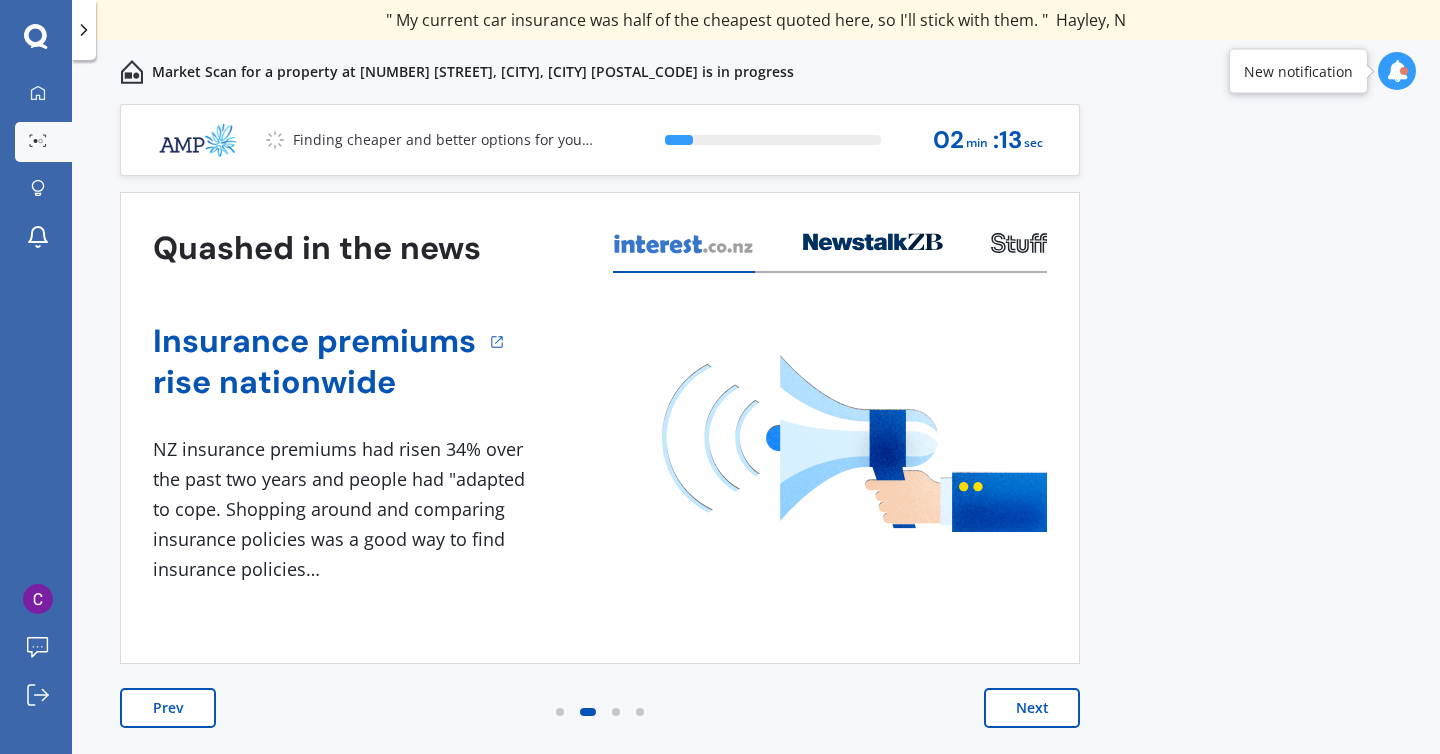 click on "Next" at bounding box center [1032, 708] 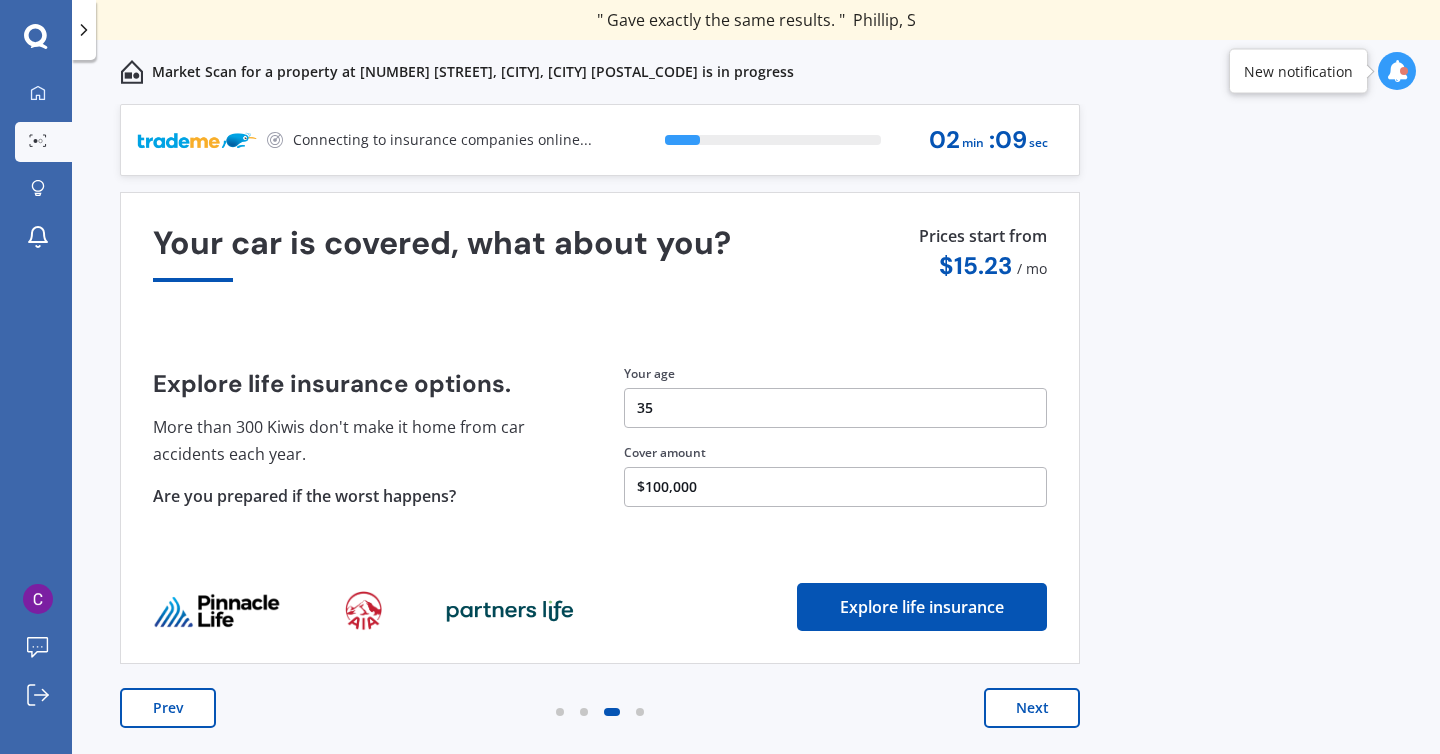 click on "Next" at bounding box center (1032, 708) 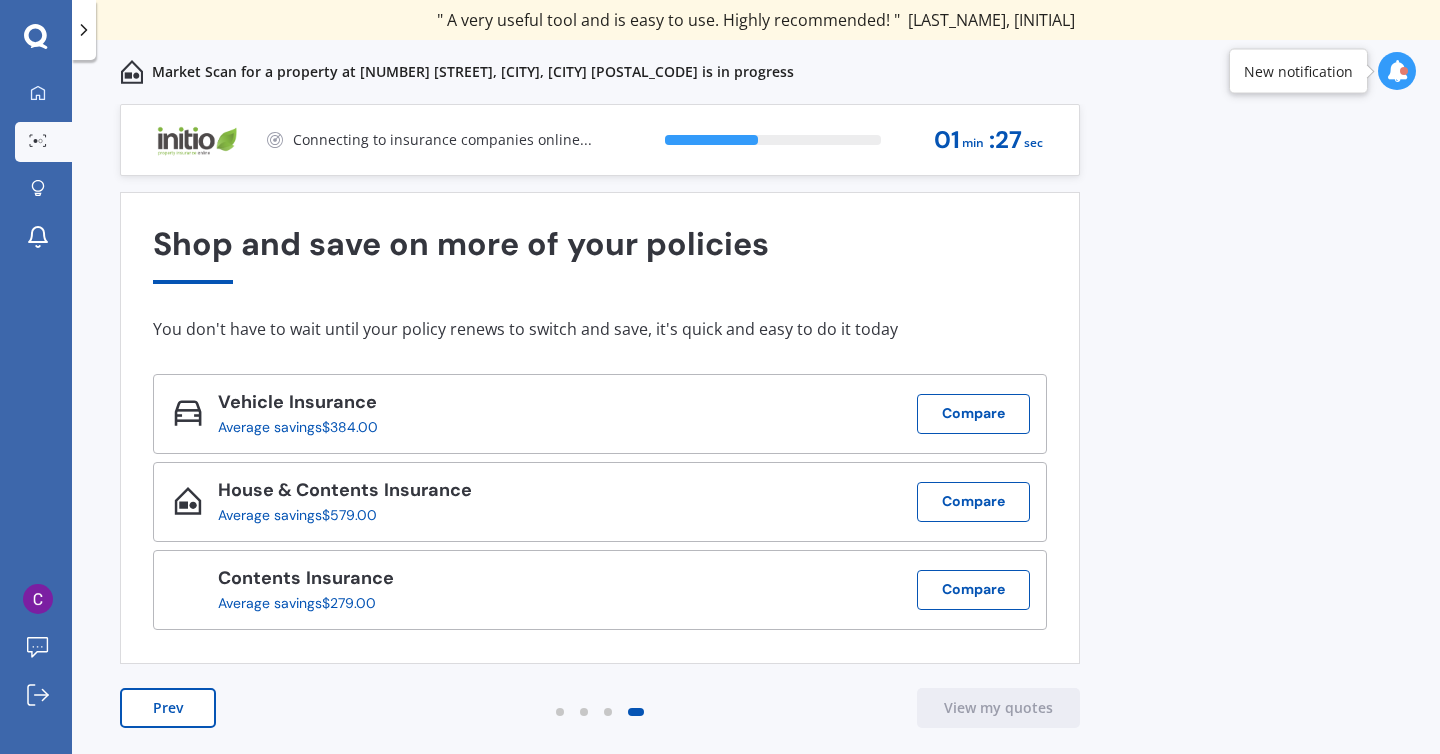type 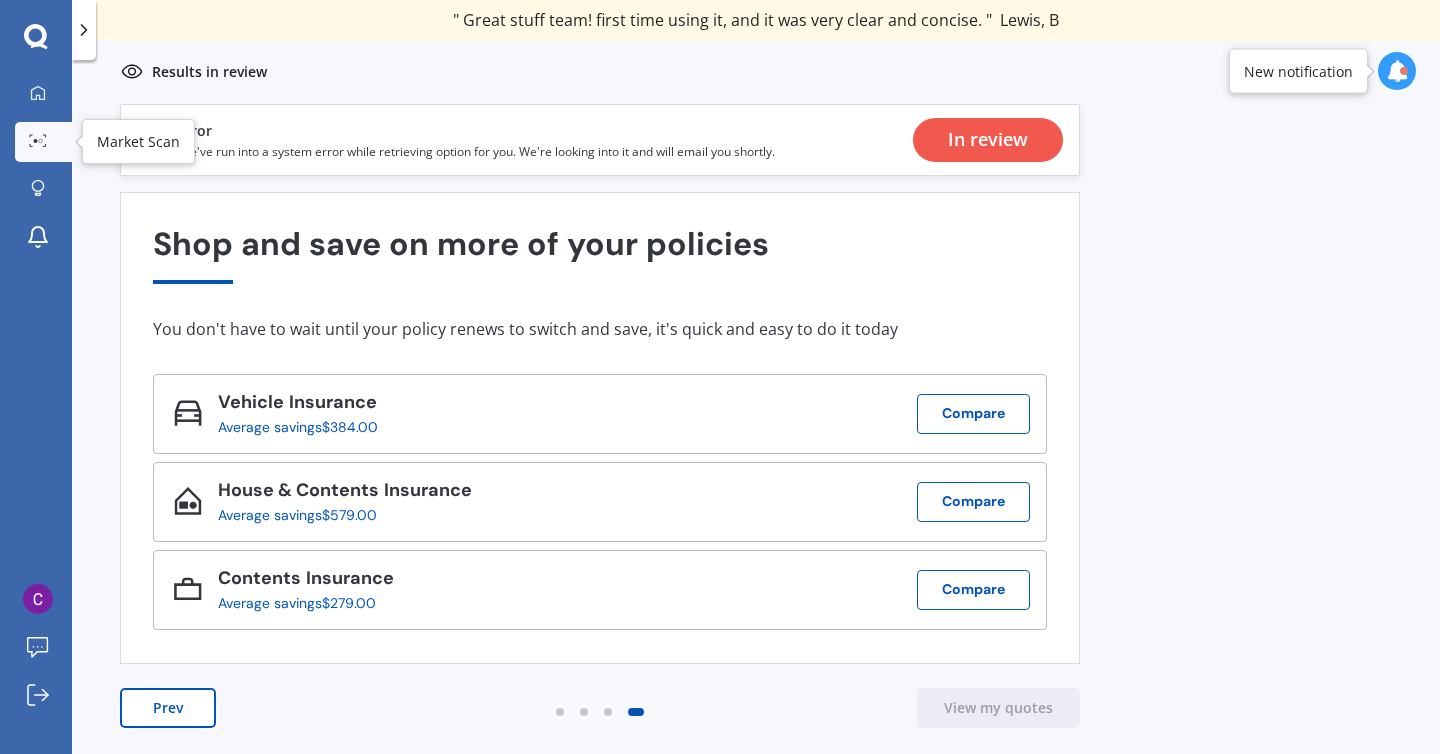 click 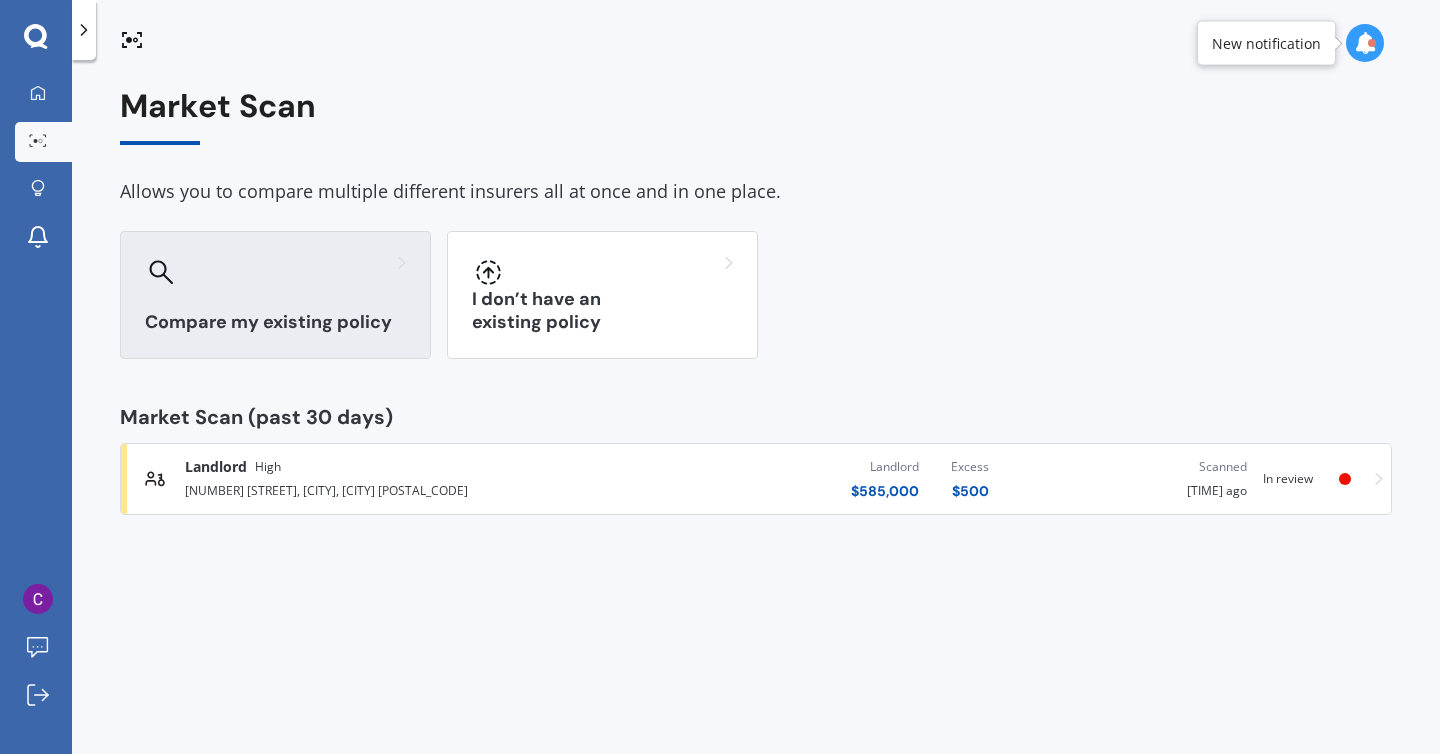 click on "Compare my existing policy" at bounding box center (275, 295) 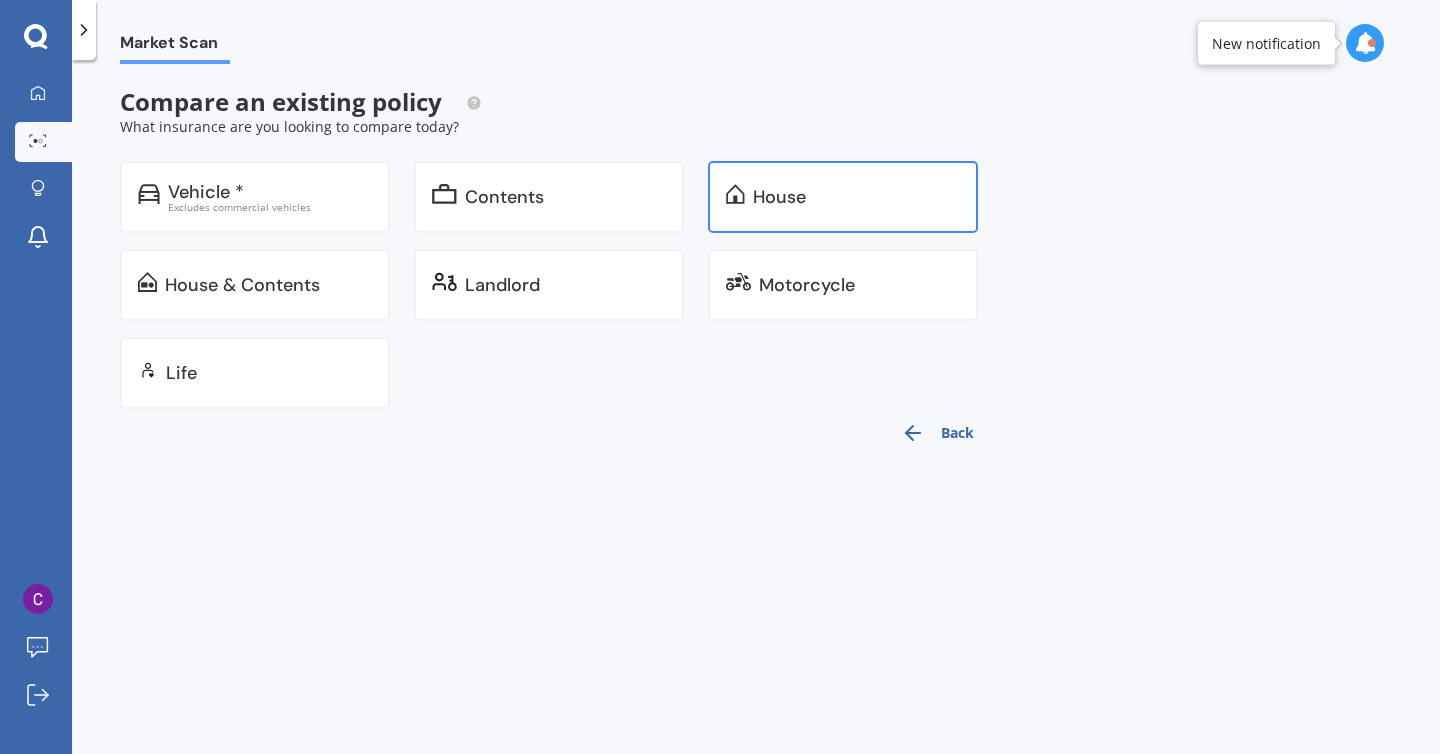 click on "House" at bounding box center [856, 197] 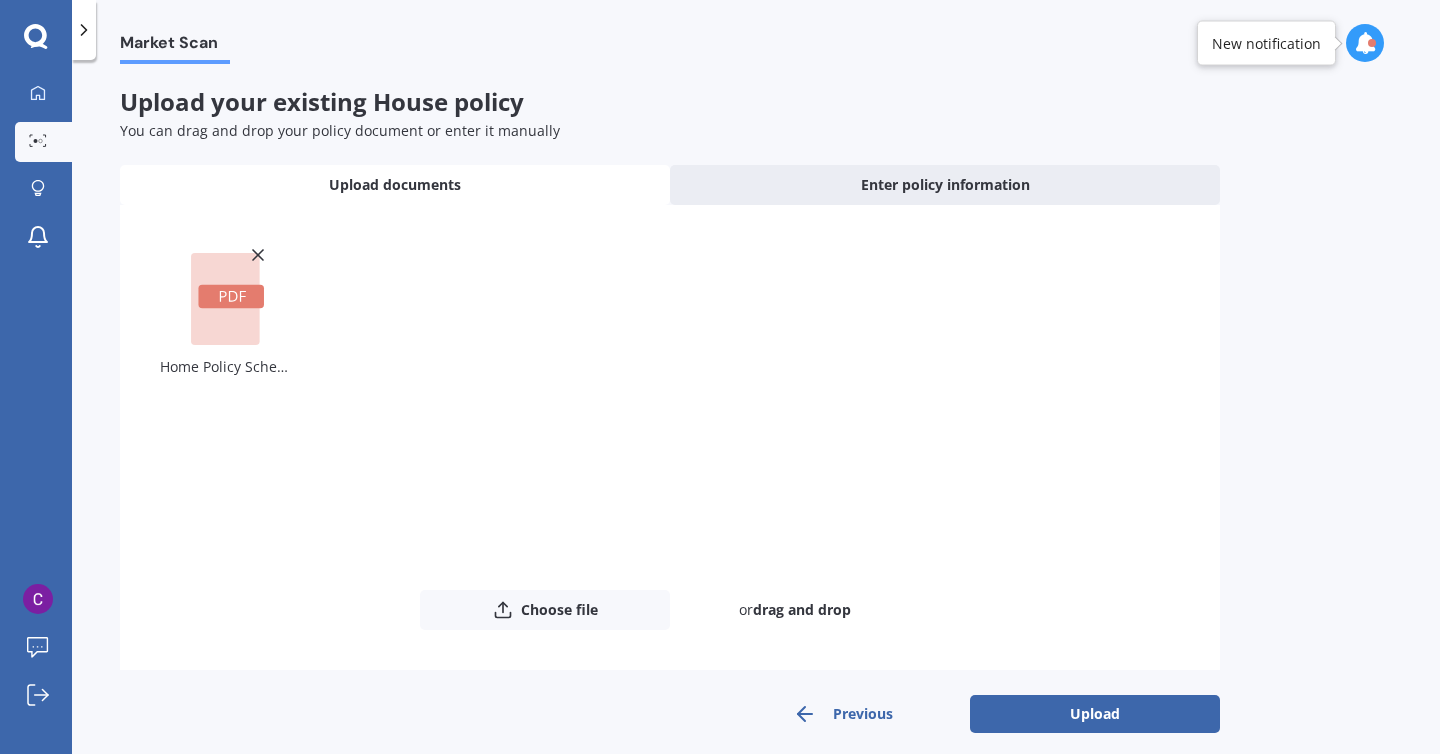 scroll, scrollTop: 16, scrollLeft: 0, axis: vertical 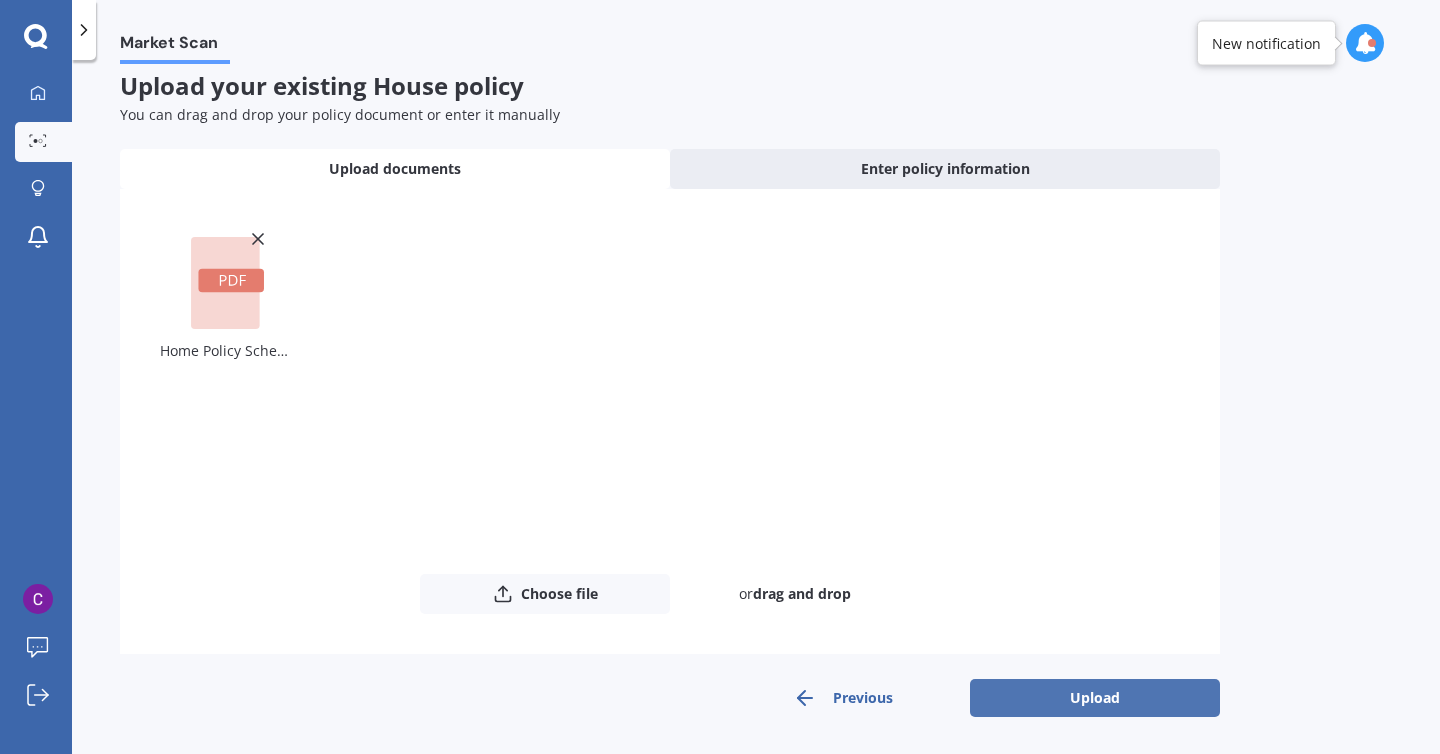 click on "Upload" at bounding box center (1095, 698) 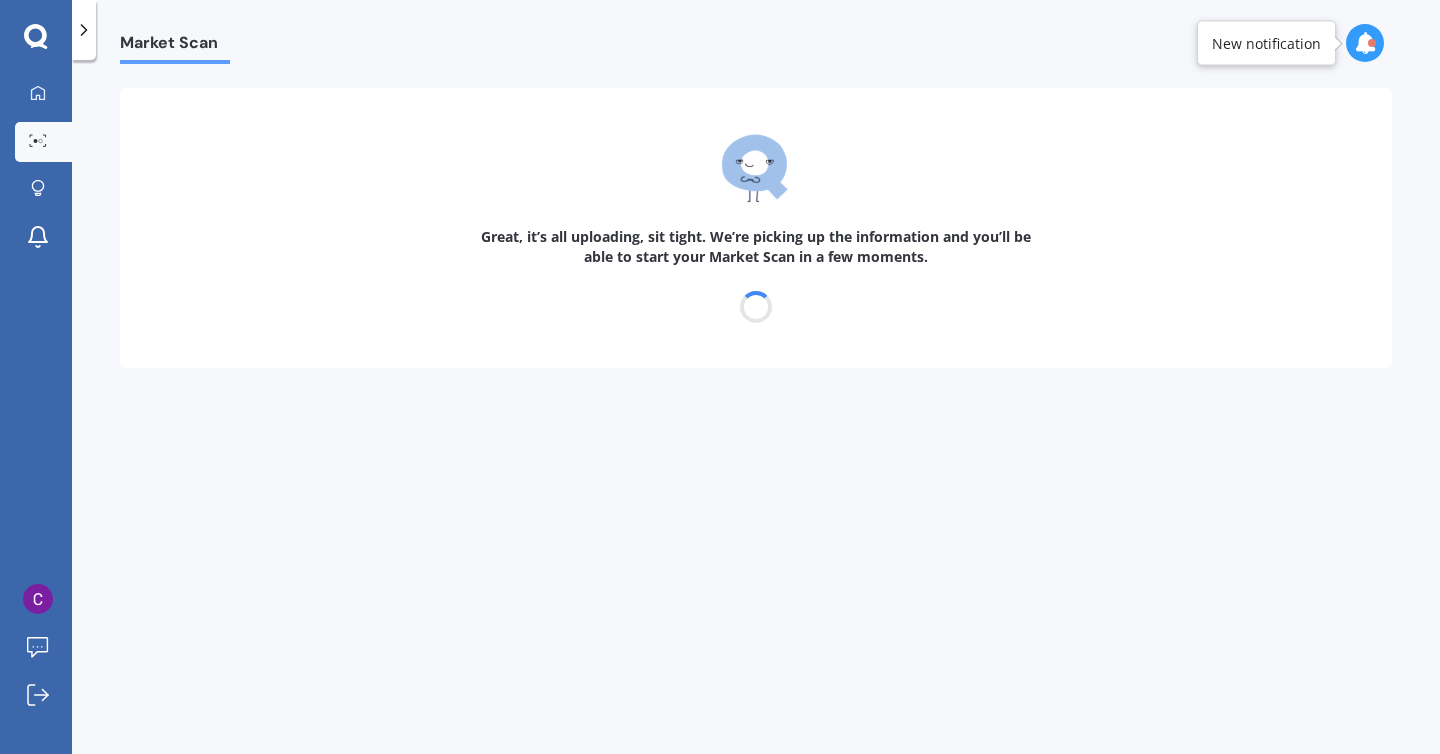 scroll, scrollTop: 0, scrollLeft: 0, axis: both 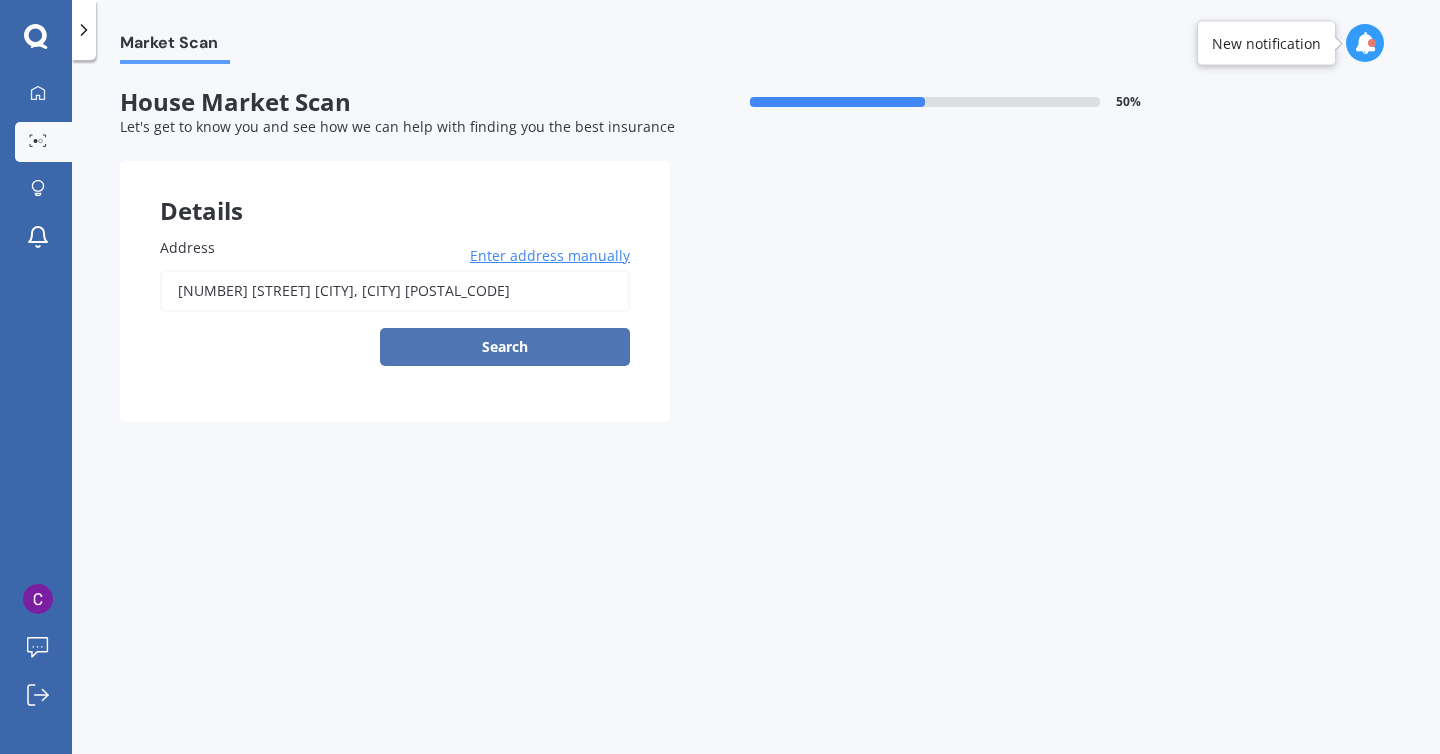 click on "Search" at bounding box center [505, 347] 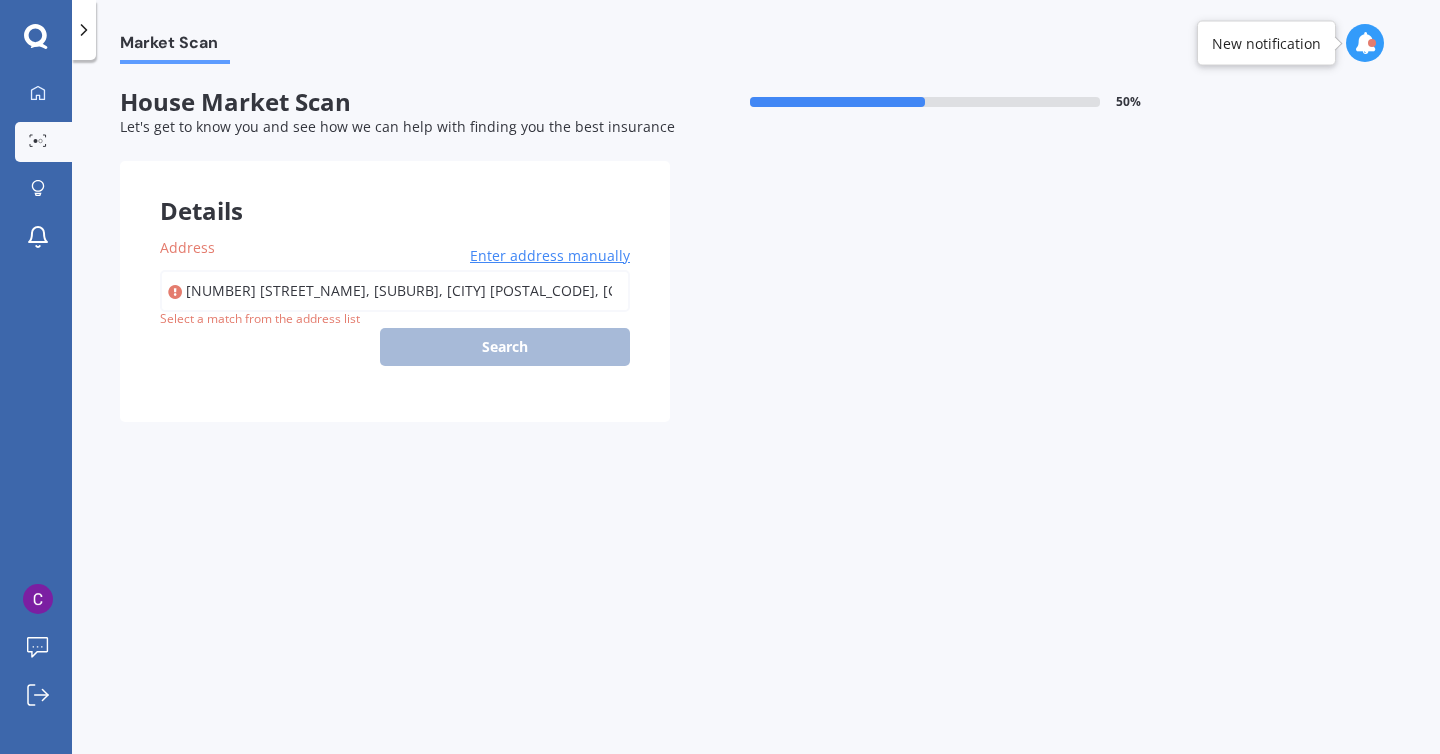 type on "[NUMBER] [STREET], [CITY], [CITY] [POSTAL_CODE]" 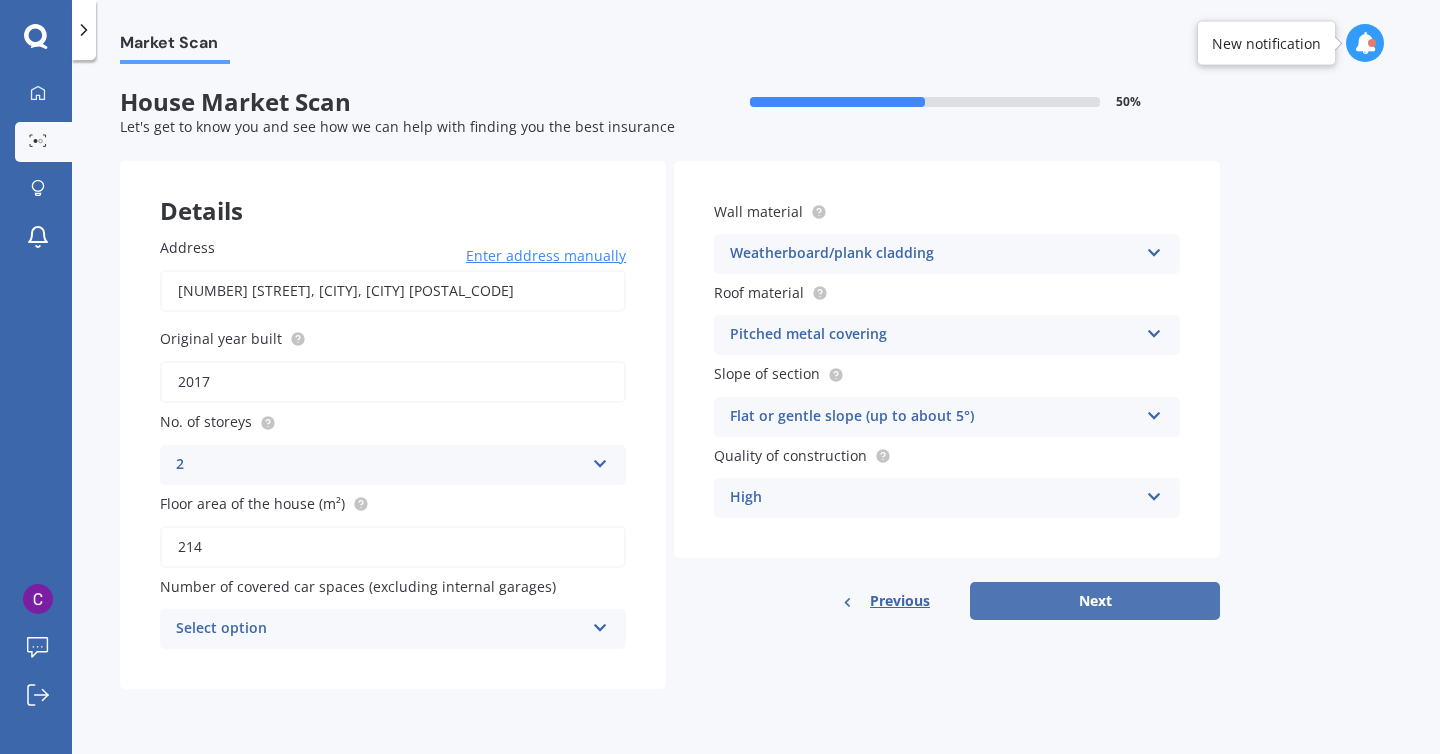 click on "Next" at bounding box center [1095, 601] 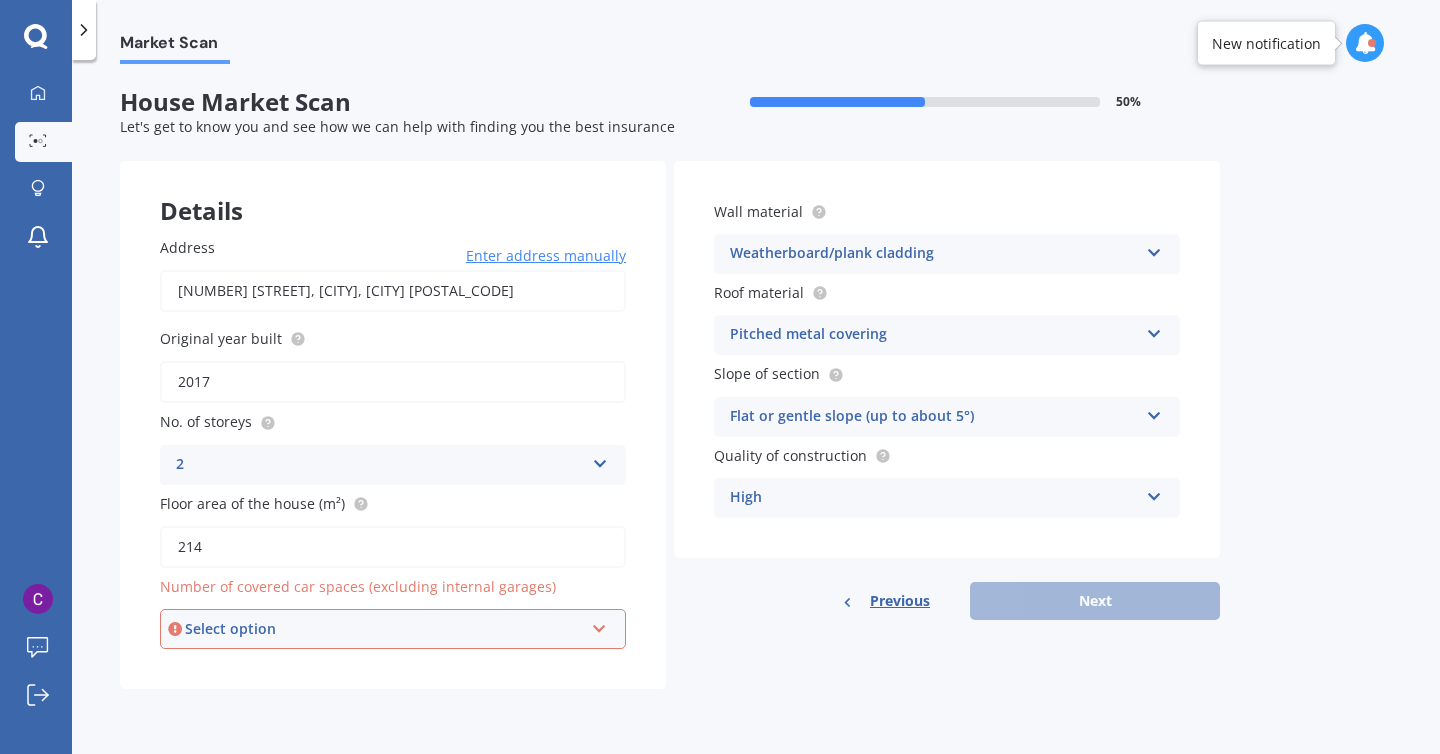 click on "Select option" at bounding box center (384, 629) 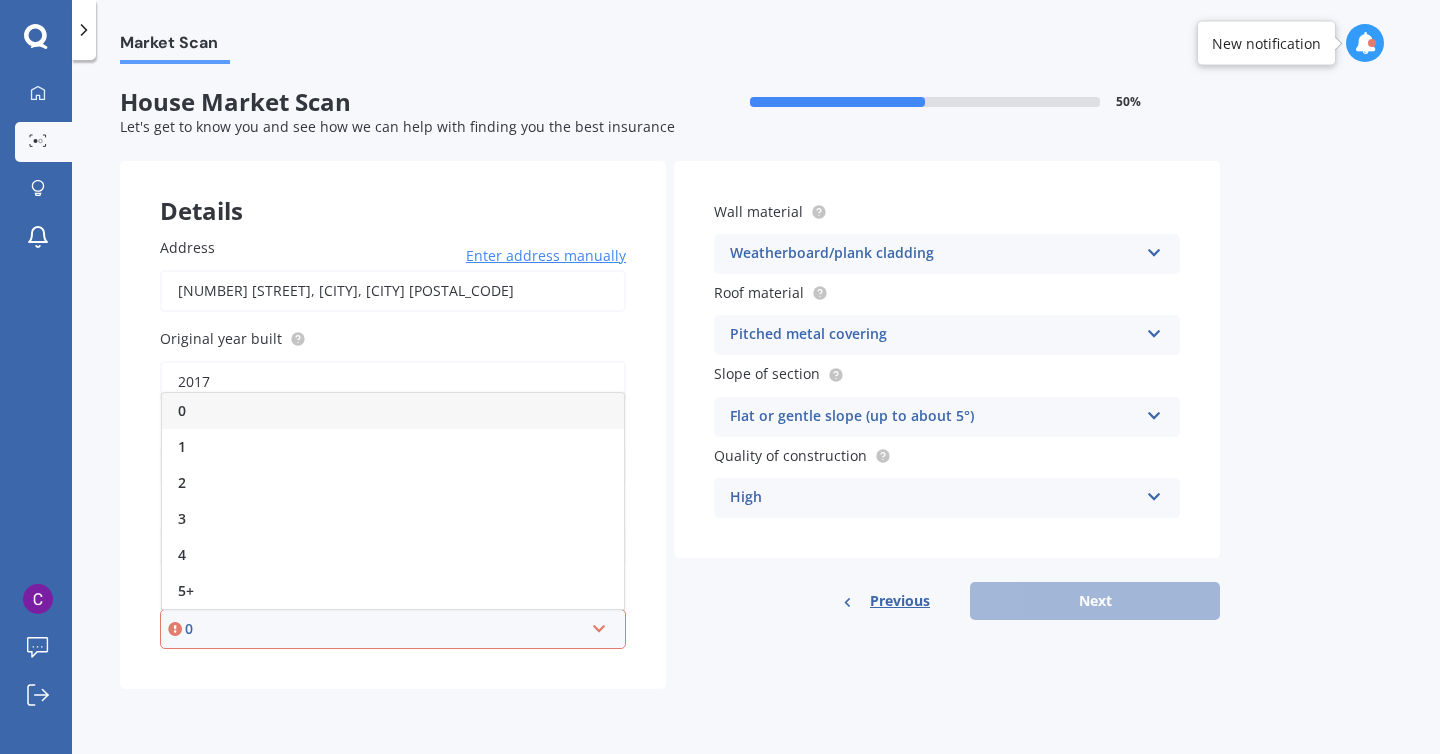 click on "0" at bounding box center [393, 411] 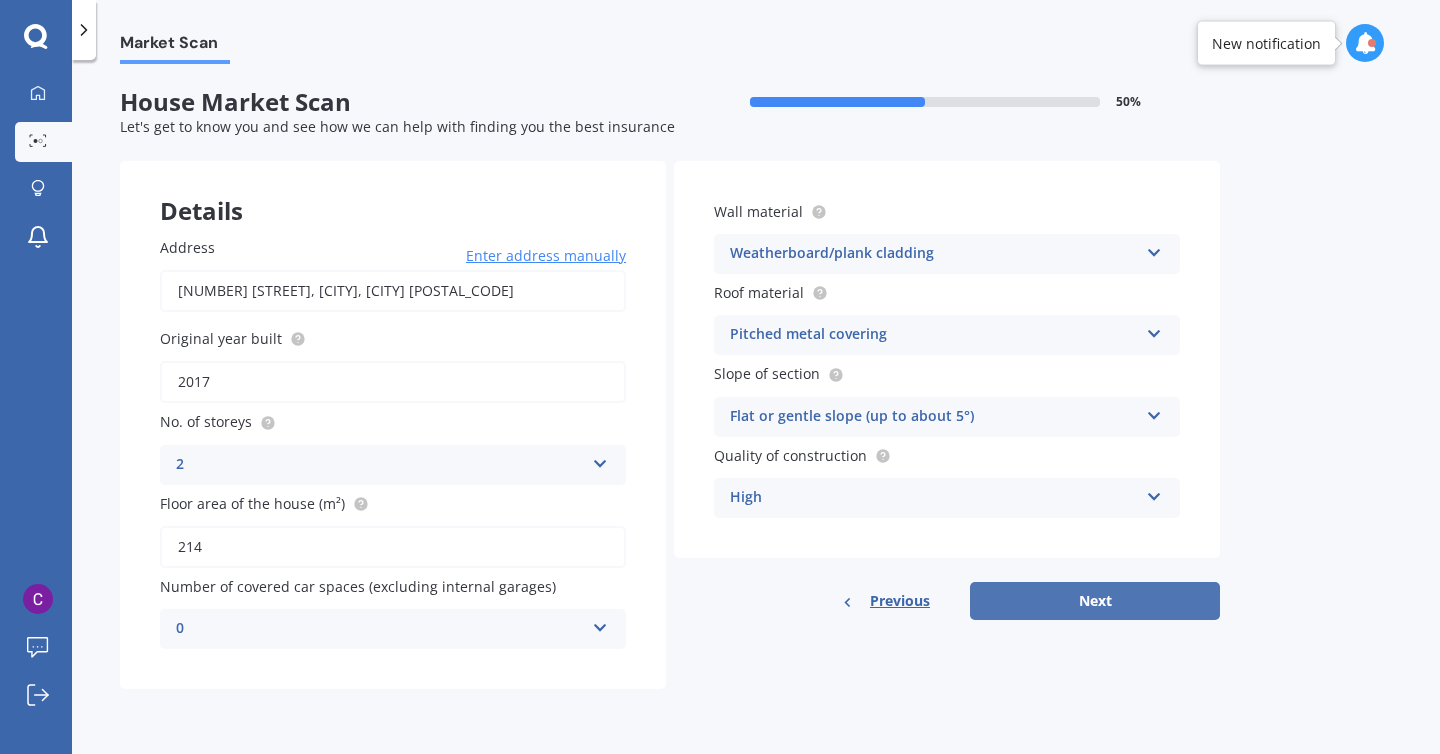 click on "Next" at bounding box center (1095, 601) 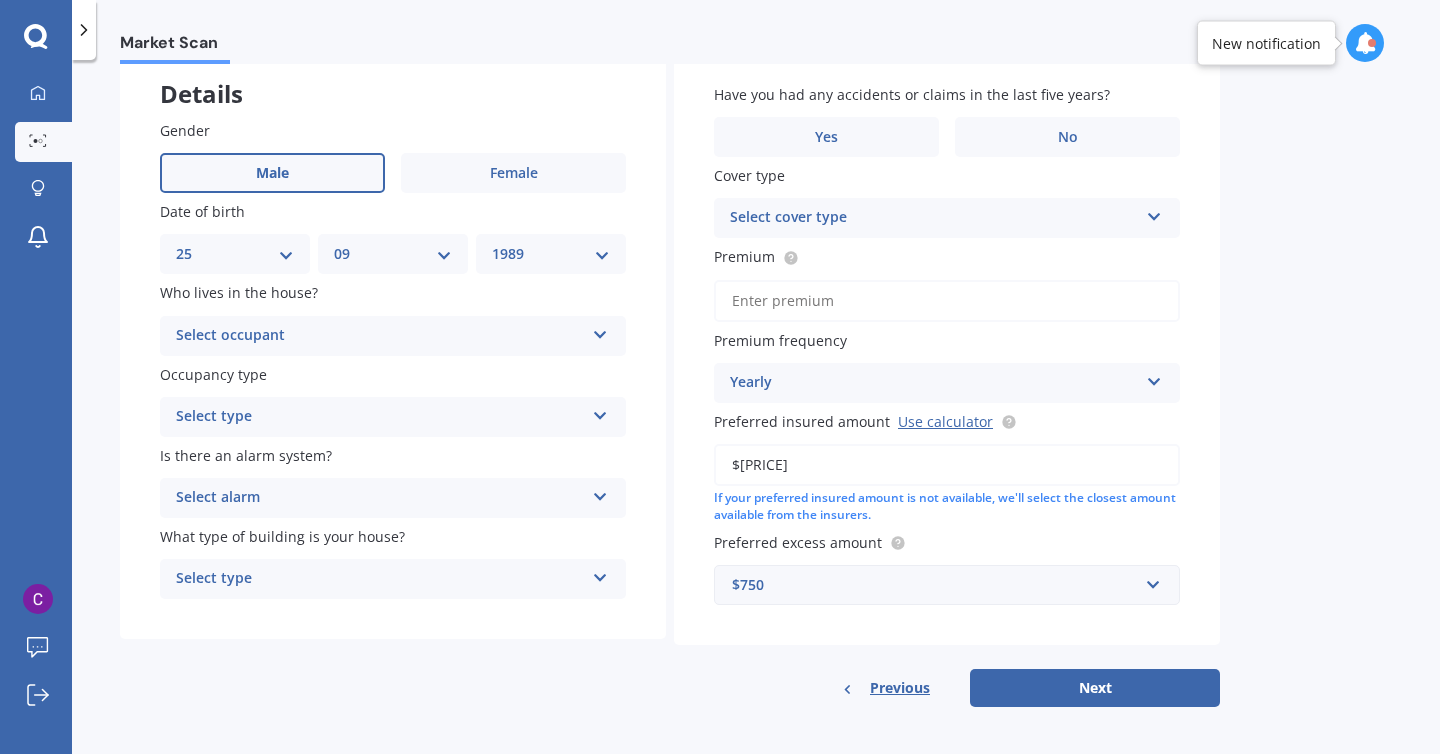 scroll, scrollTop: 119, scrollLeft: 0, axis: vertical 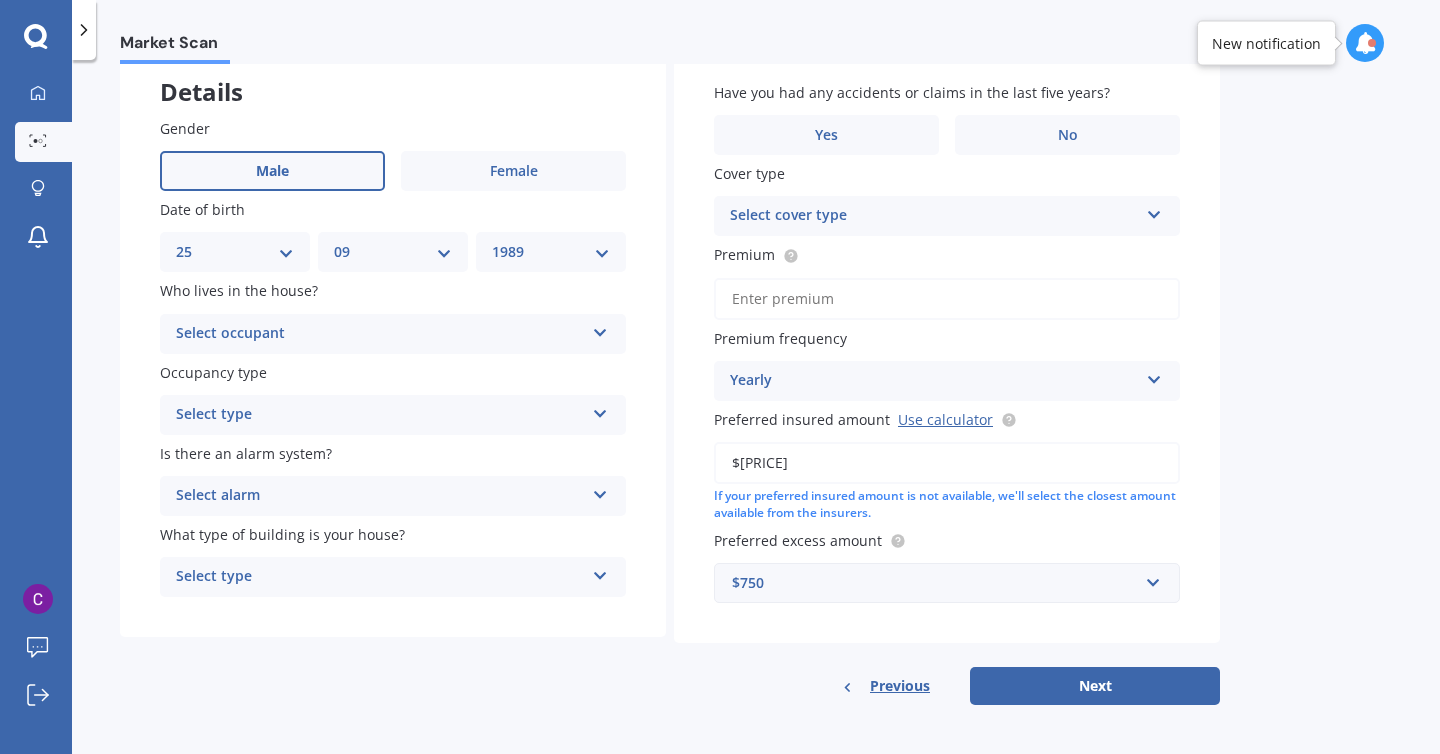 click on "Select occupant Owner Owner + Boarder" at bounding box center (393, 334) 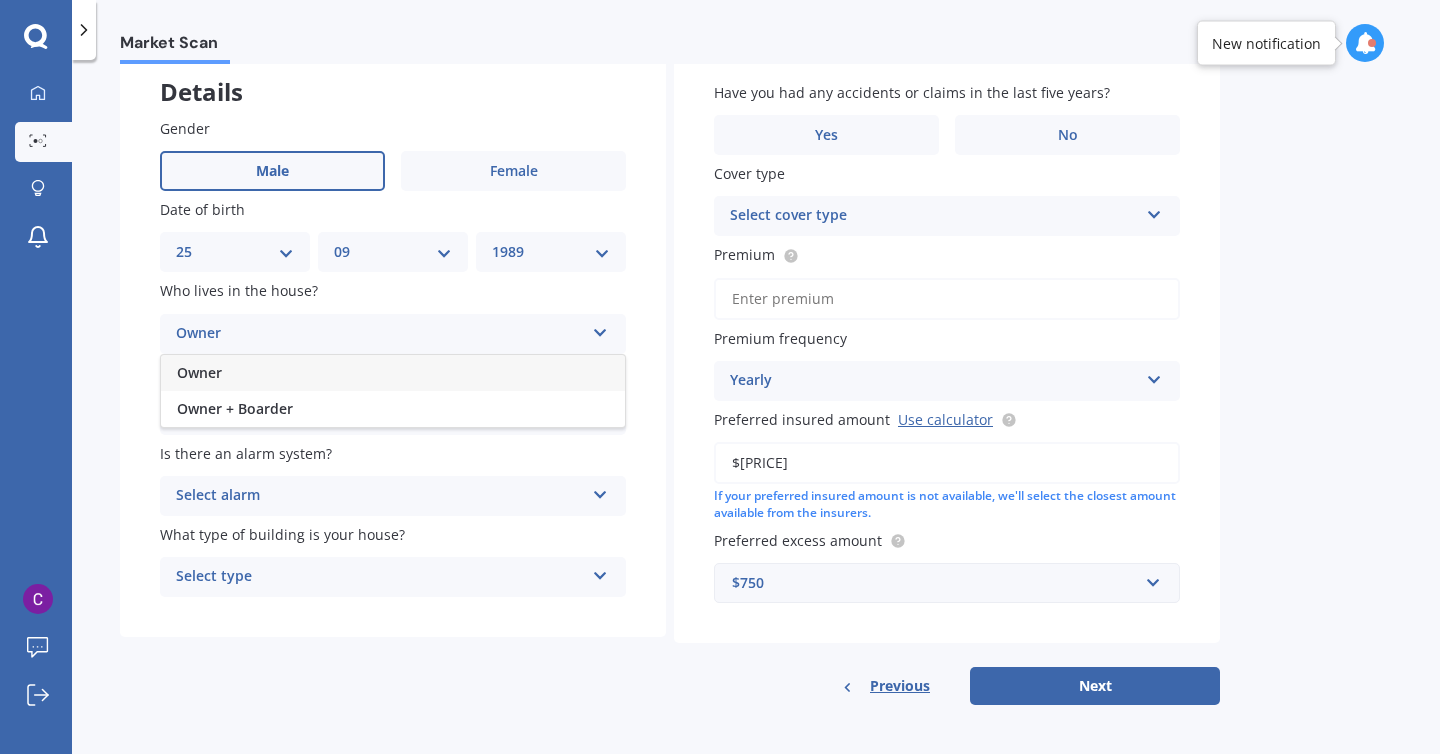 click on "Owner" at bounding box center (393, 373) 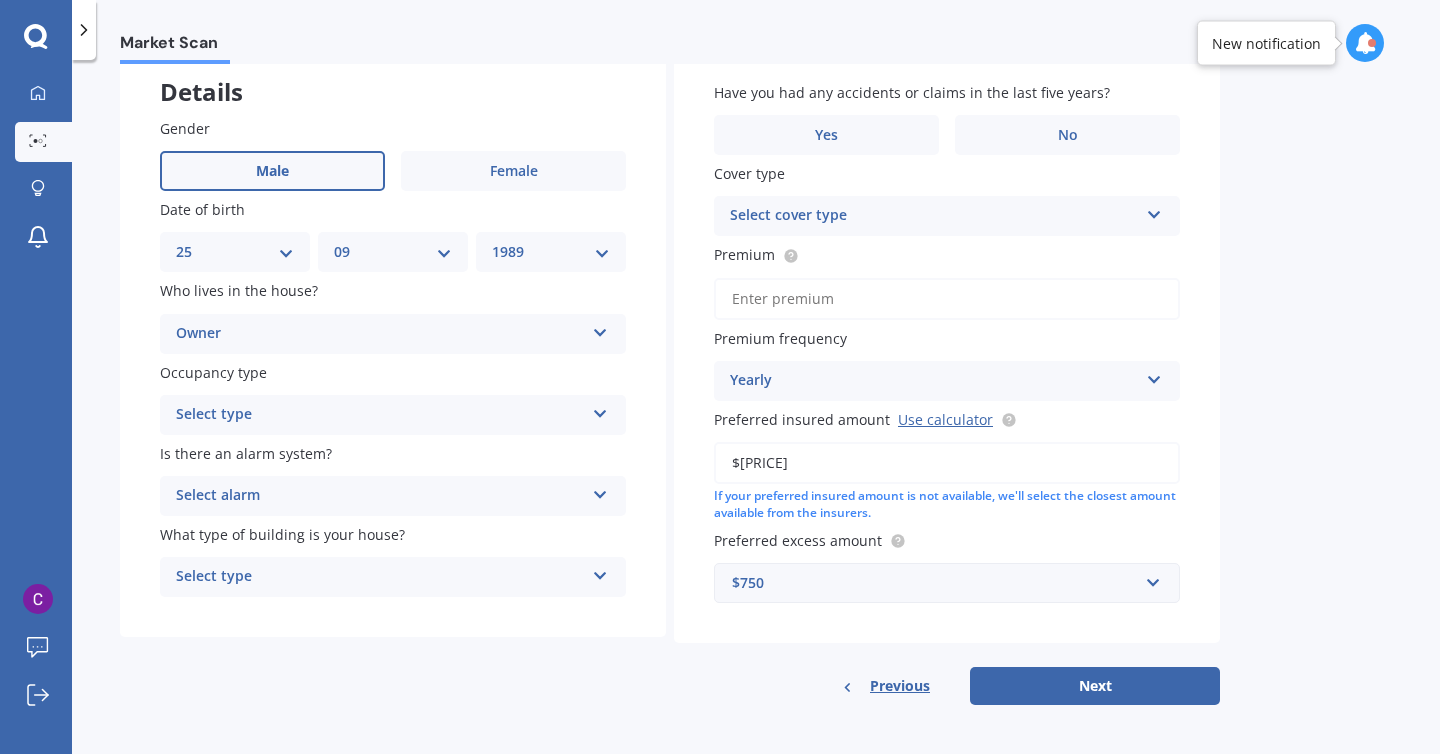 click on "Select type" at bounding box center (380, 415) 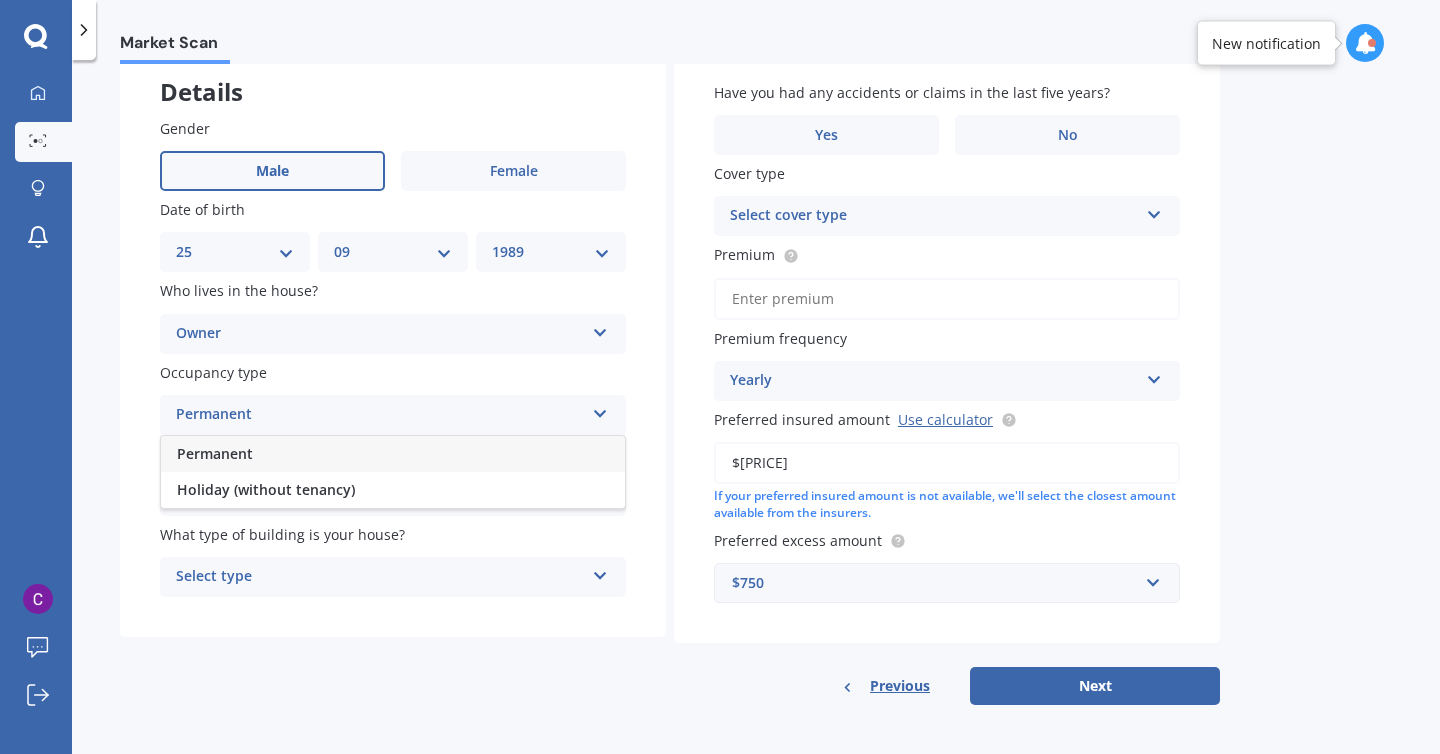 click on "Permanent" at bounding box center (393, 454) 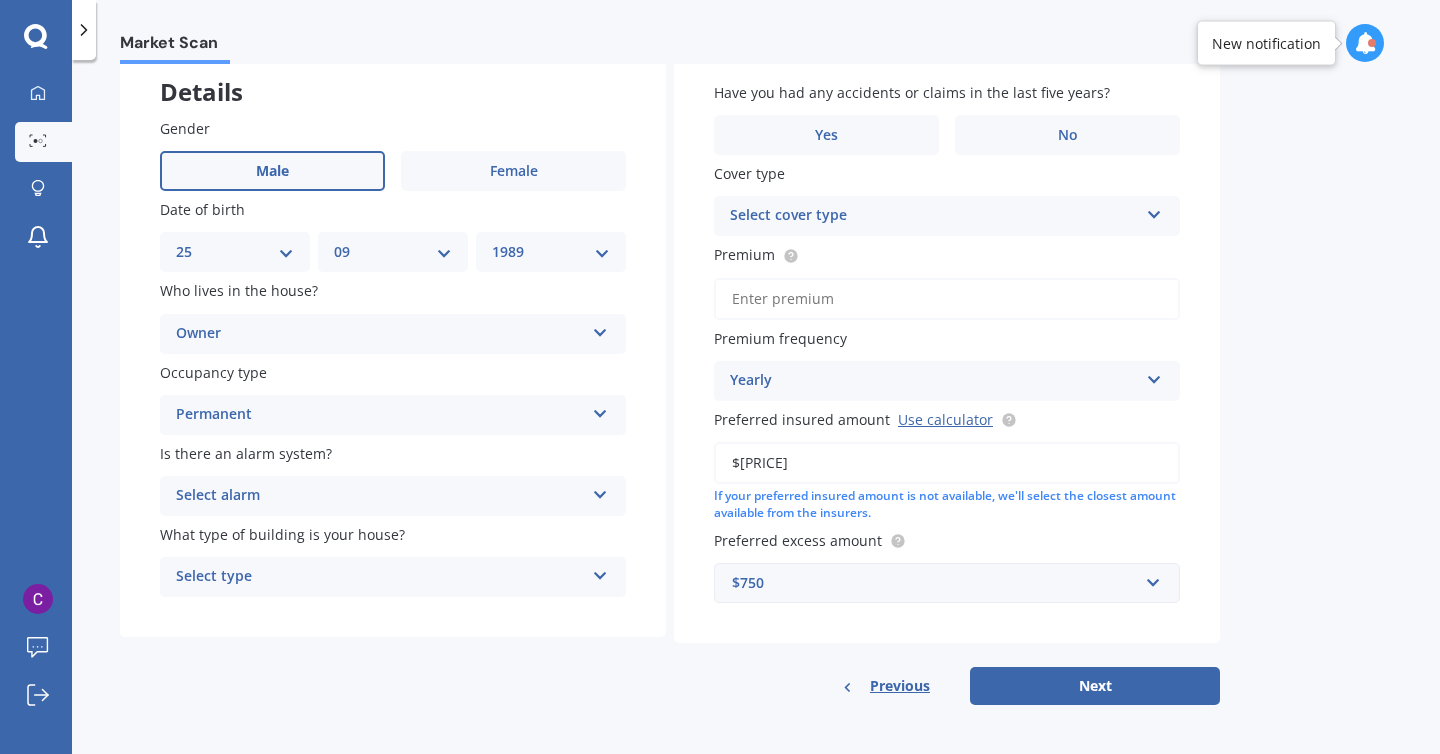 click on "Select alarm" at bounding box center (380, 496) 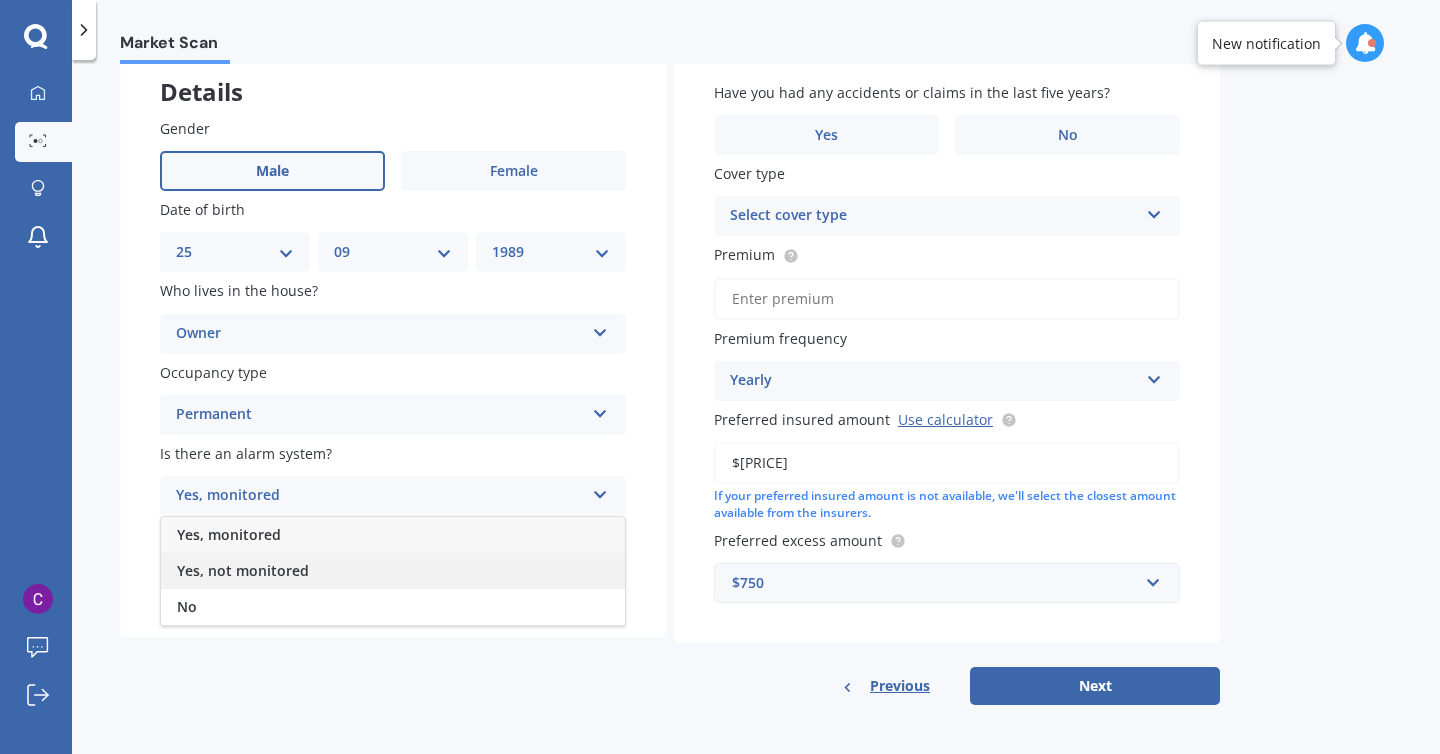 click on "Yes, not monitored" at bounding box center (393, 571) 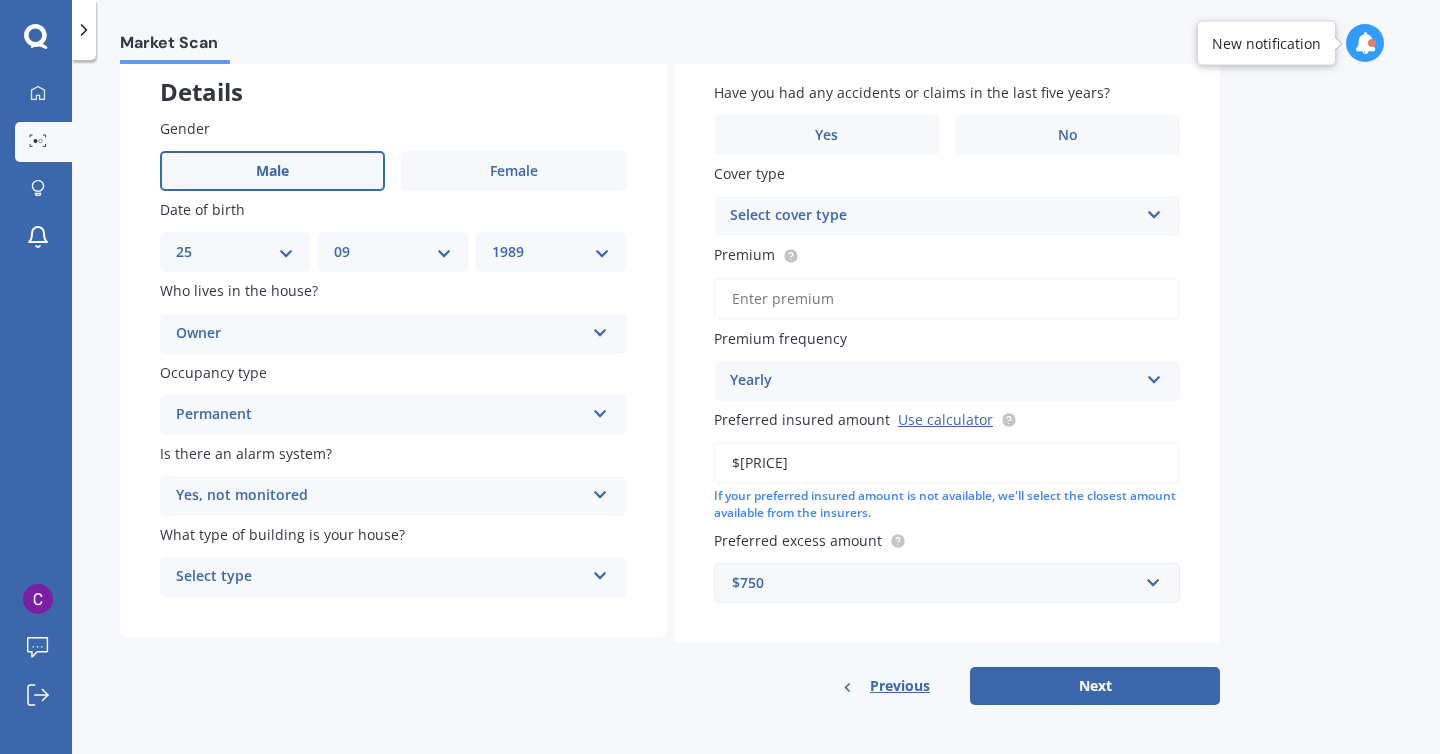 click on "Select type" at bounding box center [380, 577] 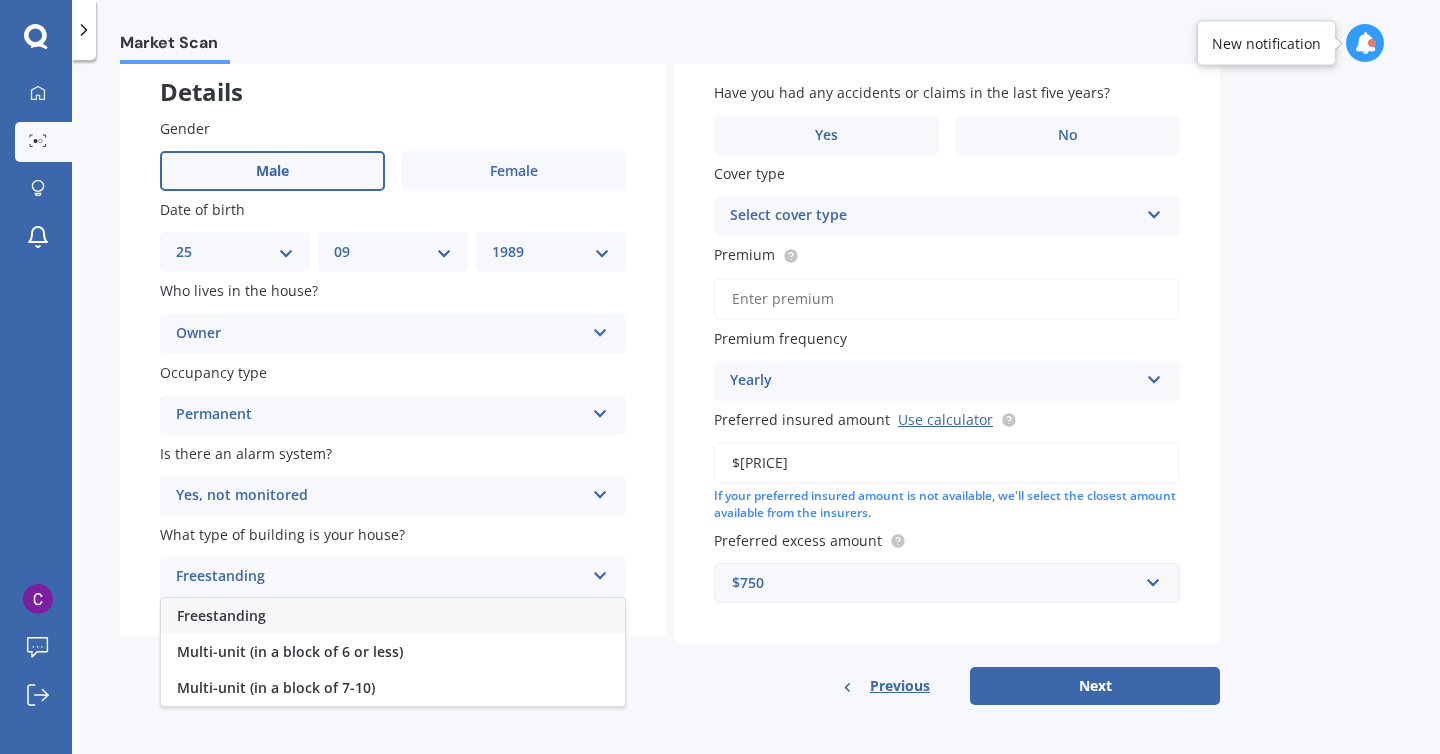 click on "Freestanding" at bounding box center (393, 616) 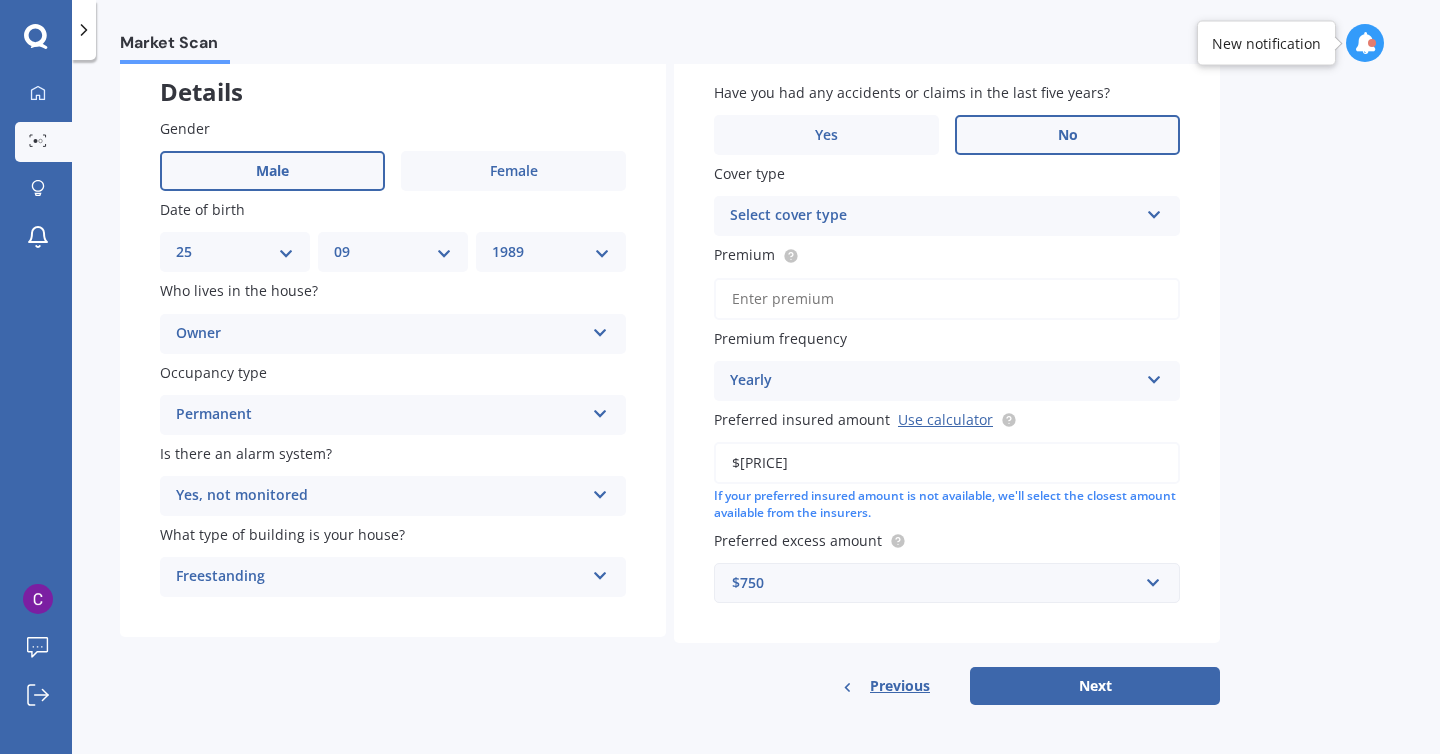 click on "No" at bounding box center (1067, 135) 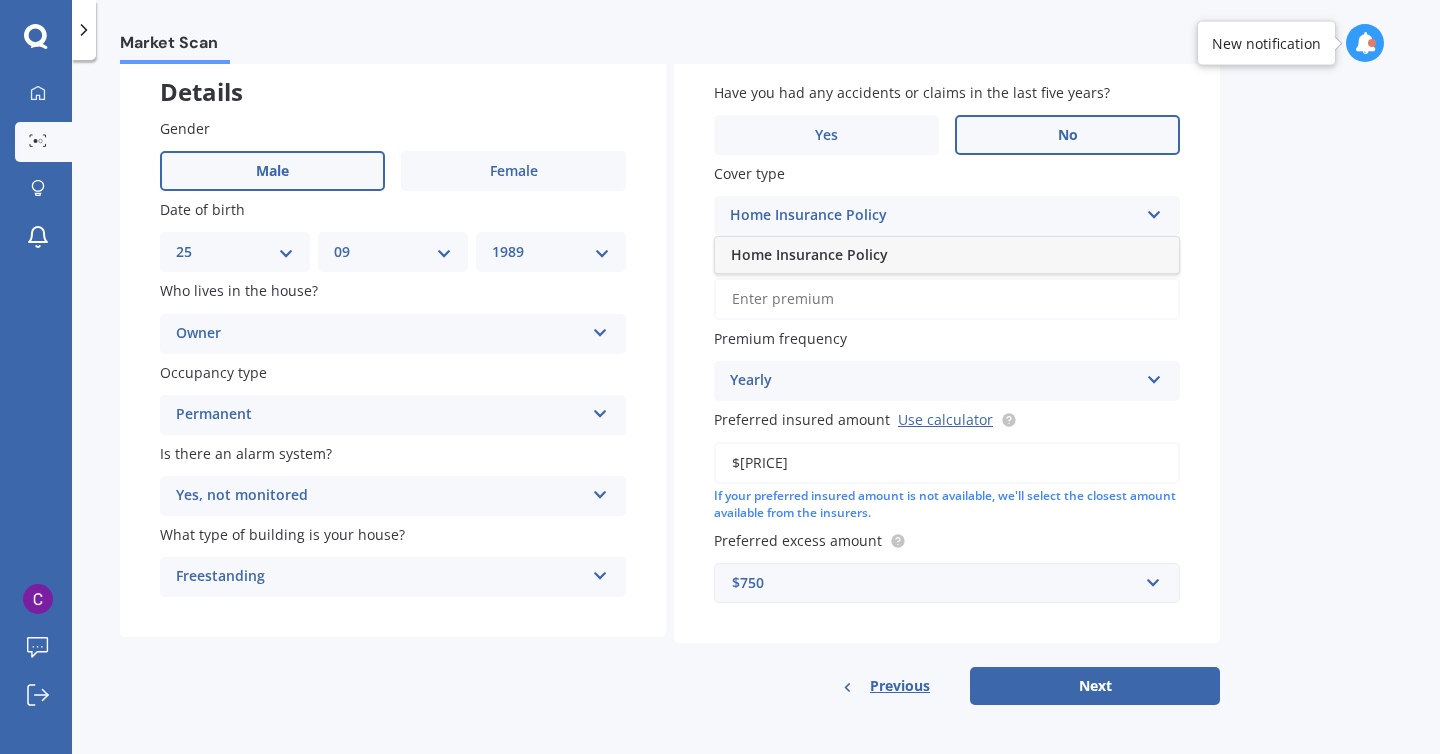 click on "Home Insurance Policy" at bounding box center (947, 255) 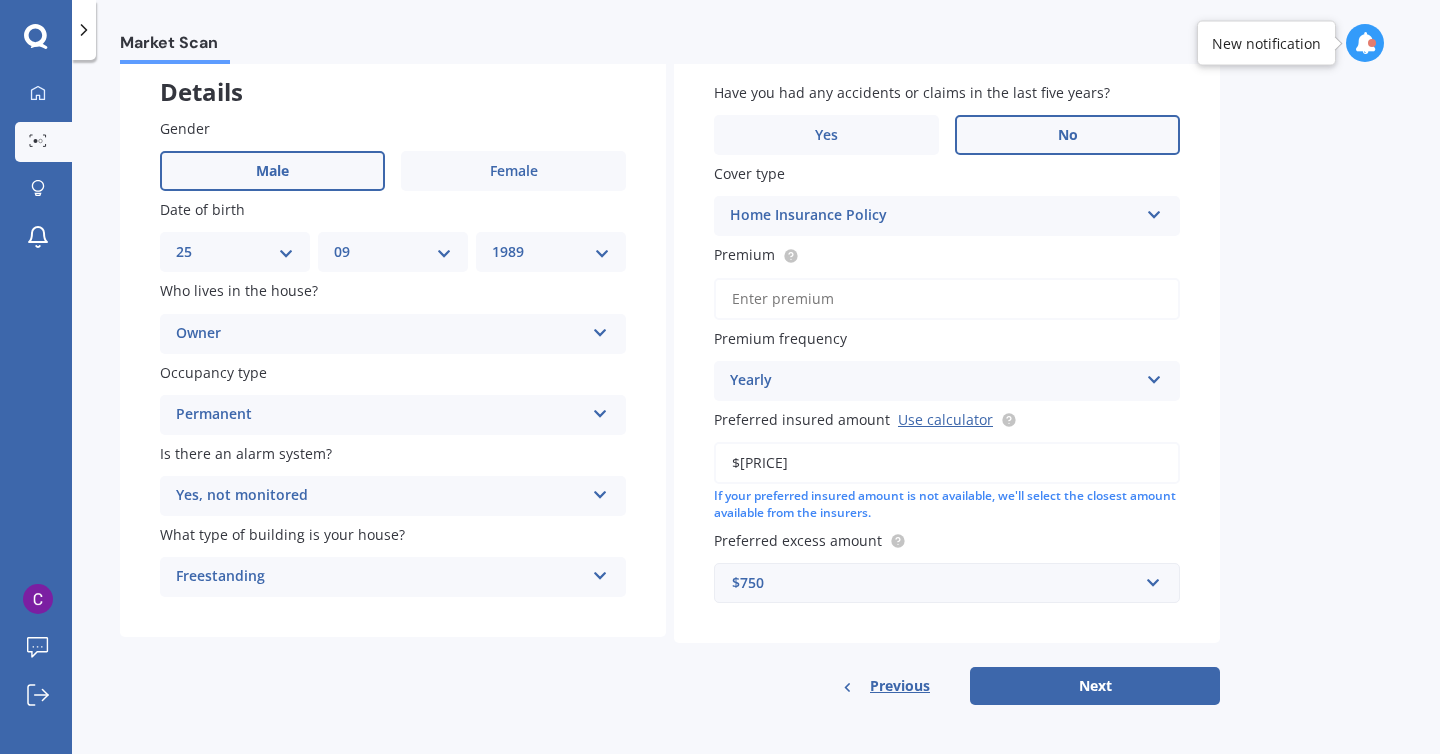 click on "Premium" at bounding box center [947, 299] 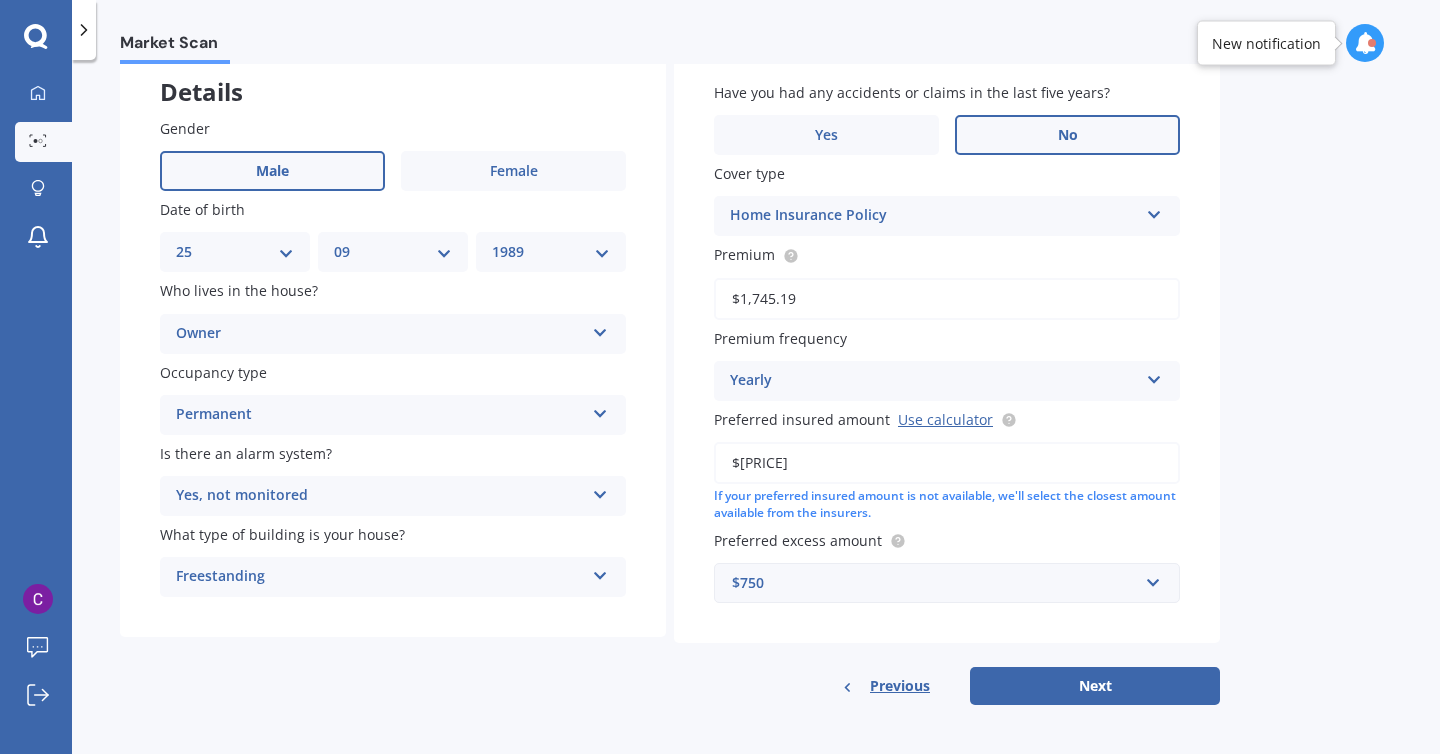 type on "$1,745.19" 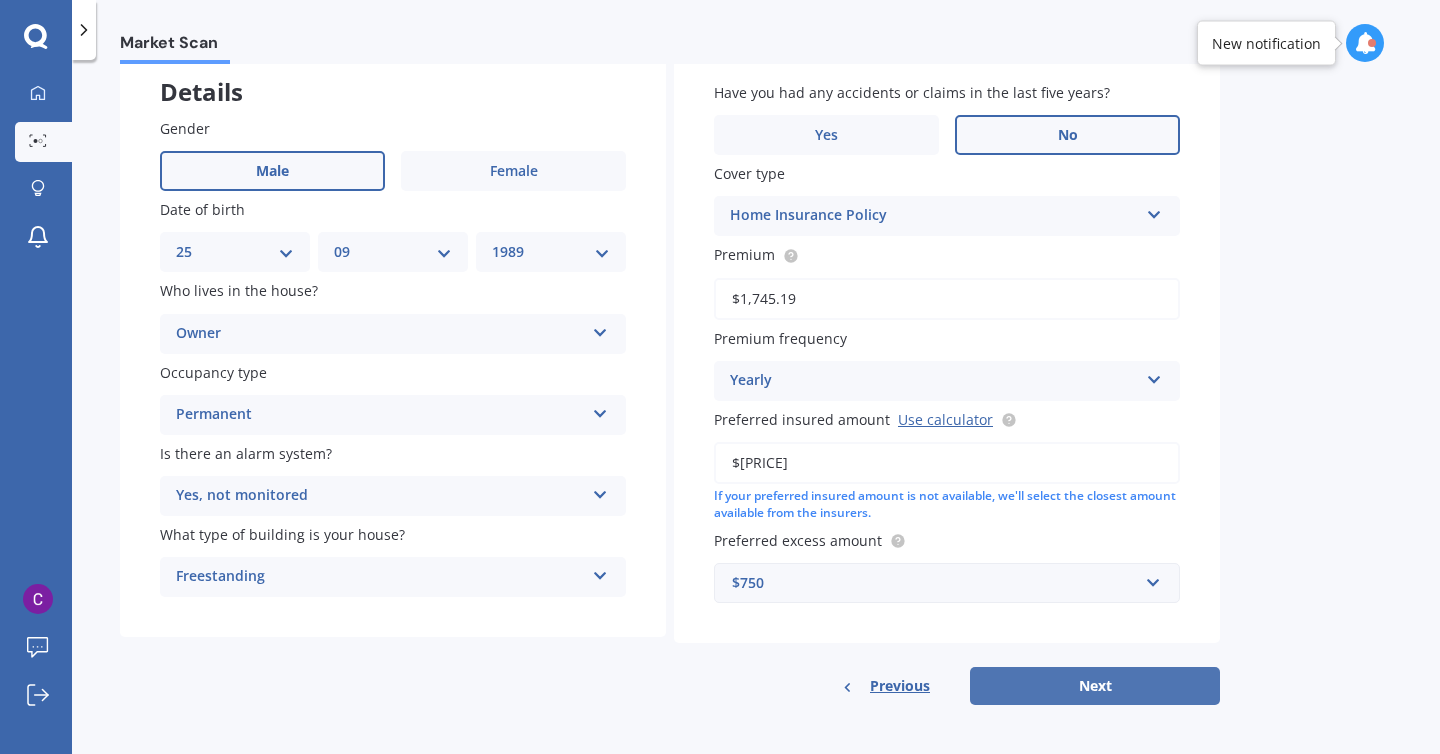 click on "Next" at bounding box center (1095, 686) 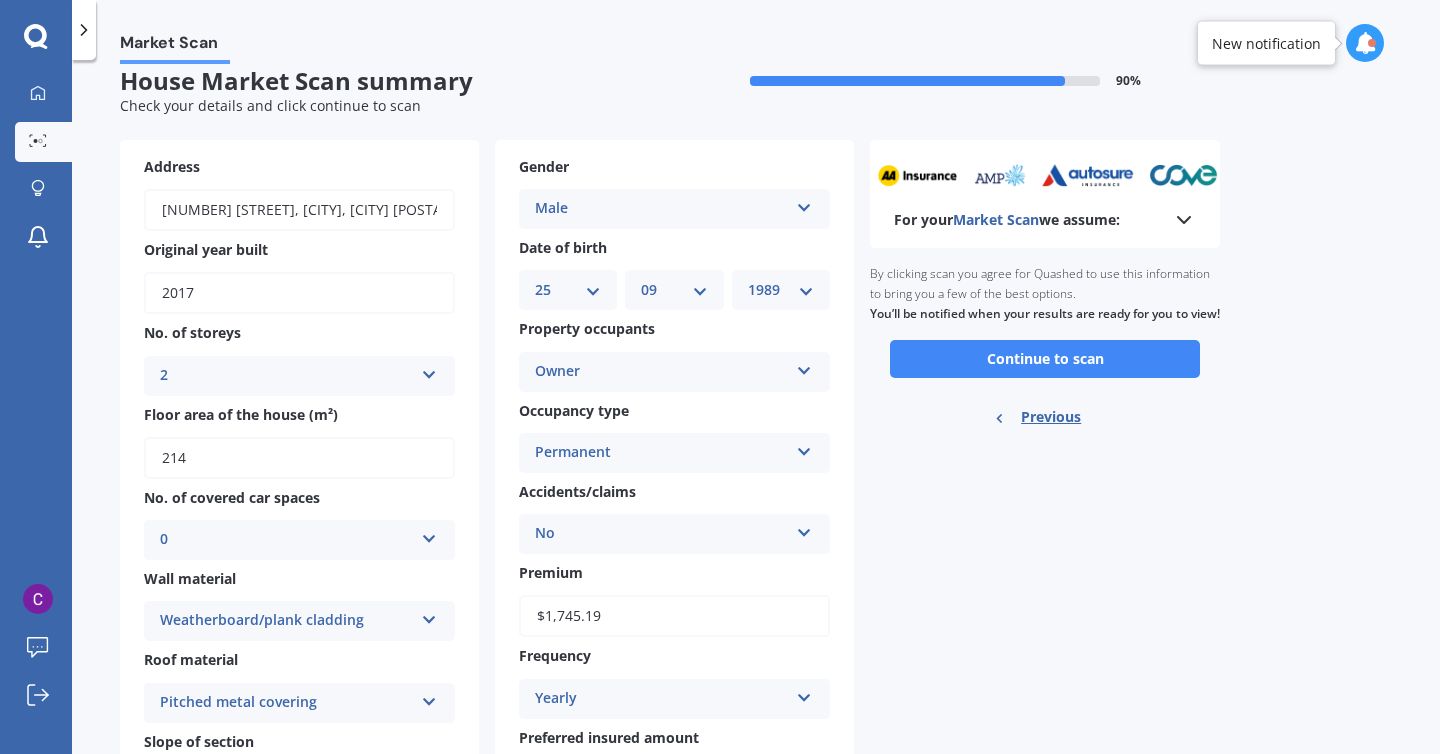 scroll, scrollTop: 0, scrollLeft: 0, axis: both 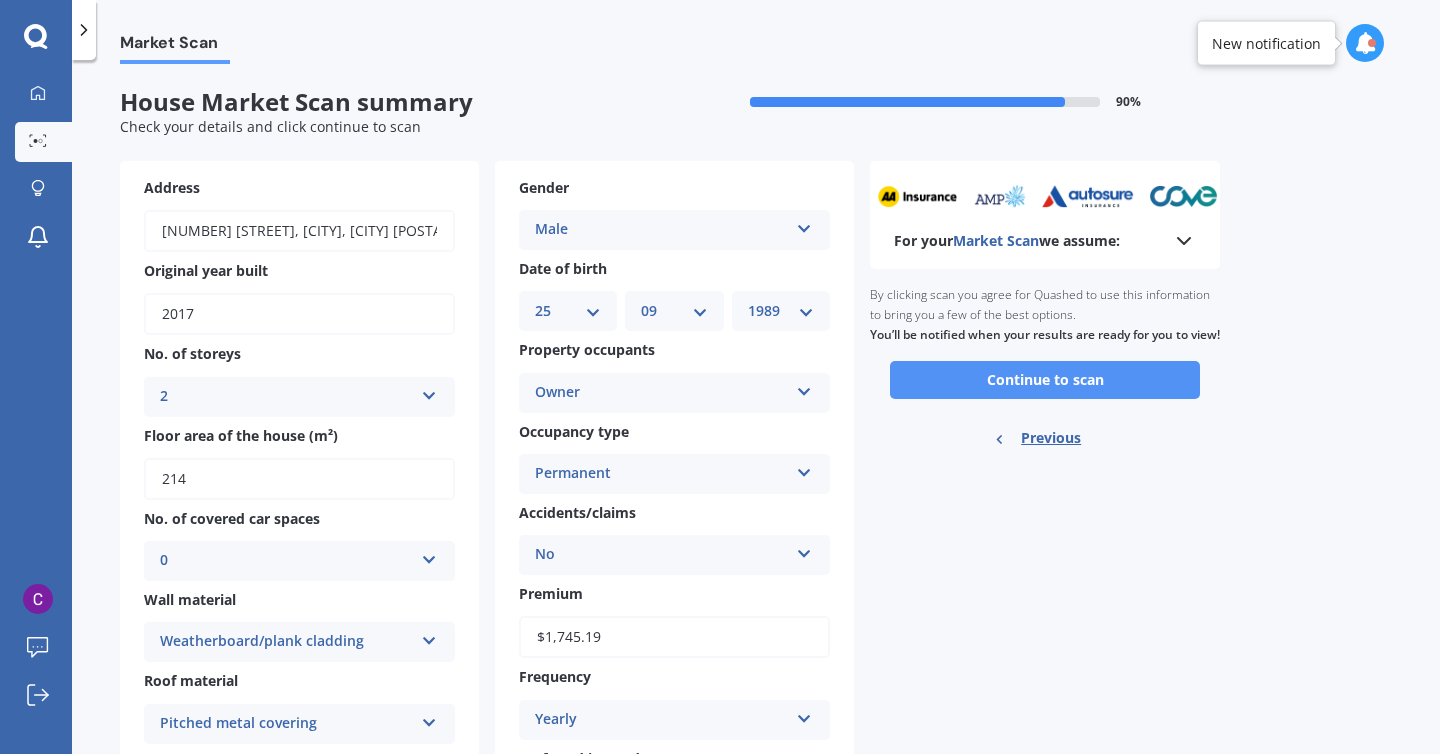 click on "Continue to scan" at bounding box center (1045, 380) 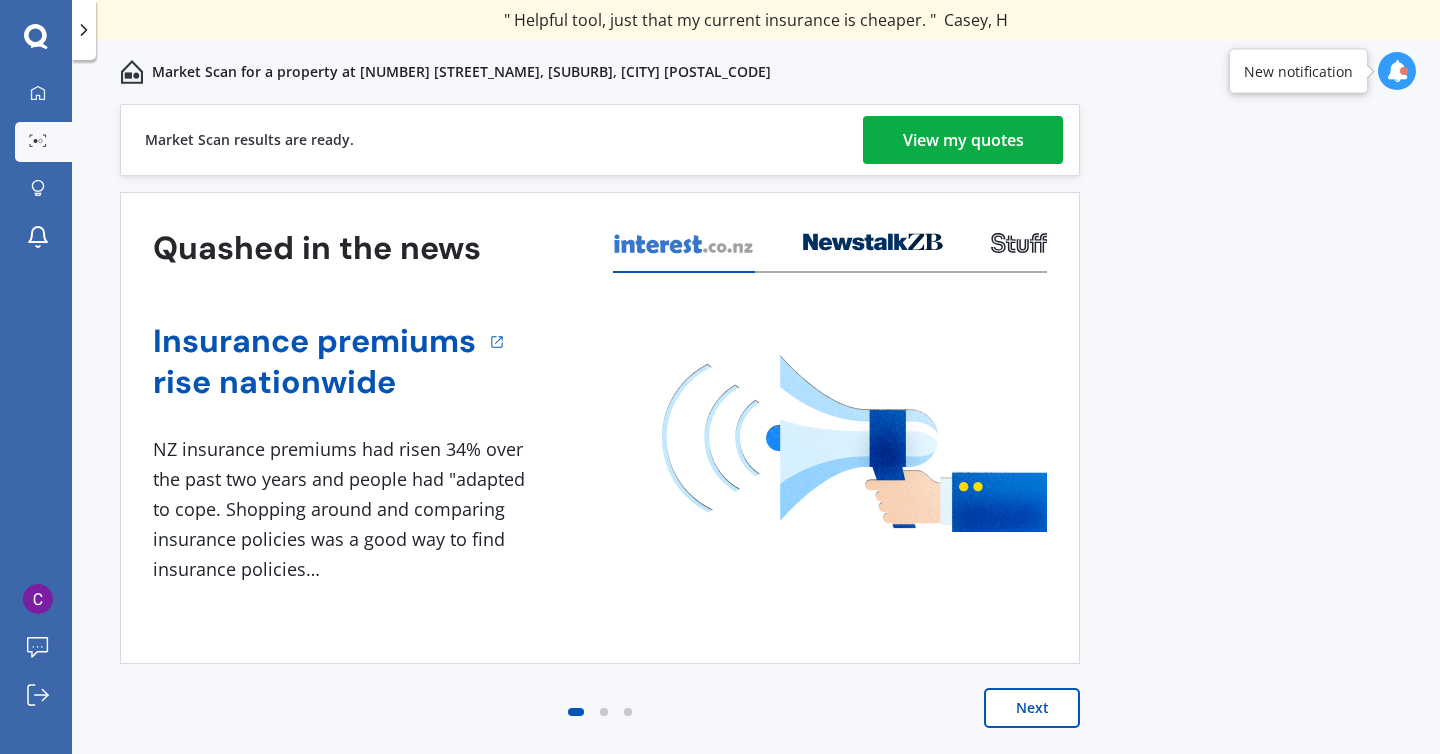click on "View my quotes" at bounding box center [963, 140] 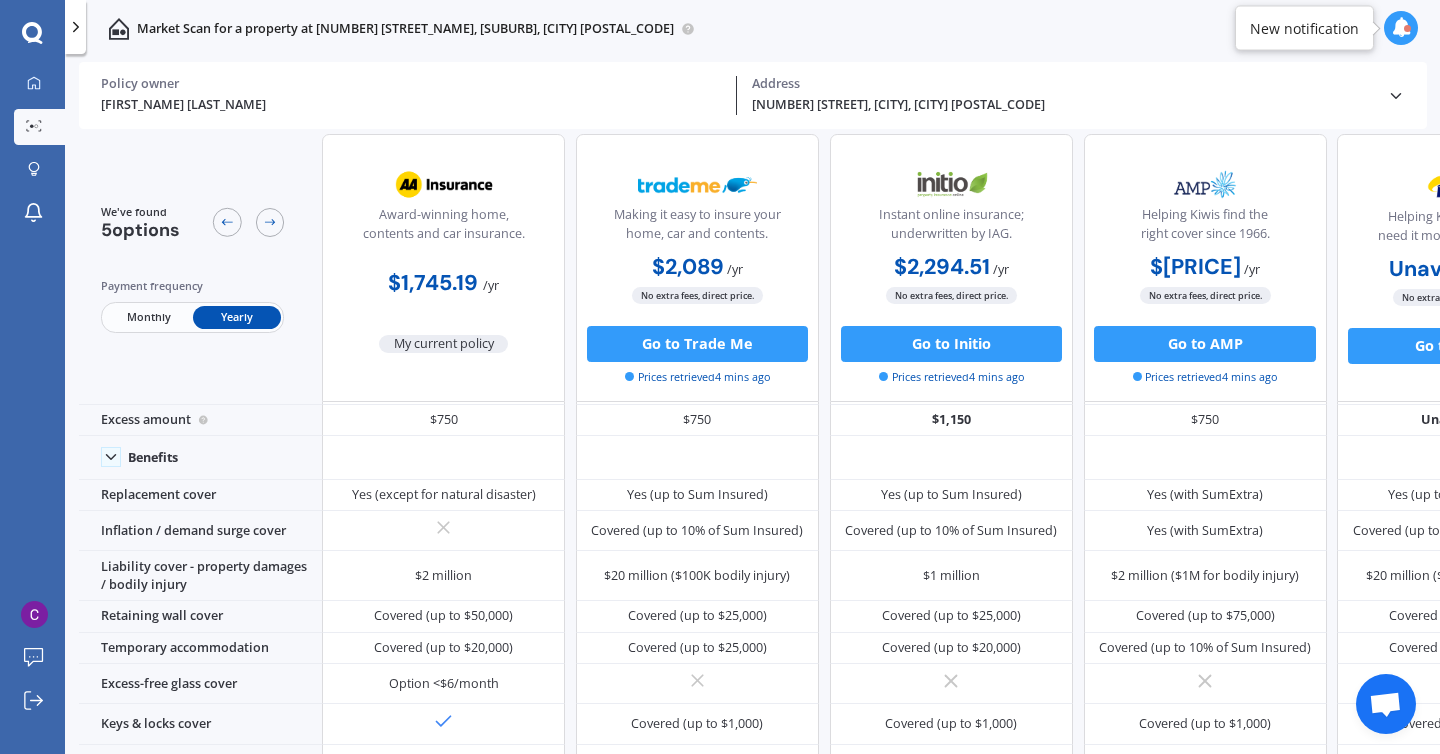scroll, scrollTop: 0, scrollLeft: 0, axis: both 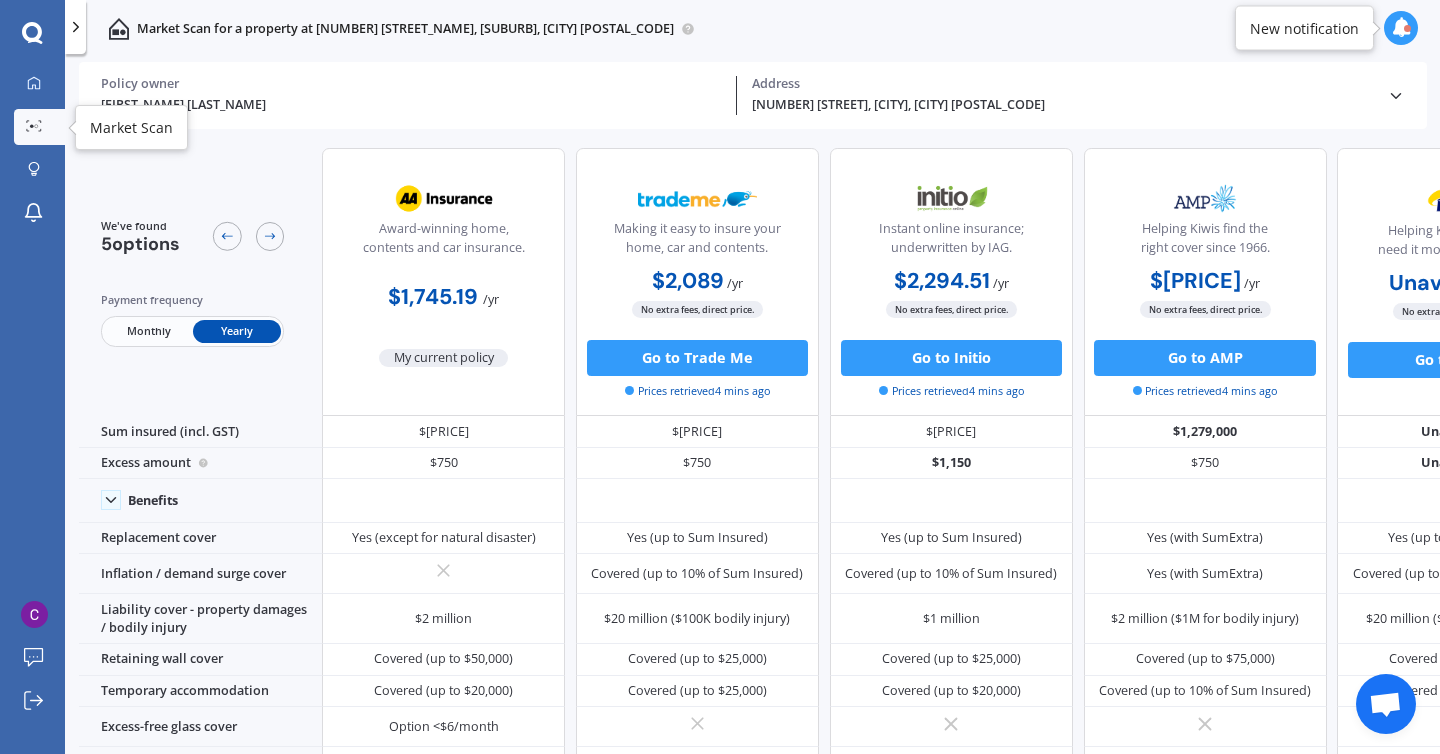 click 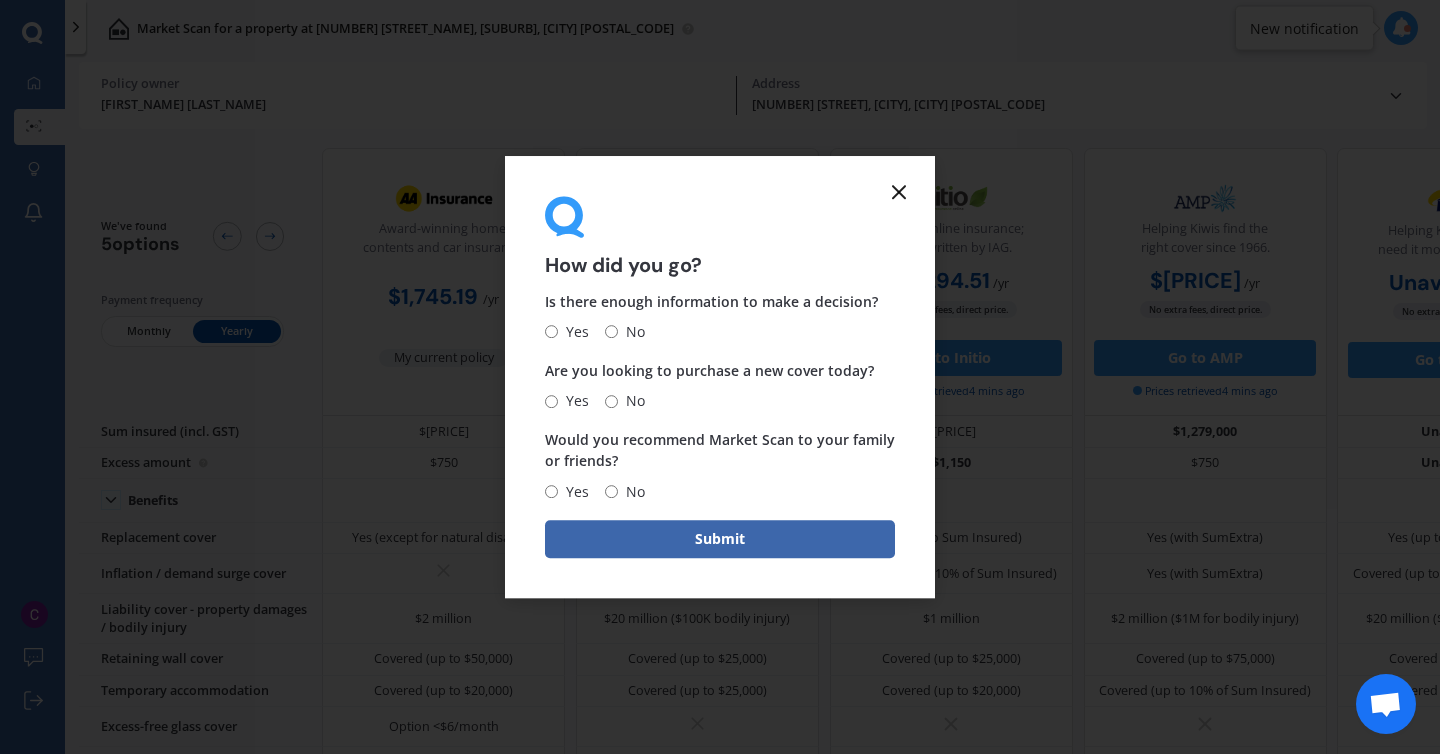 click on "No" at bounding box center (611, 332) 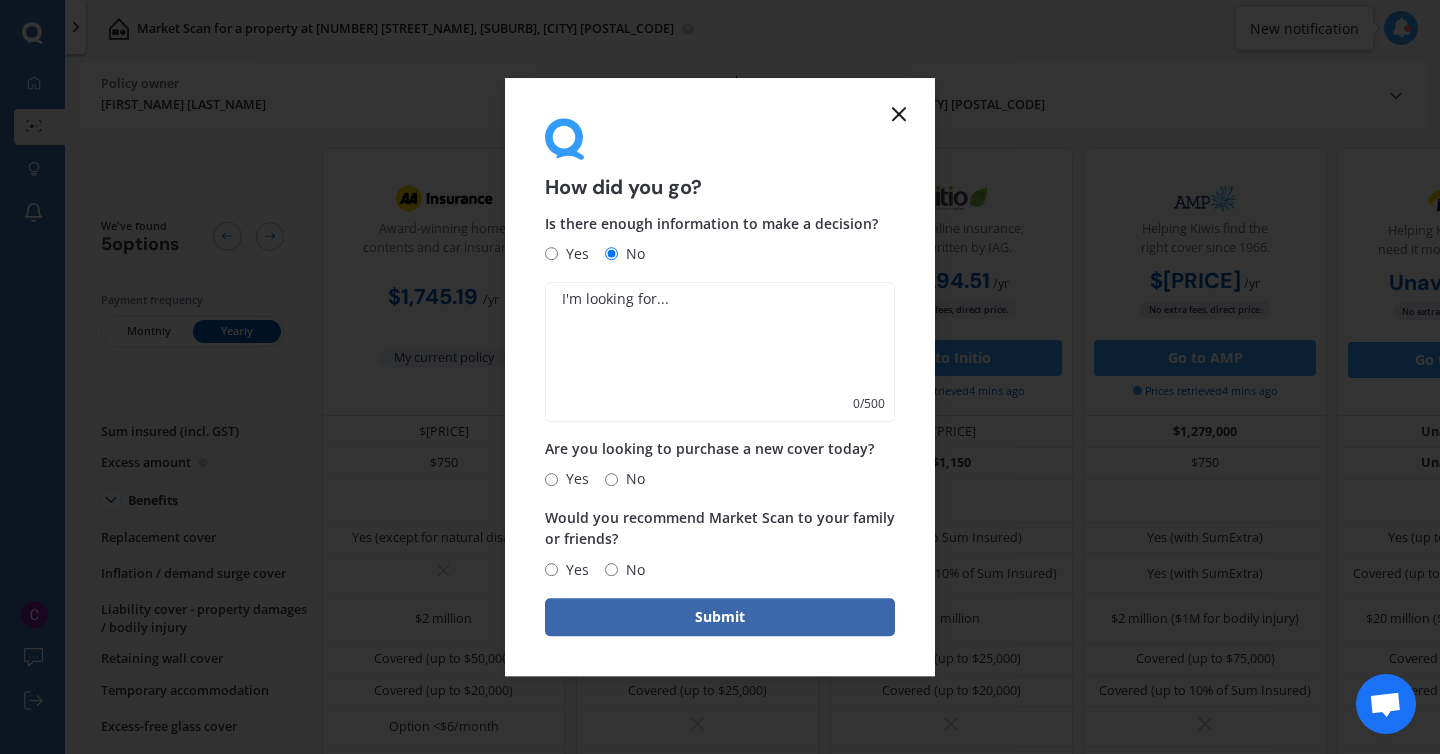 click at bounding box center (720, 352) 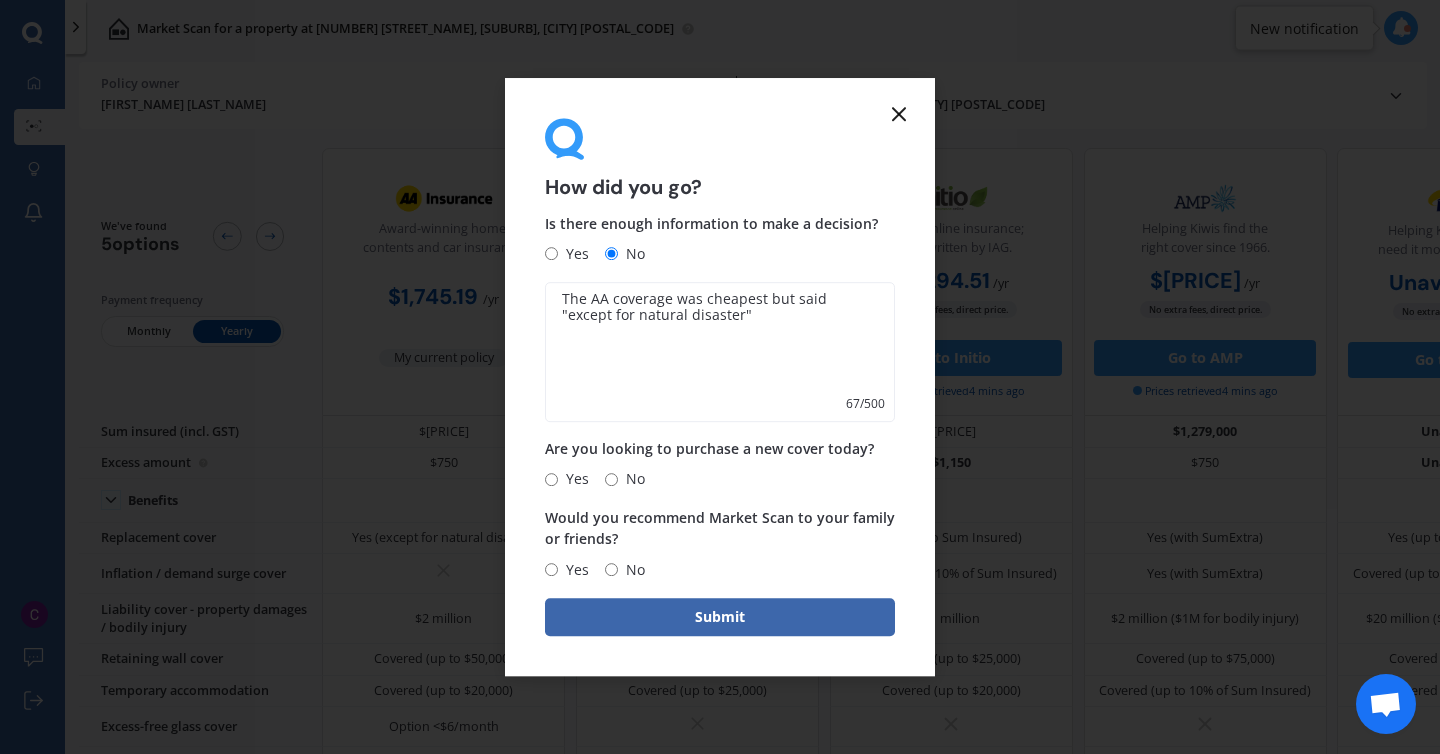 click on "The AA coverage was cheapest but said "except for natural disaster"" at bounding box center [720, 352] 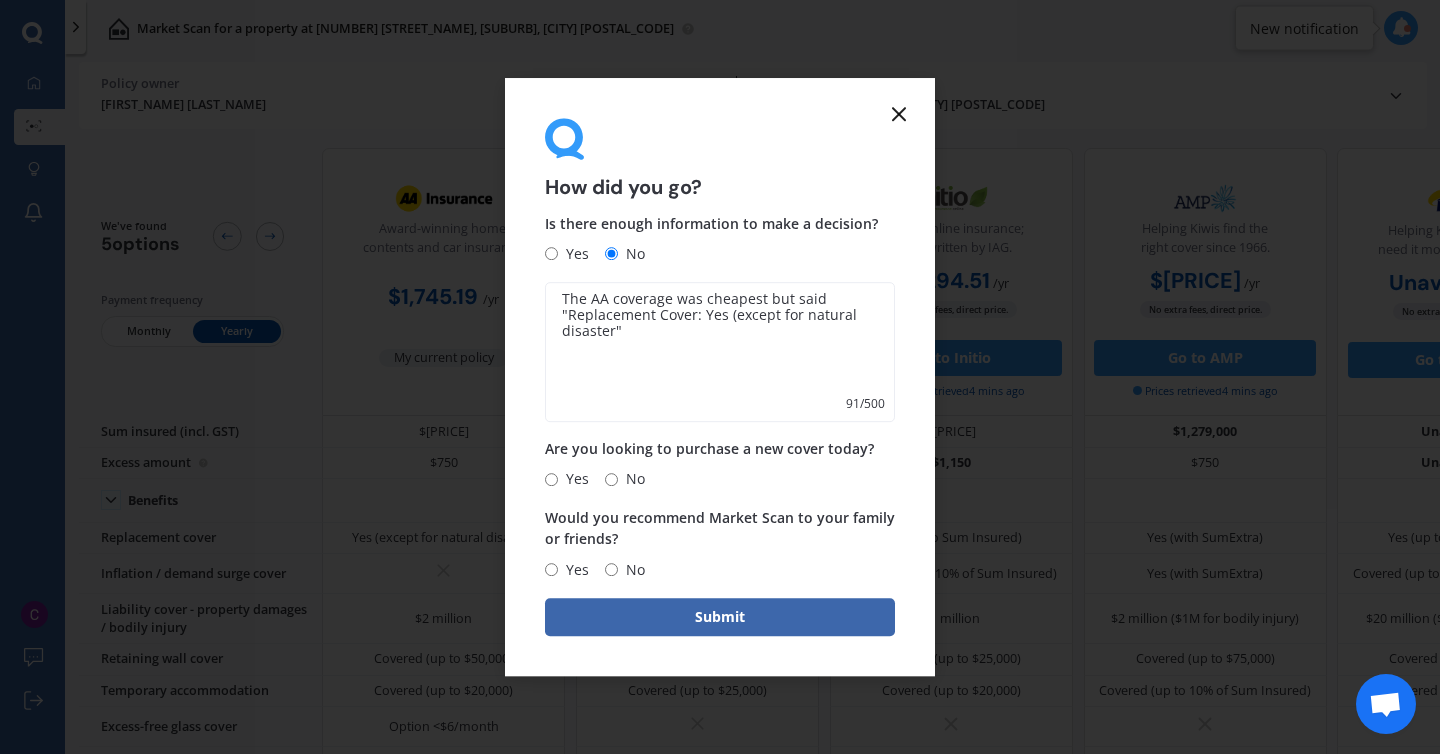 click on "The AA coverage was cheapest but said "Replacement Cover: Yes (except for natural disaster"" at bounding box center [720, 352] 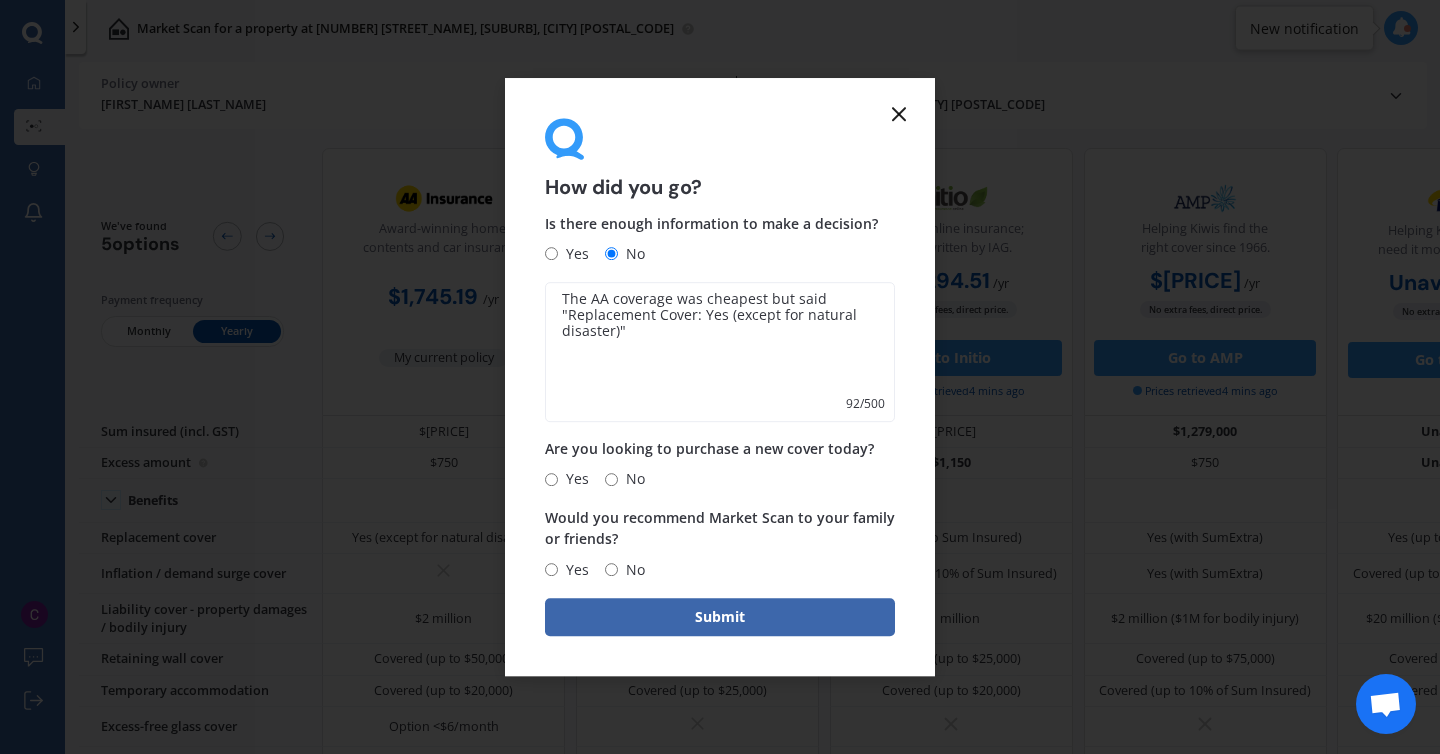 click on "The AA coverage was cheapest but said "Replacement Cover: Yes (except for natural disaster)"" at bounding box center [720, 352] 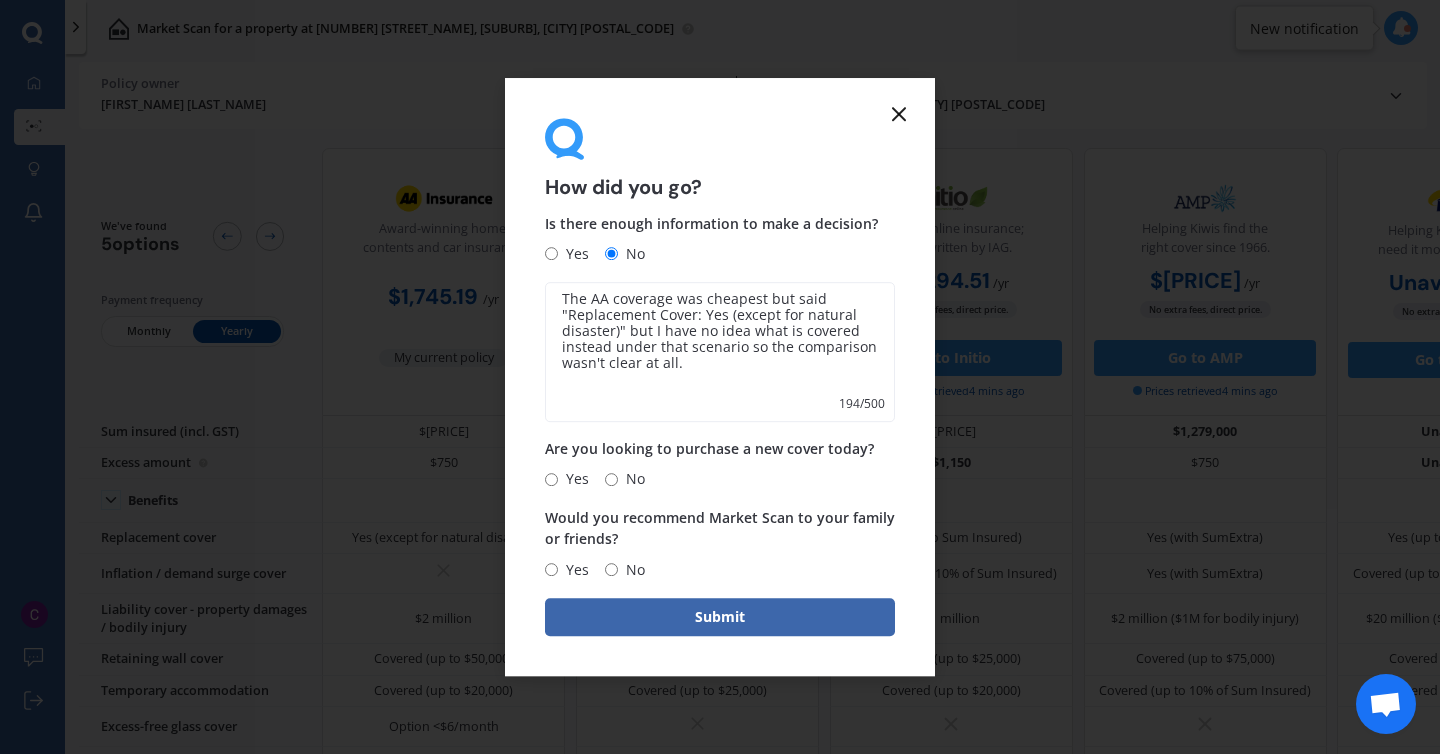 type on "The AA coverage was cheapest but said "Replacement Cover: Yes (except for natural disaster)" but I have no idea what is covered instead under that scenario so the comparison wasn't clear at all." 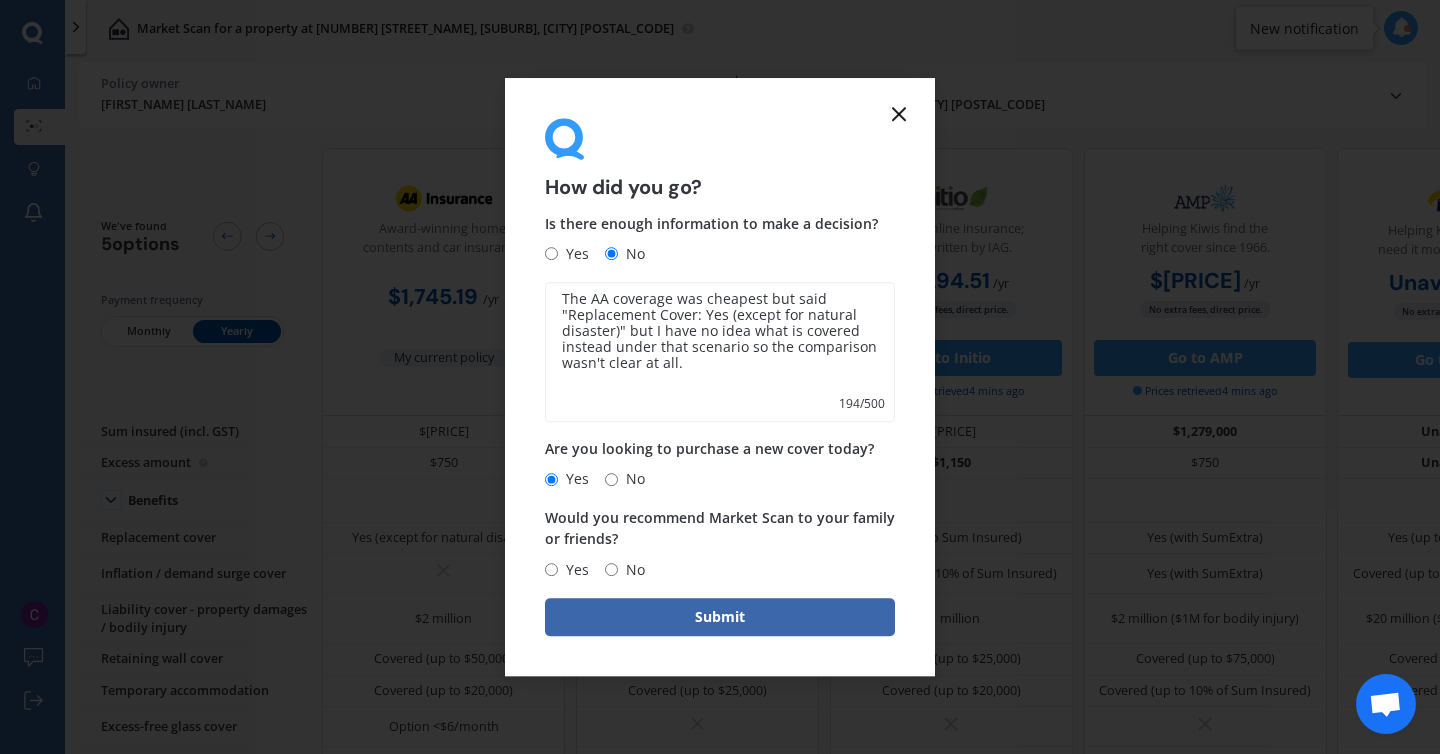click on "Yes" at bounding box center (573, 570) 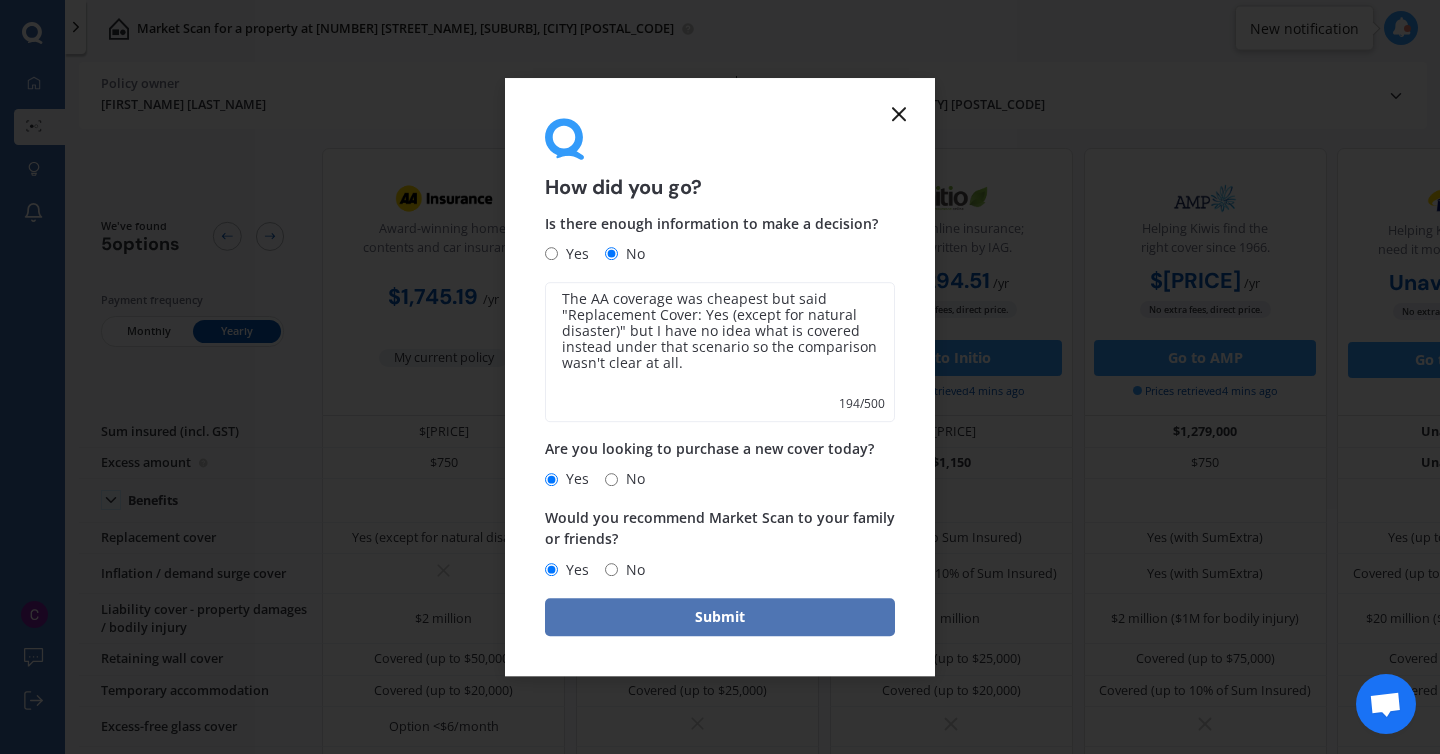 click on "Submit" at bounding box center (720, 617) 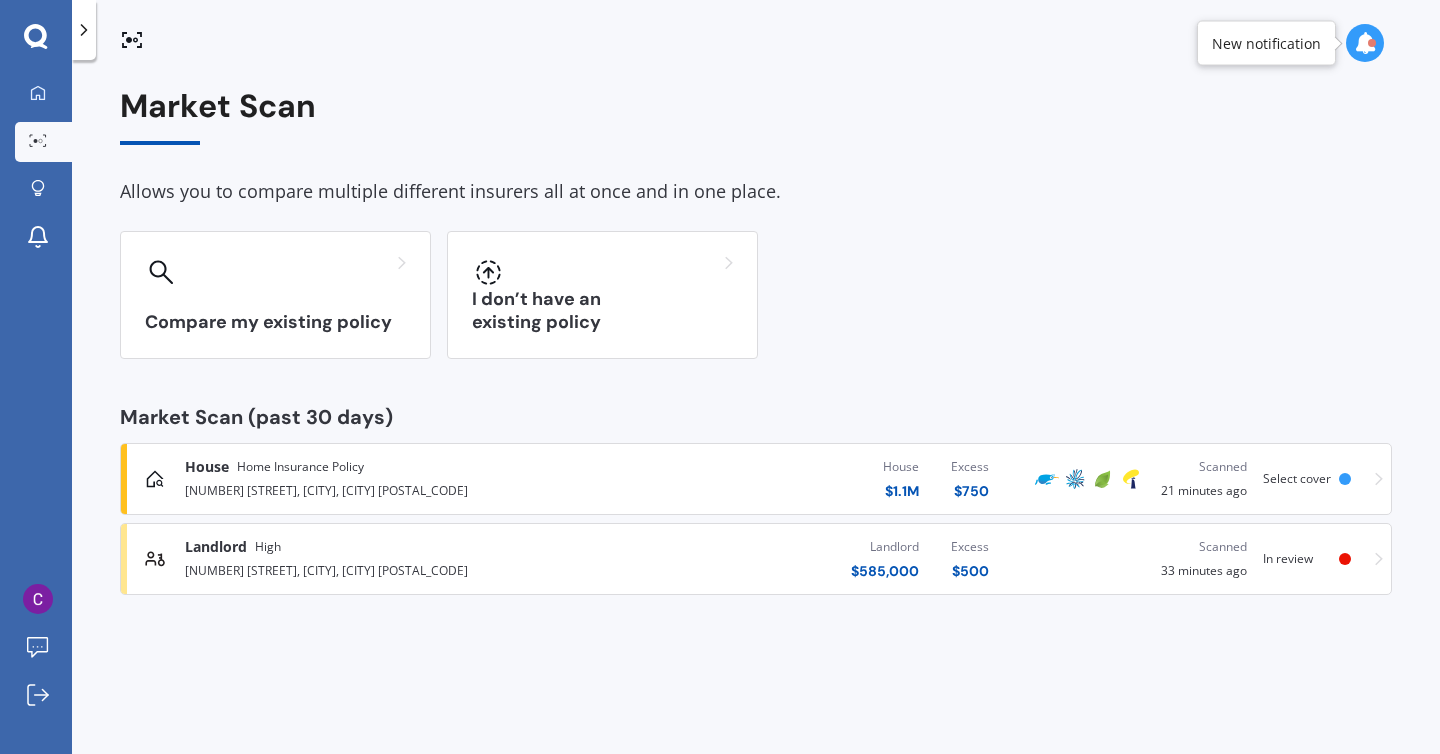 click on "Landlord $ 585,000 Excess $ 500" at bounding box center (790, 559) 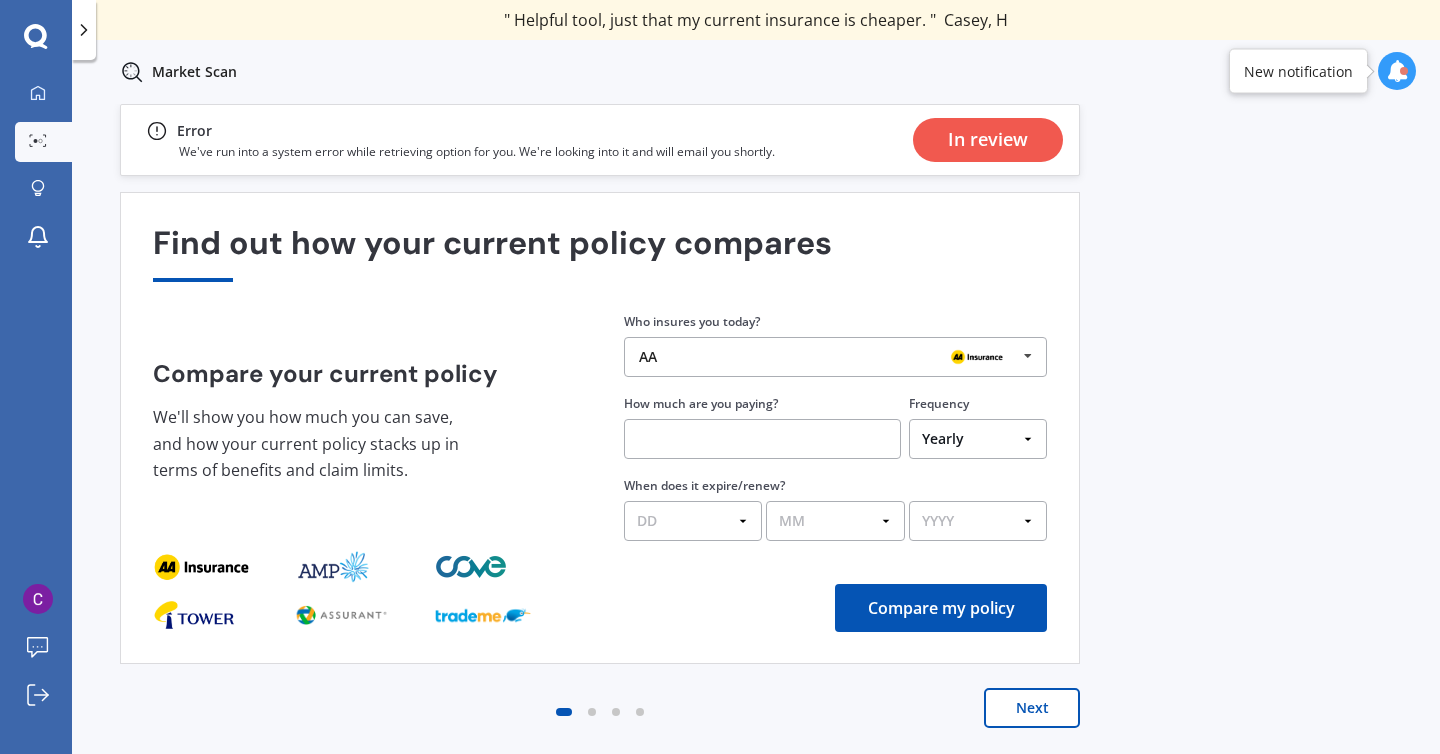 click on "Next" at bounding box center (1032, 708) 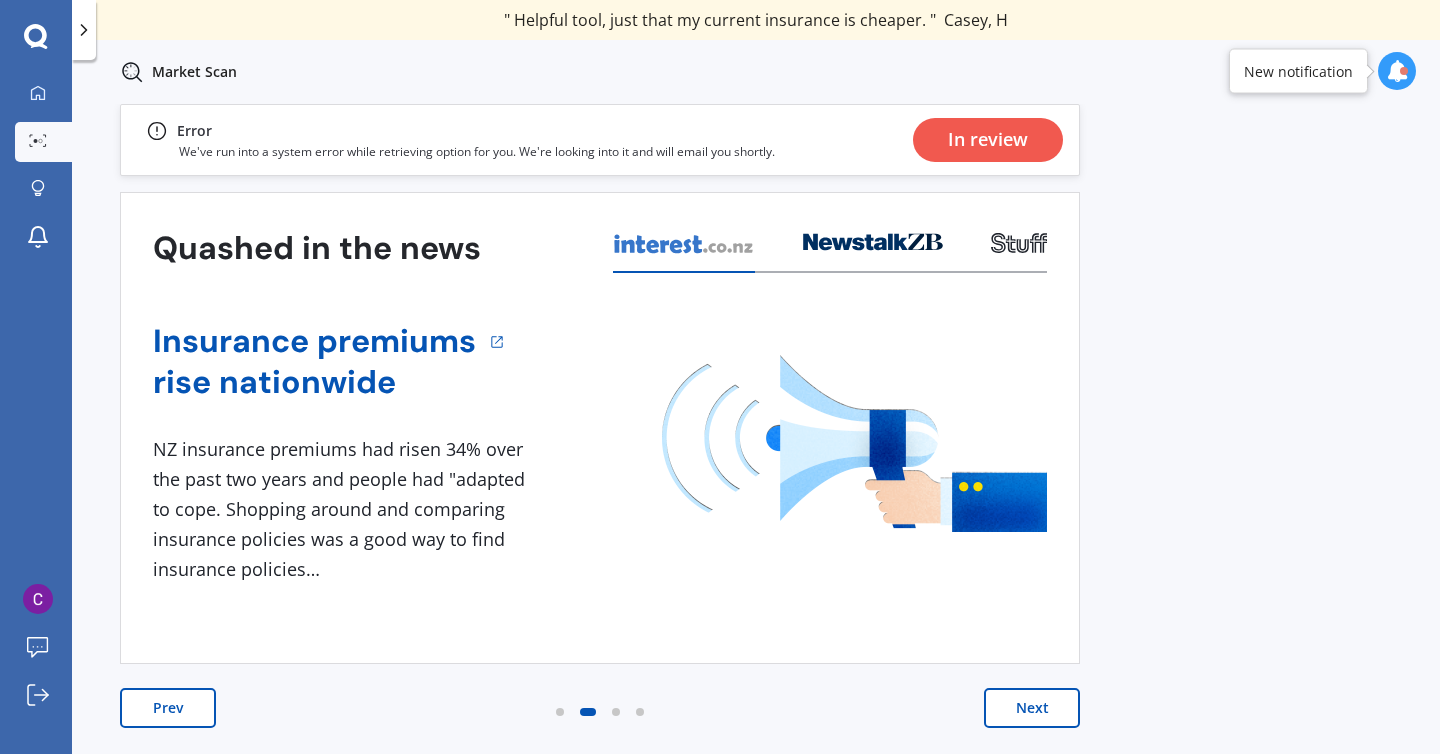 click on "Next" at bounding box center (1032, 708) 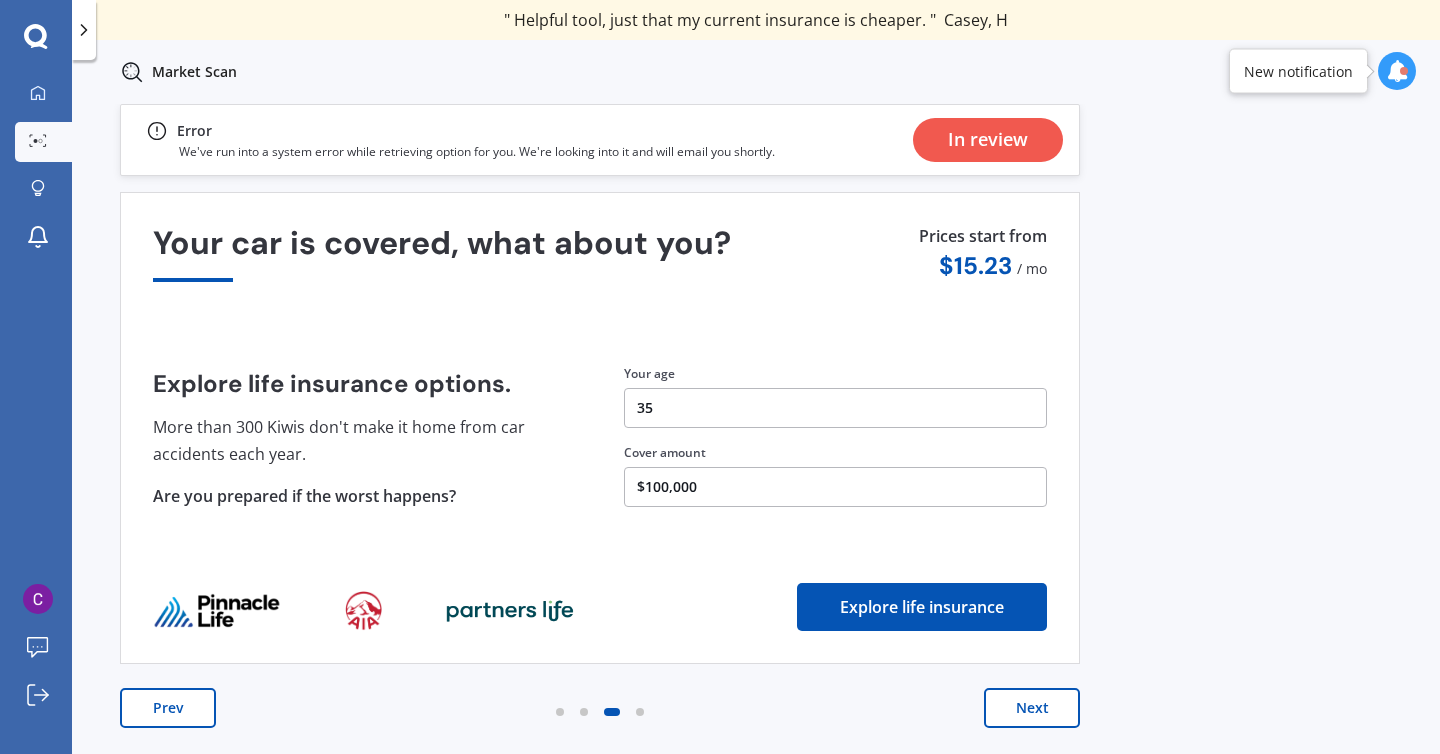 click on "Next" at bounding box center [1032, 708] 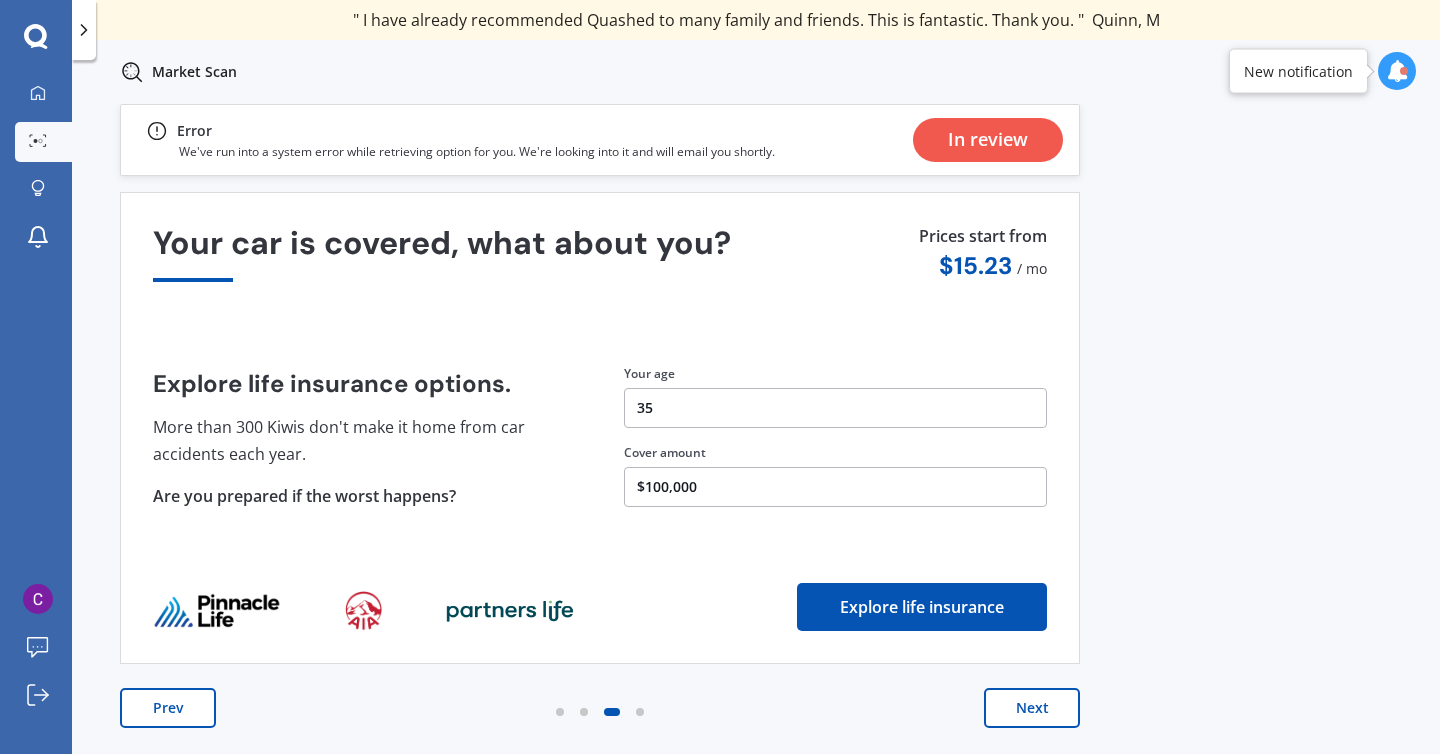 click on "Next" at bounding box center (1032, 708) 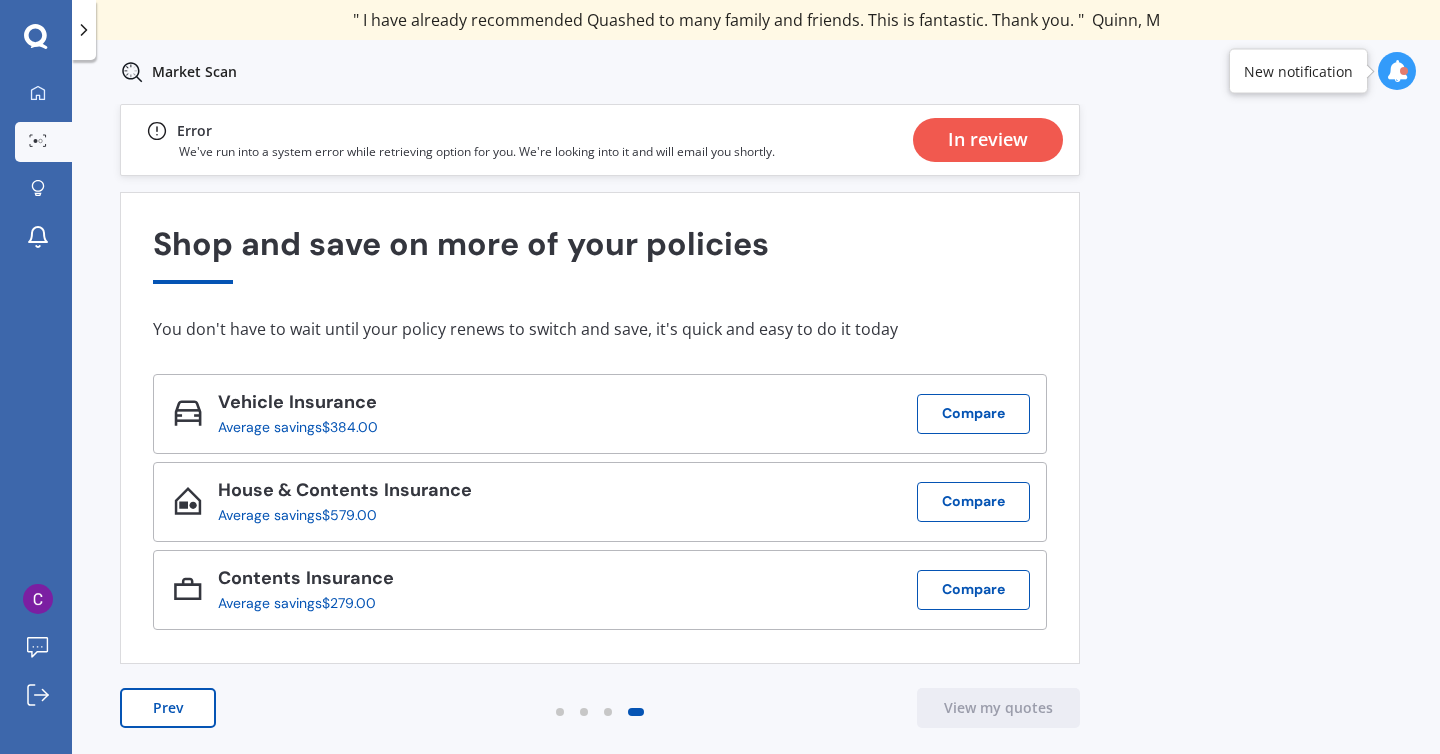 click on "In review" at bounding box center (984, 140) 